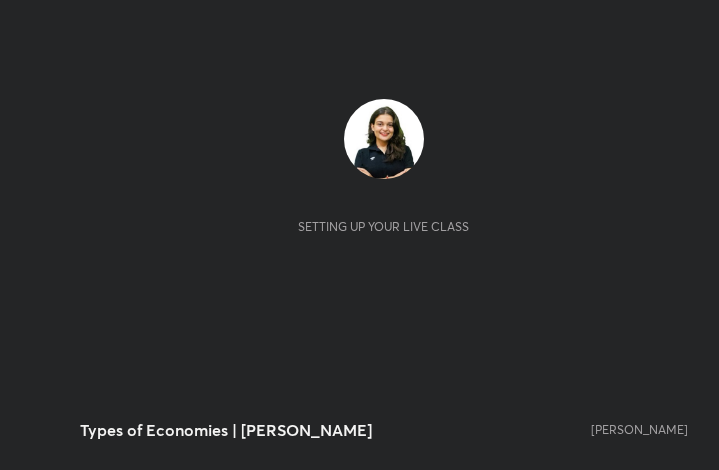 scroll, scrollTop: 0, scrollLeft: 0, axis: both 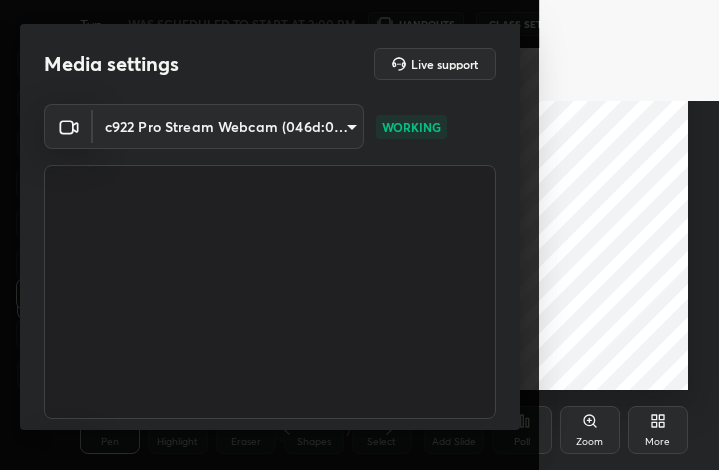 click on "Media settings Live support c922 Pro Stream Webcam (046d:085c) 616e462ce49f2b731acc27ff55898988f573ff044000118a447989de77fda927 WORKING Default - Microphone (C922 Pro Stream Webcam) default WORKING 1 / 4 Next" at bounding box center (269, 235) 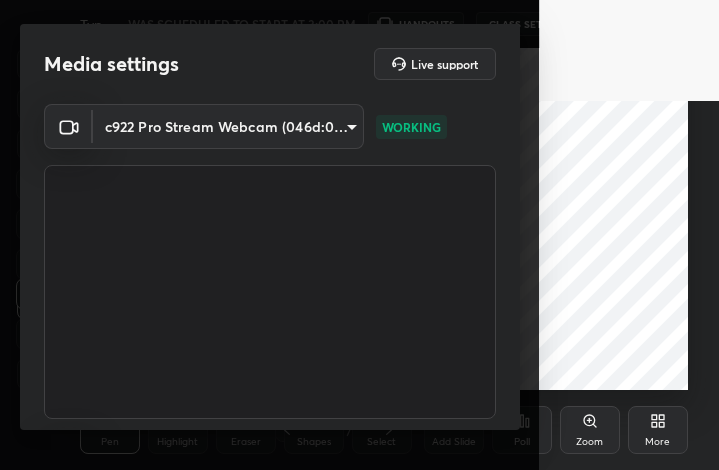 scroll, scrollTop: 185, scrollLeft: 0, axis: vertical 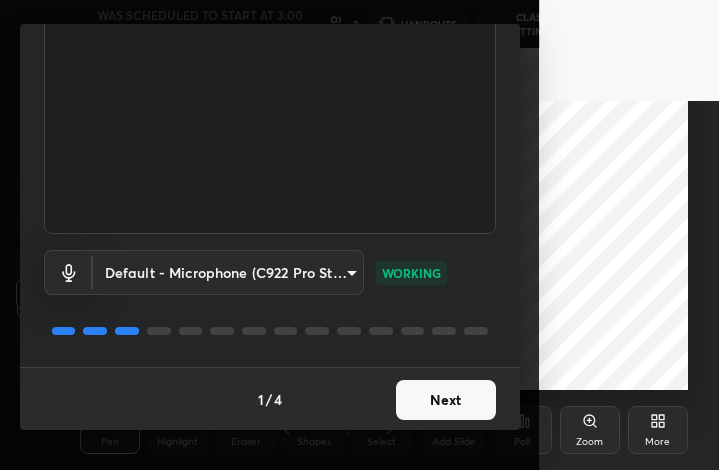 click on "Next" at bounding box center (446, 400) 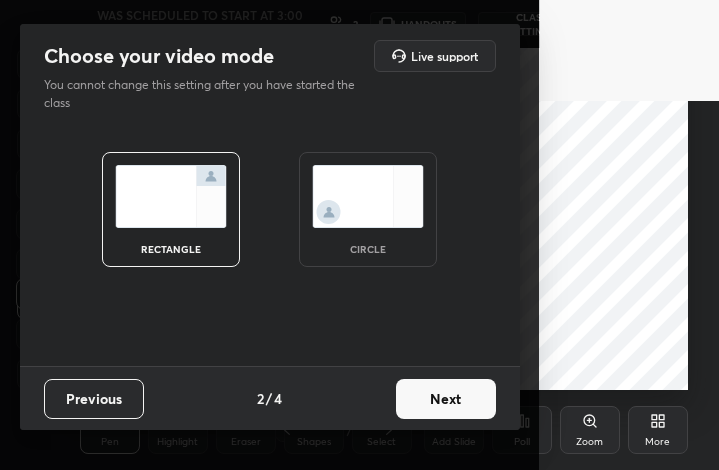 scroll, scrollTop: 0, scrollLeft: 0, axis: both 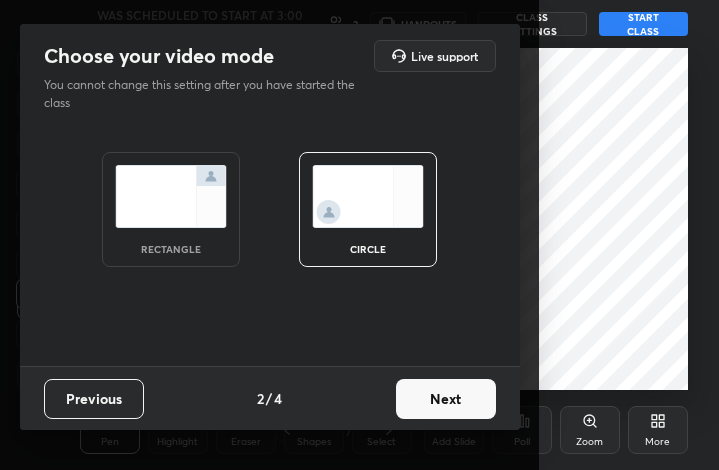 click on "Next" at bounding box center (446, 399) 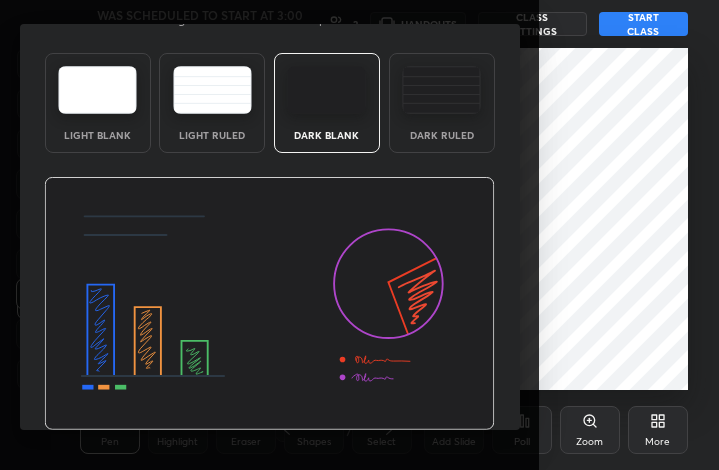 scroll, scrollTop: 130, scrollLeft: 0, axis: vertical 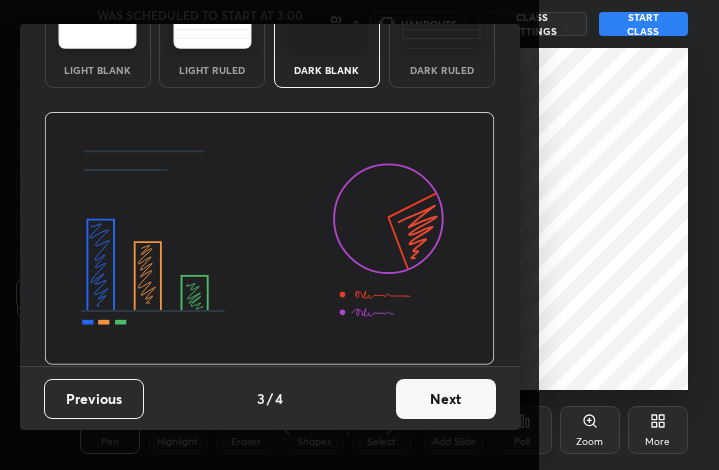 click on "Next" at bounding box center (446, 399) 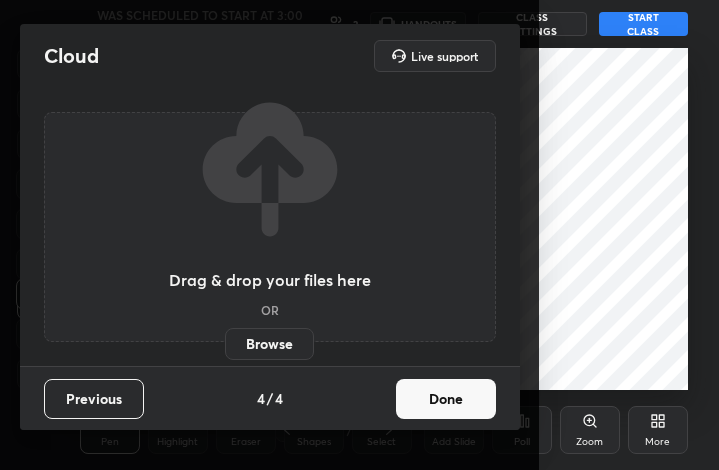 click on "Done" at bounding box center [446, 399] 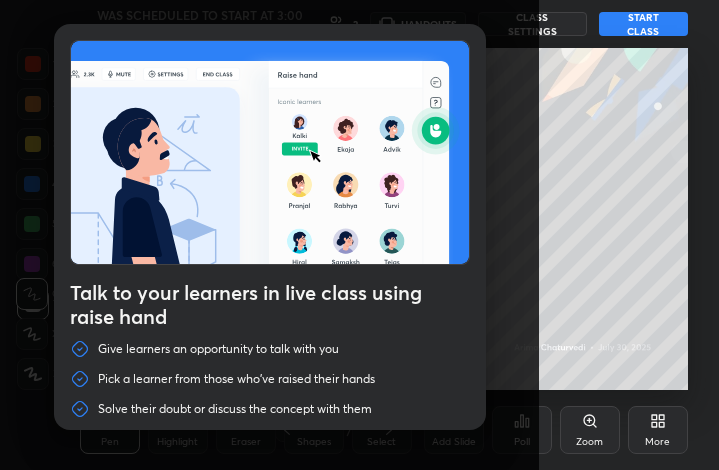 click on "Talk to your learners in live class using raise hand Give learners an opportunity to talk with you Pick a learner from those who've raised their hands Solve their doubt or discuss the concept with them Done" at bounding box center [269, 235] 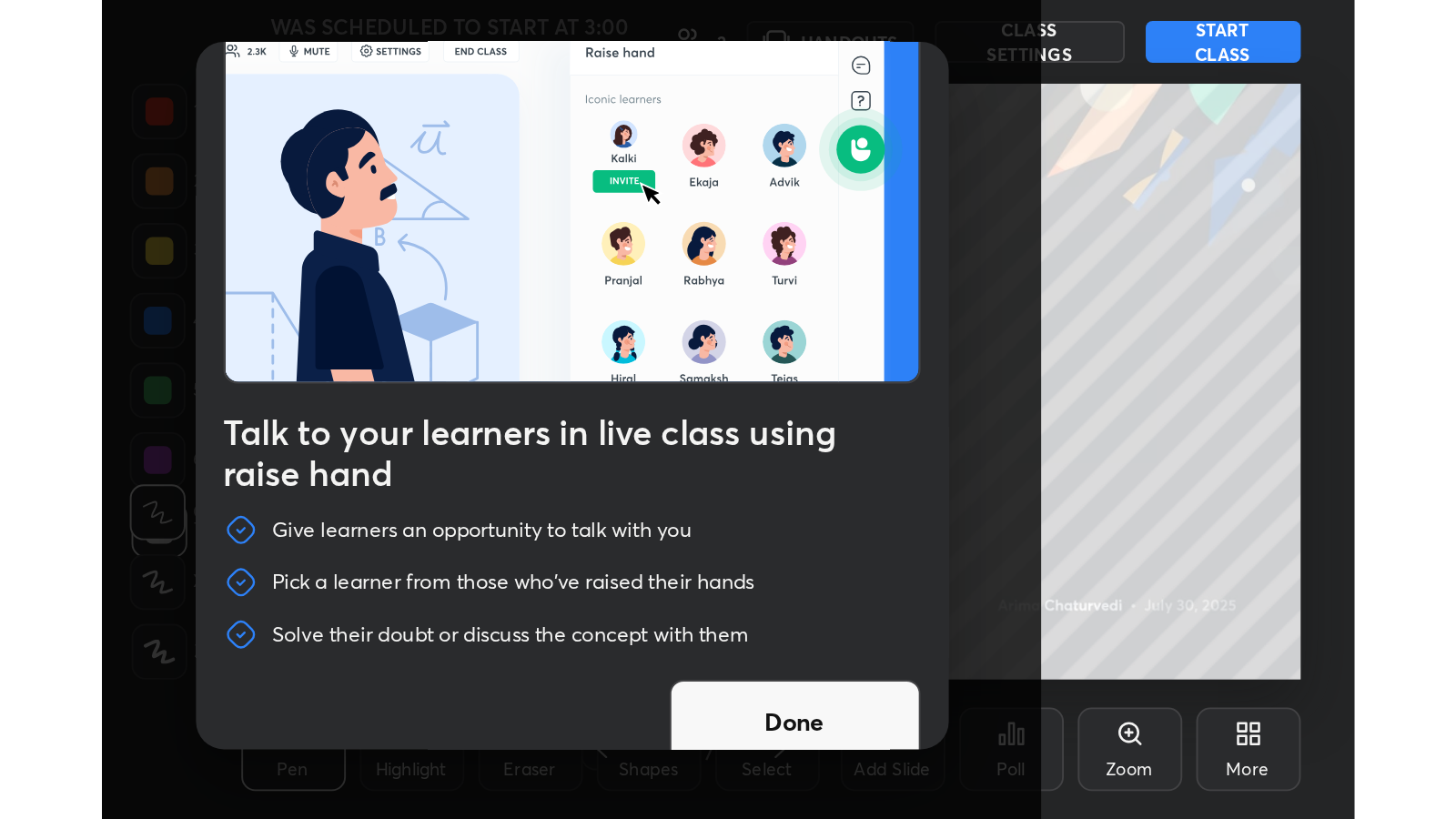 scroll, scrollTop: 63, scrollLeft: 0, axis: vertical 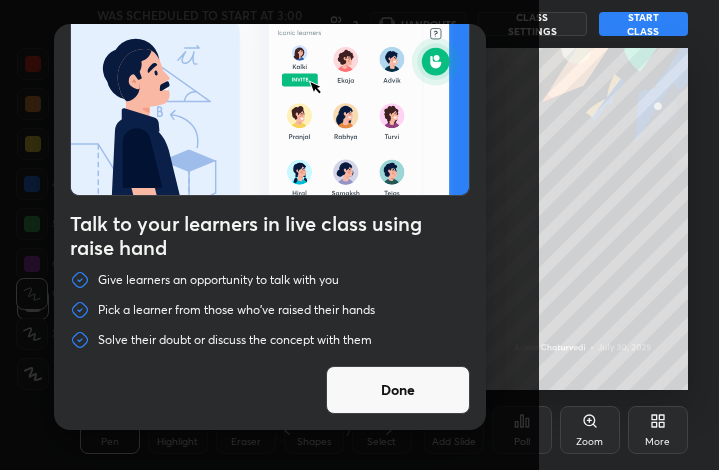 click on "Done" at bounding box center [398, 390] 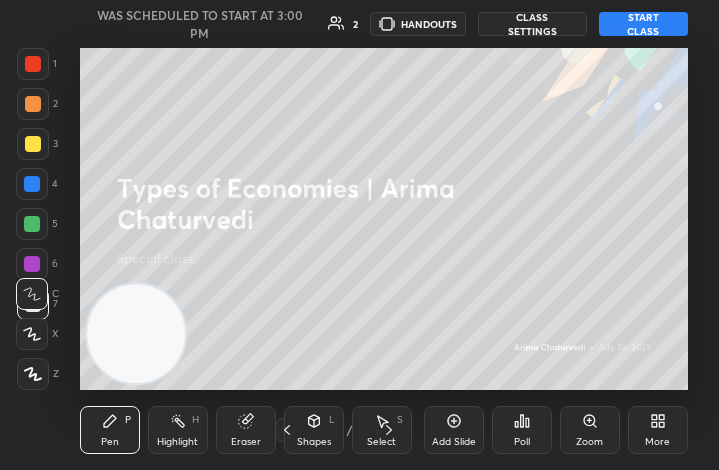 click on "More" at bounding box center (658, 430) 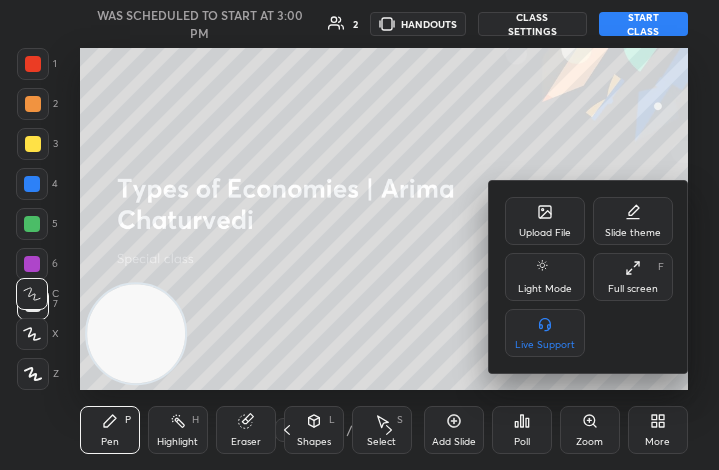 click on "Upload File" at bounding box center [545, 233] 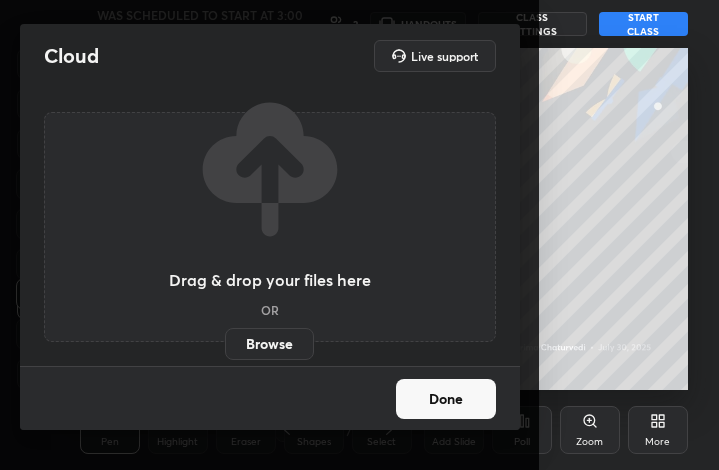 click on "Browse" at bounding box center [269, 344] 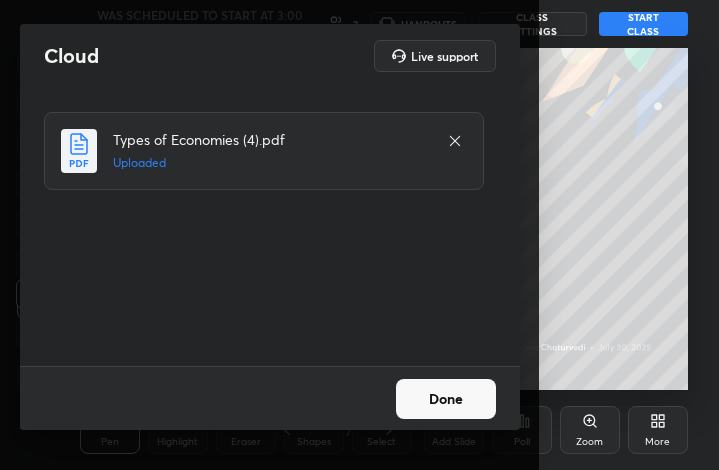 click on "Done" at bounding box center (446, 399) 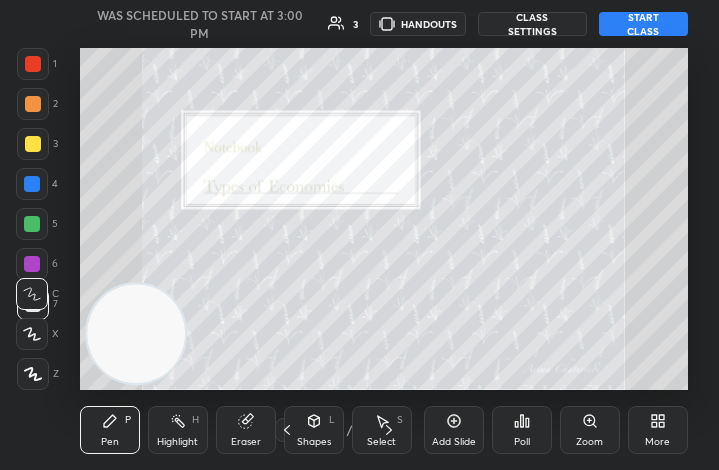 click on "START CLASS" at bounding box center [643, 24] 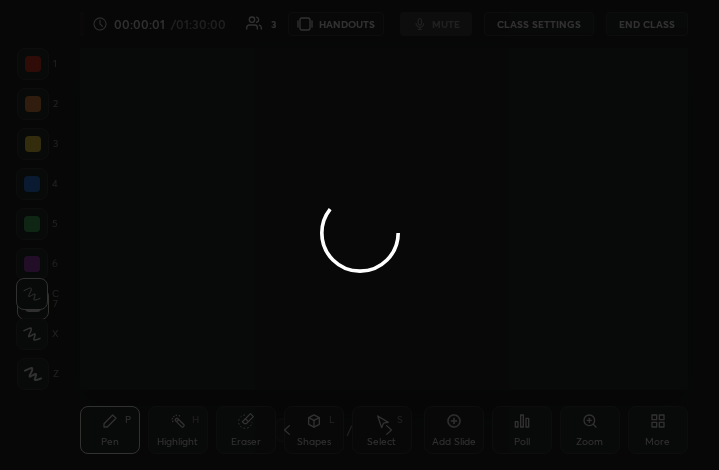 click at bounding box center [359, 235] 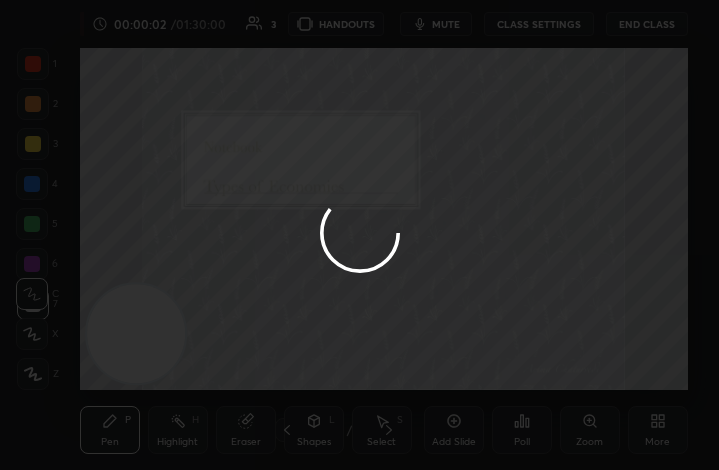 click at bounding box center [359, 235] 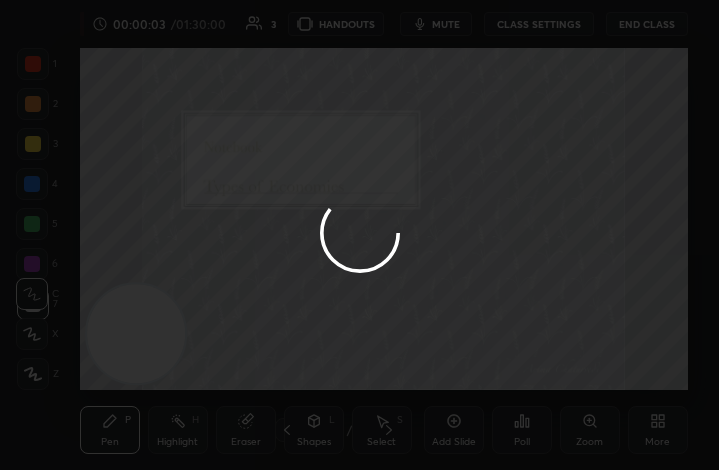 click at bounding box center (359, 235) 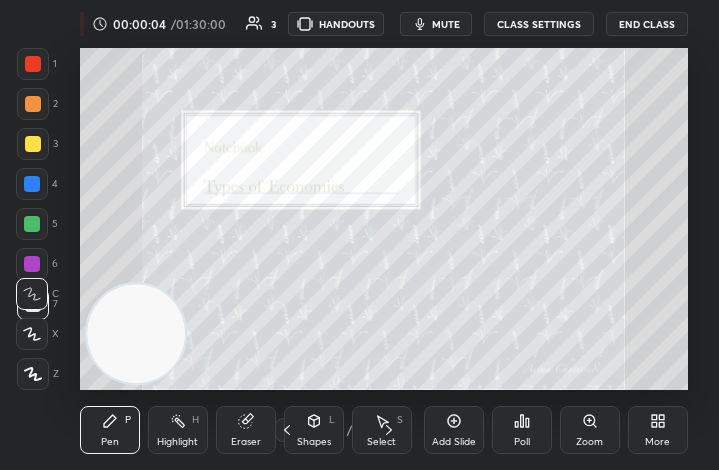 click on "More" at bounding box center (658, 430) 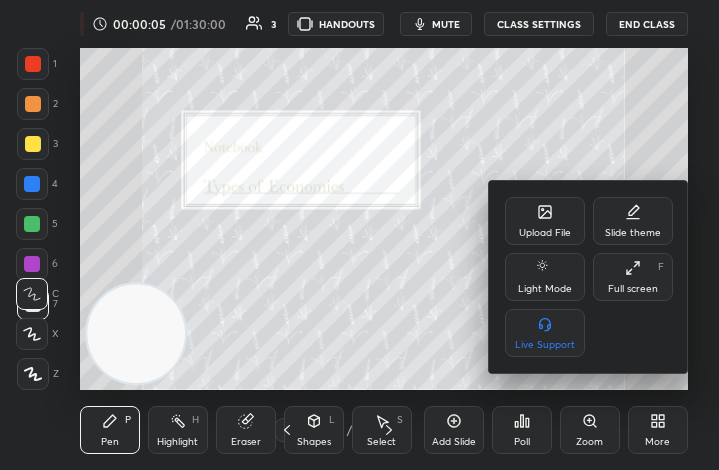 click on "Full screen F" at bounding box center (633, 277) 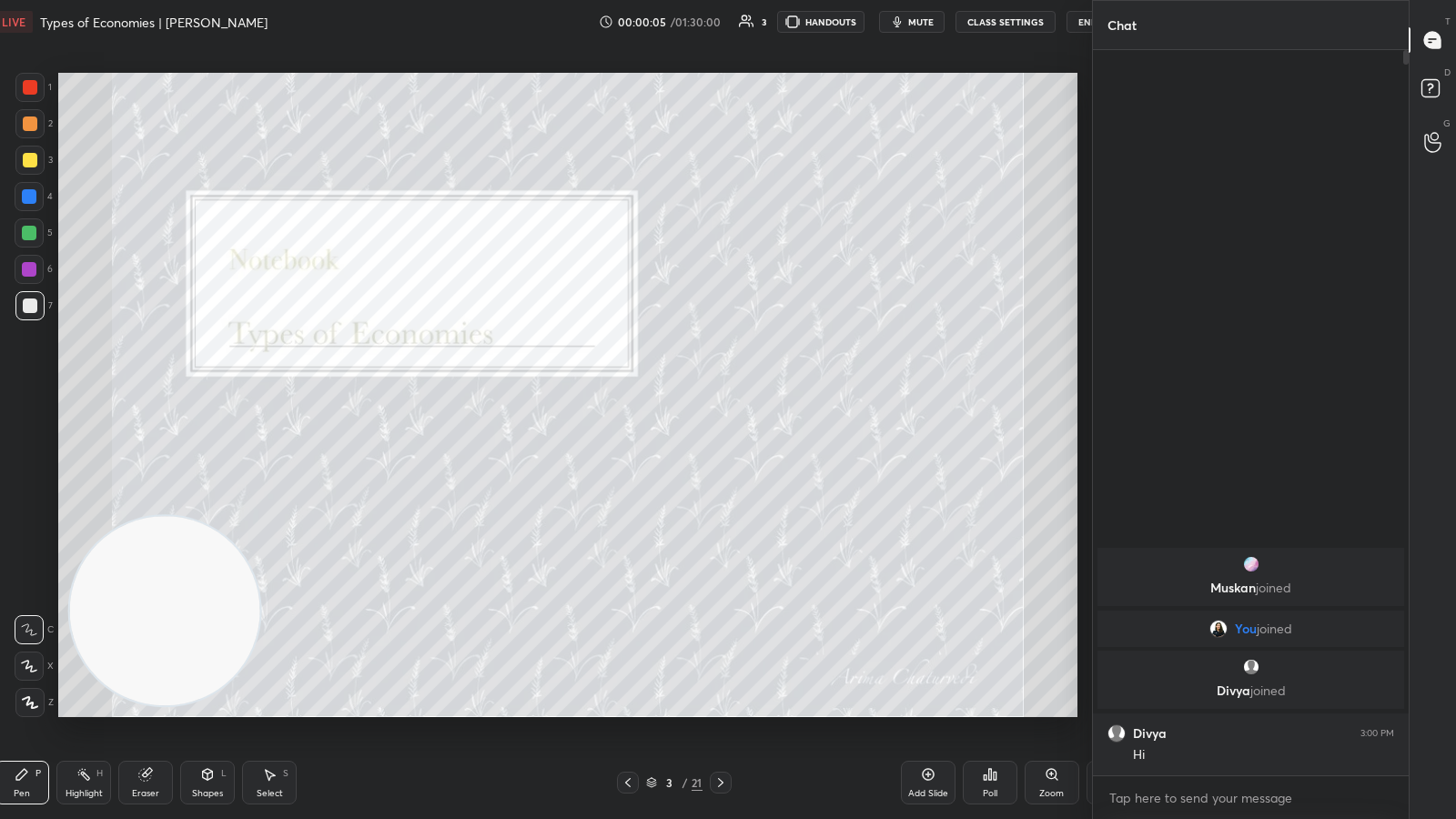 type on "x" 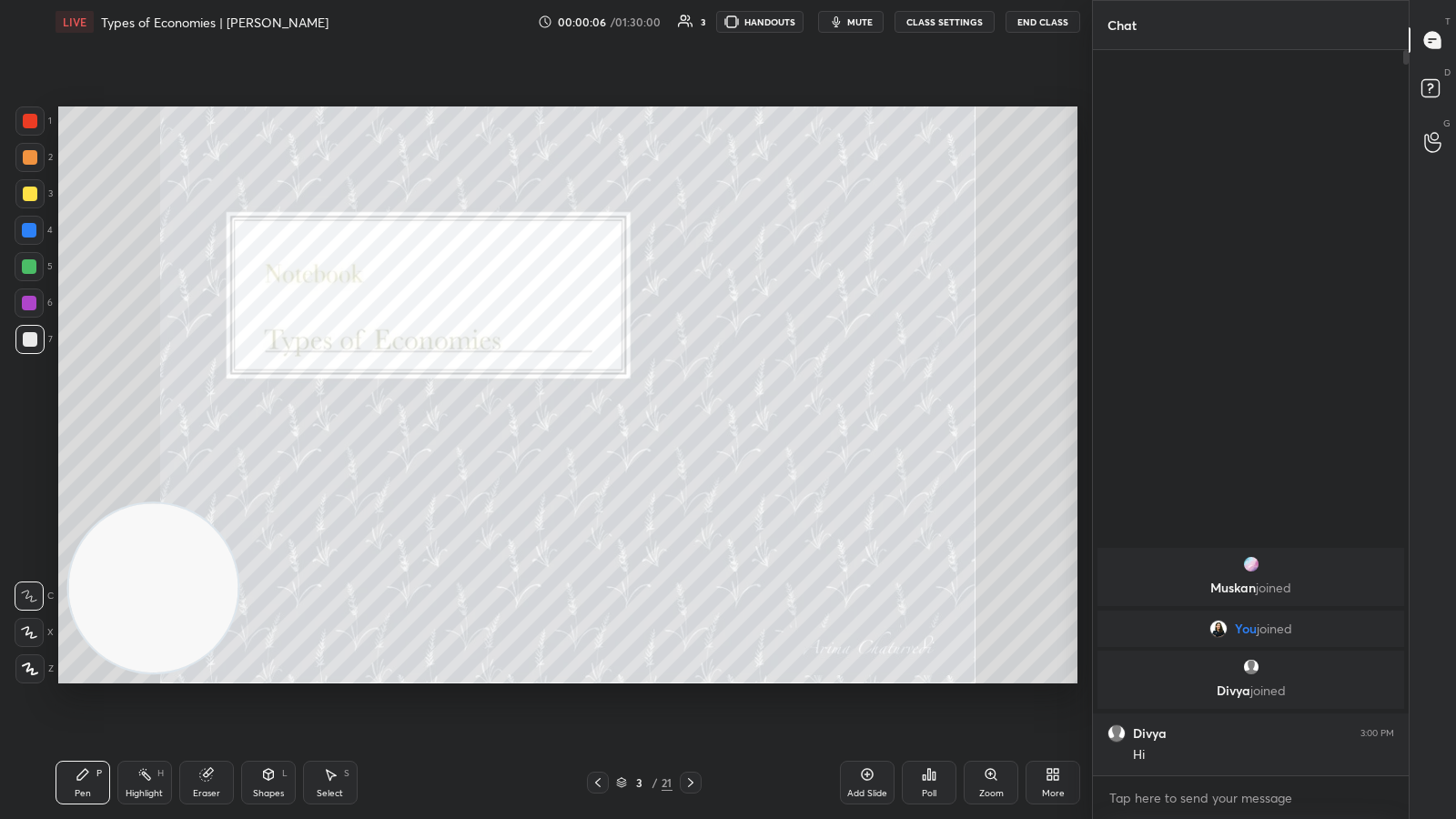scroll, scrollTop: 90297, scrollLeft: 89960, axis: both 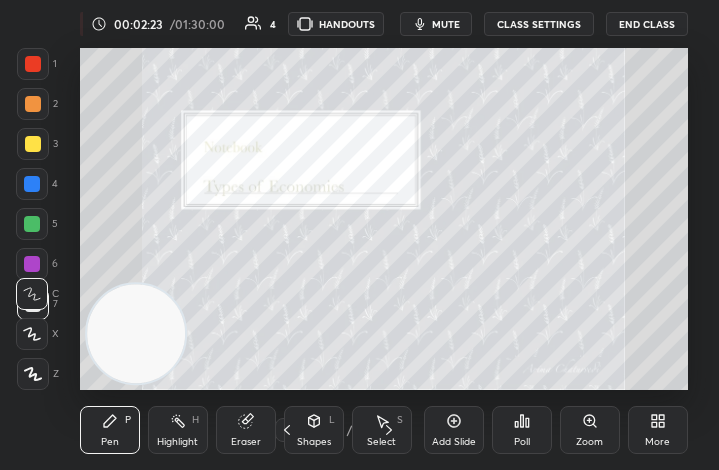 click 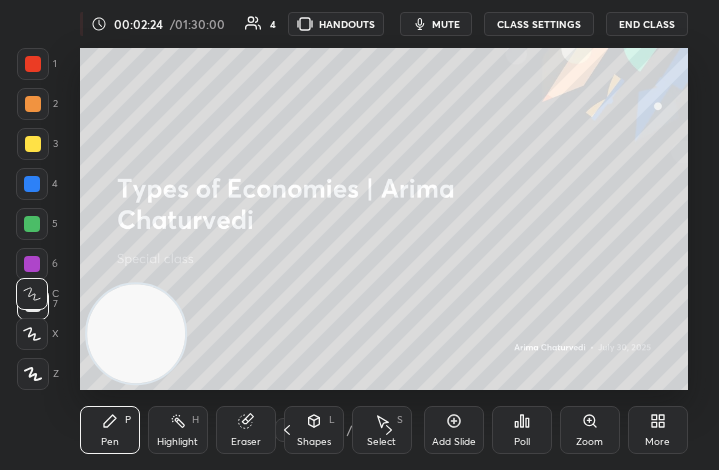 click on "More" at bounding box center (658, 430) 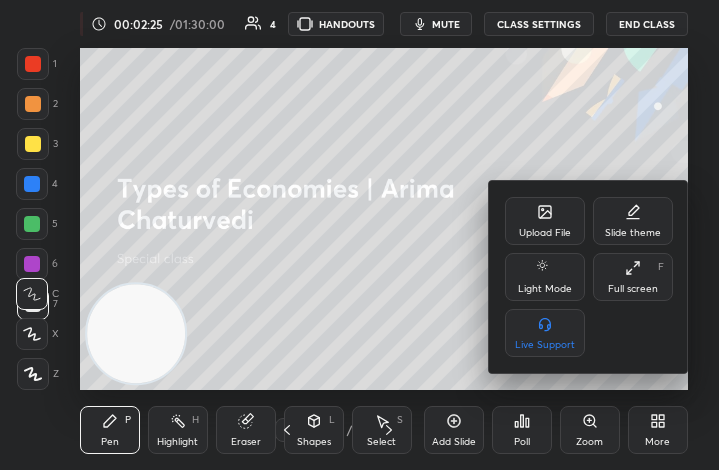 click 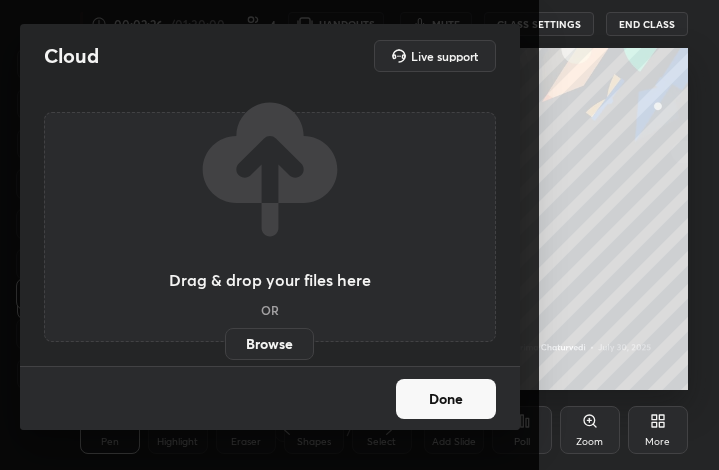 click on "Browse" at bounding box center (269, 344) 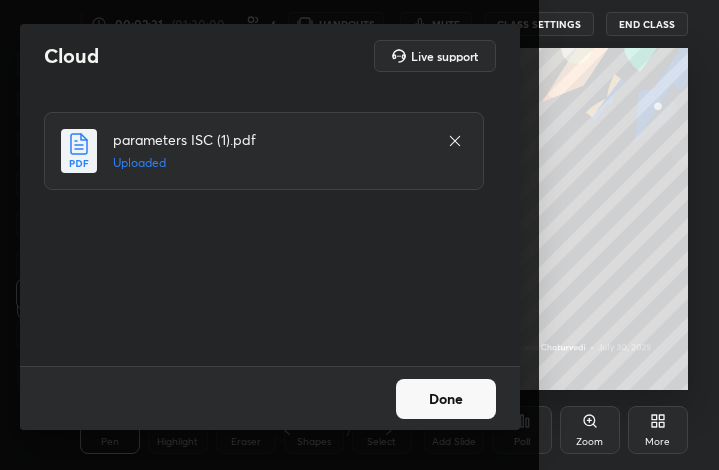 click on "Done" at bounding box center (446, 399) 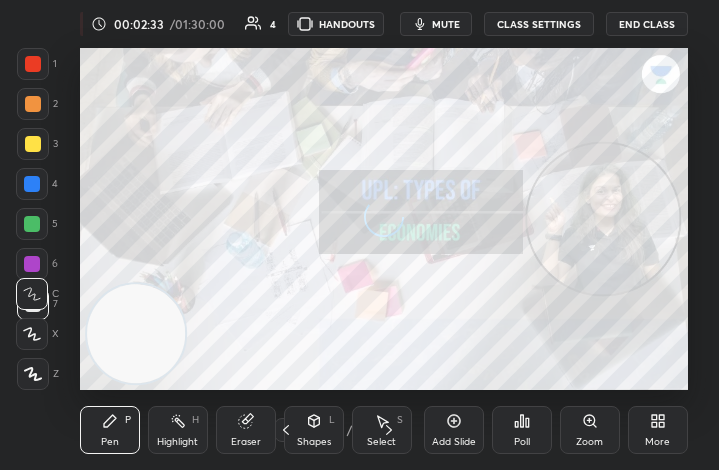 click on "More" at bounding box center [658, 430] 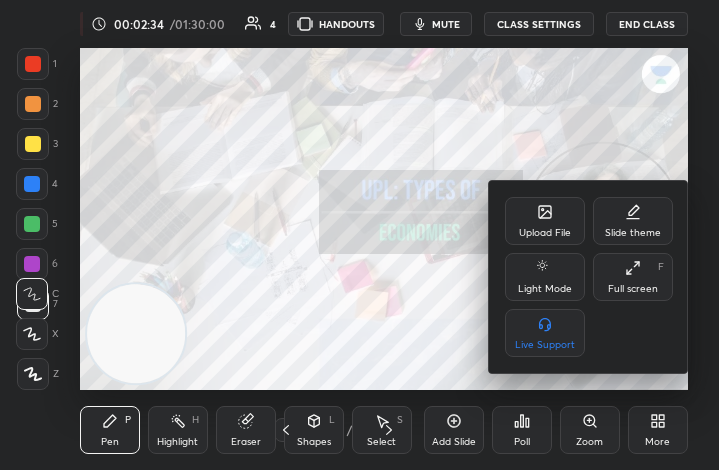 click at bounding box center [359, 235] 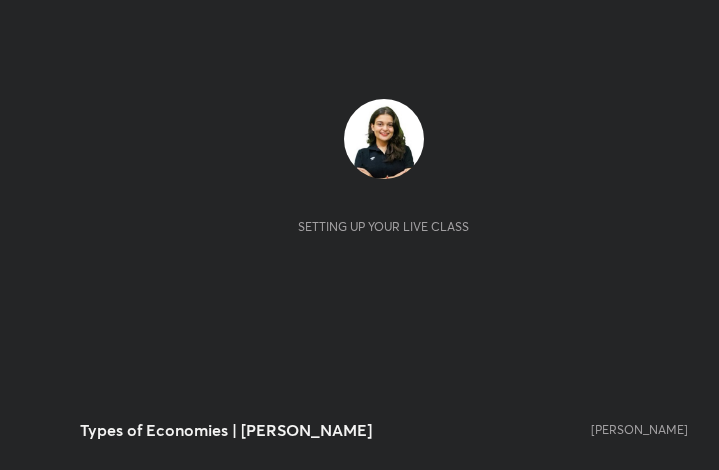 scroll, scrollTop: 0, scrollLeft: 0, axis: both 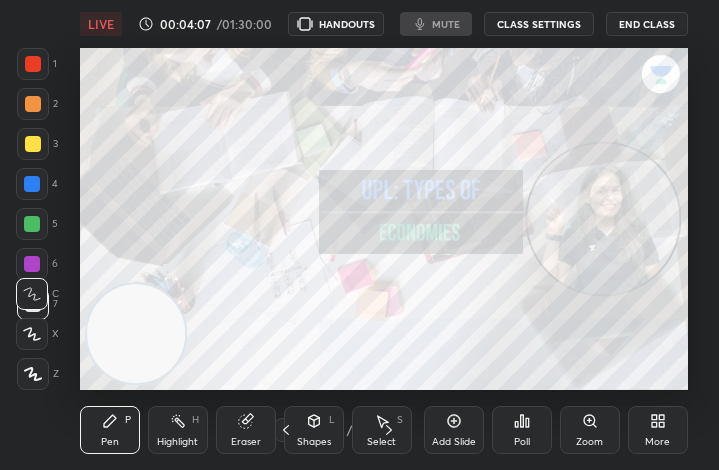 click on "Add Slide Poll Zoom More" at bounding box center [556, 430] 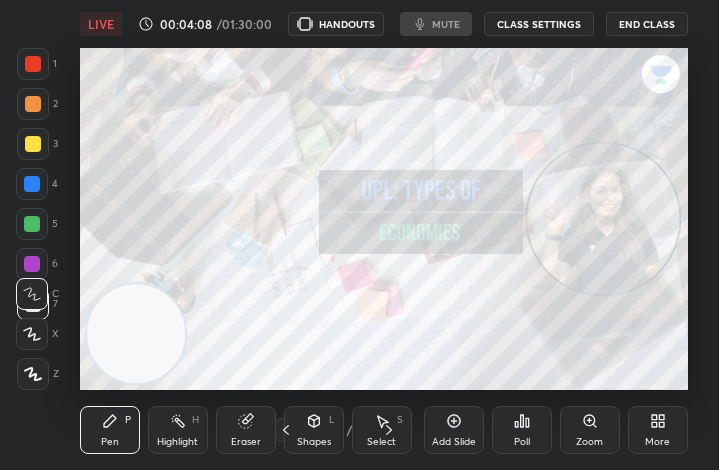 click on "More" at bounding box center (658, 430) 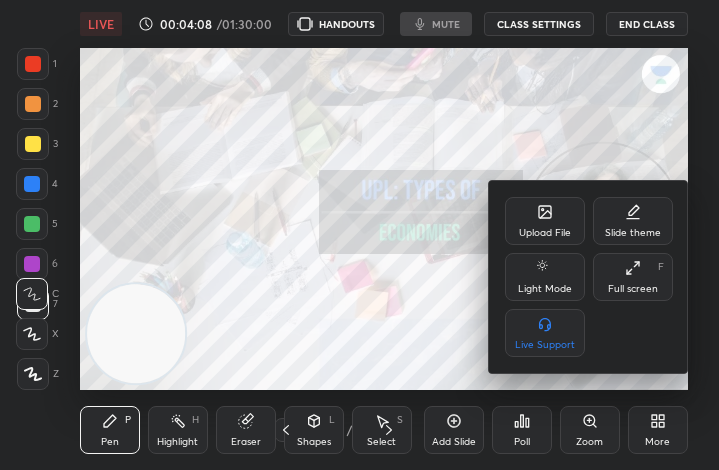 click 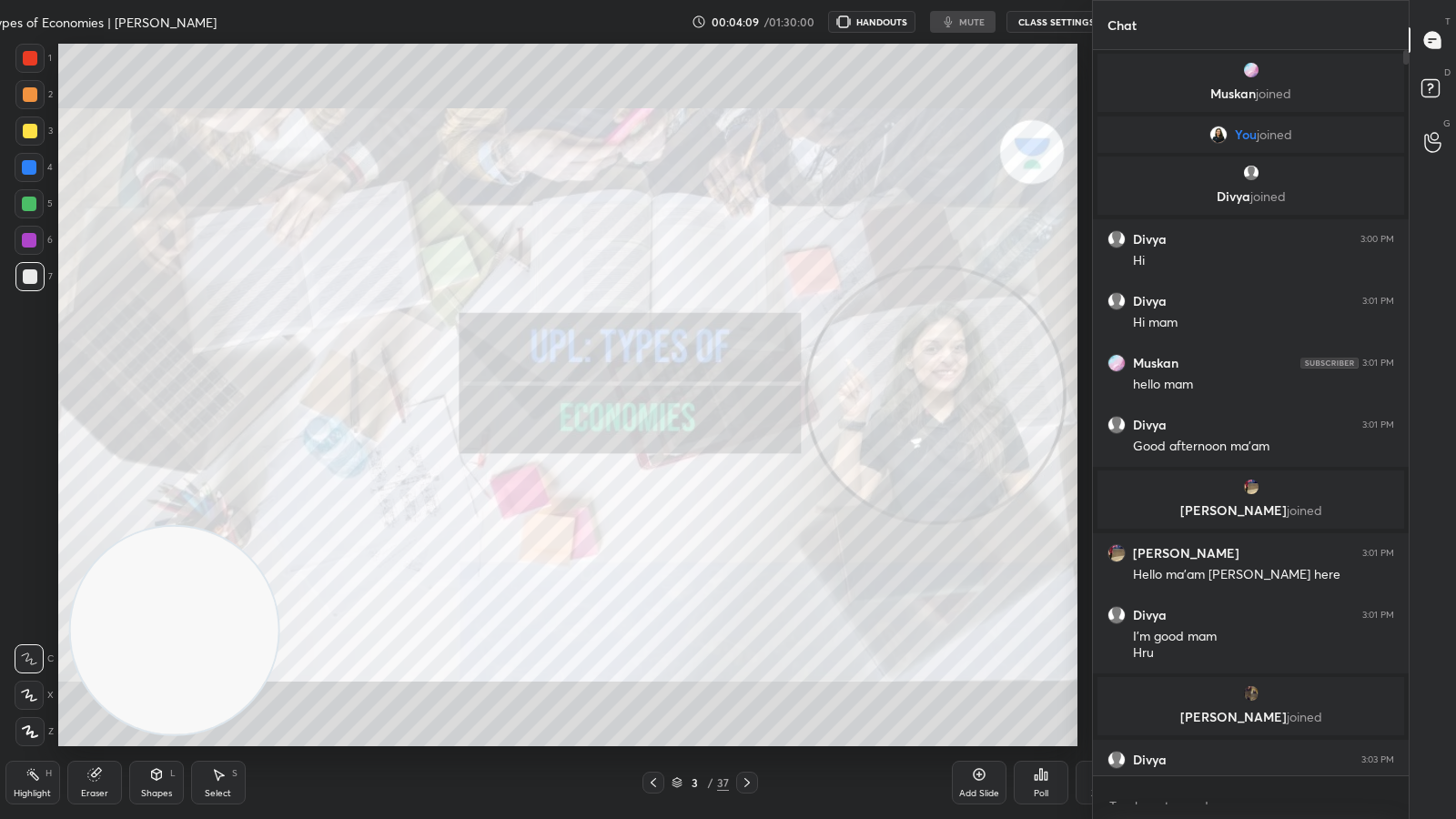scroll, scrollTop: 90297, scrollLeft: 89684, axis: both 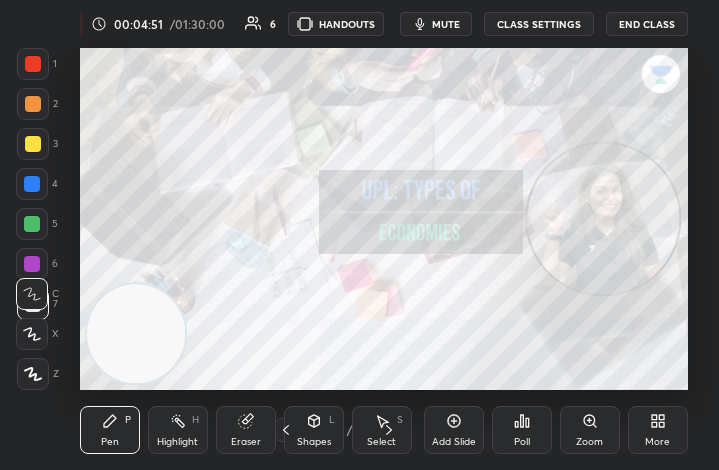 click on "More" at bounding box center [658, 430] 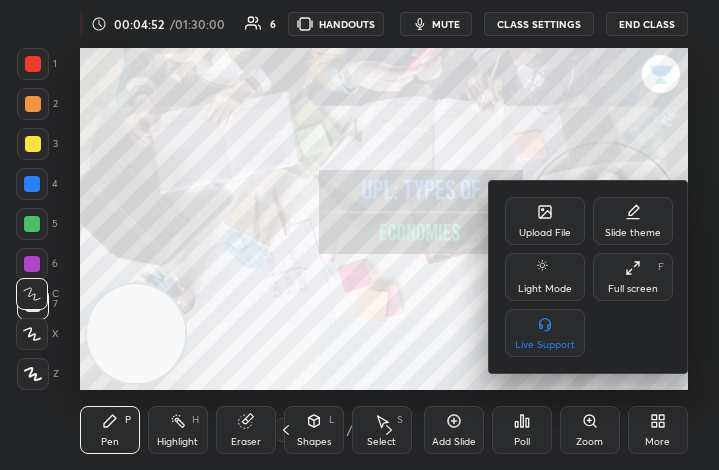 click on "Full screen F" at bounding box center (633, 277) 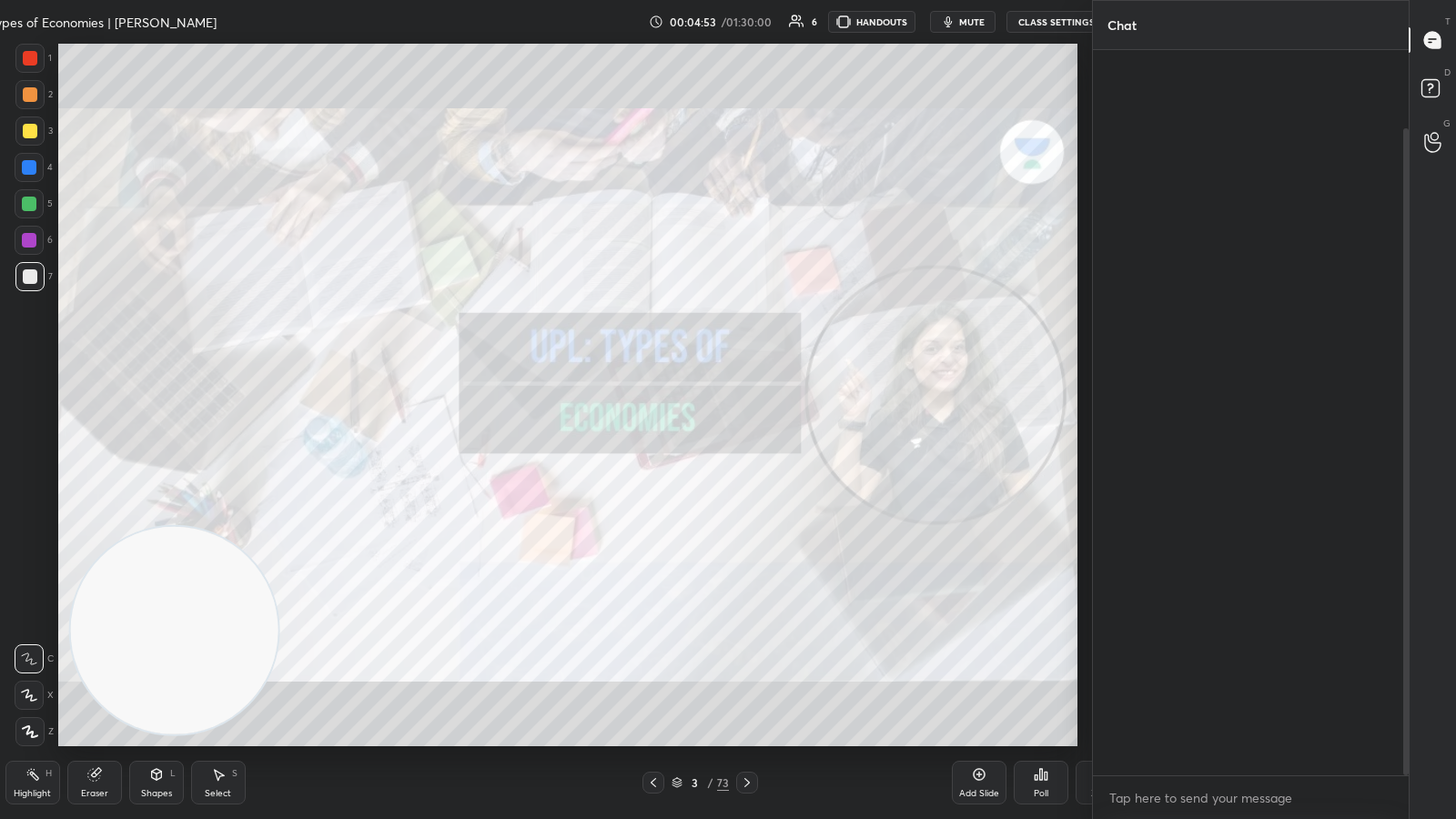 type on "x" 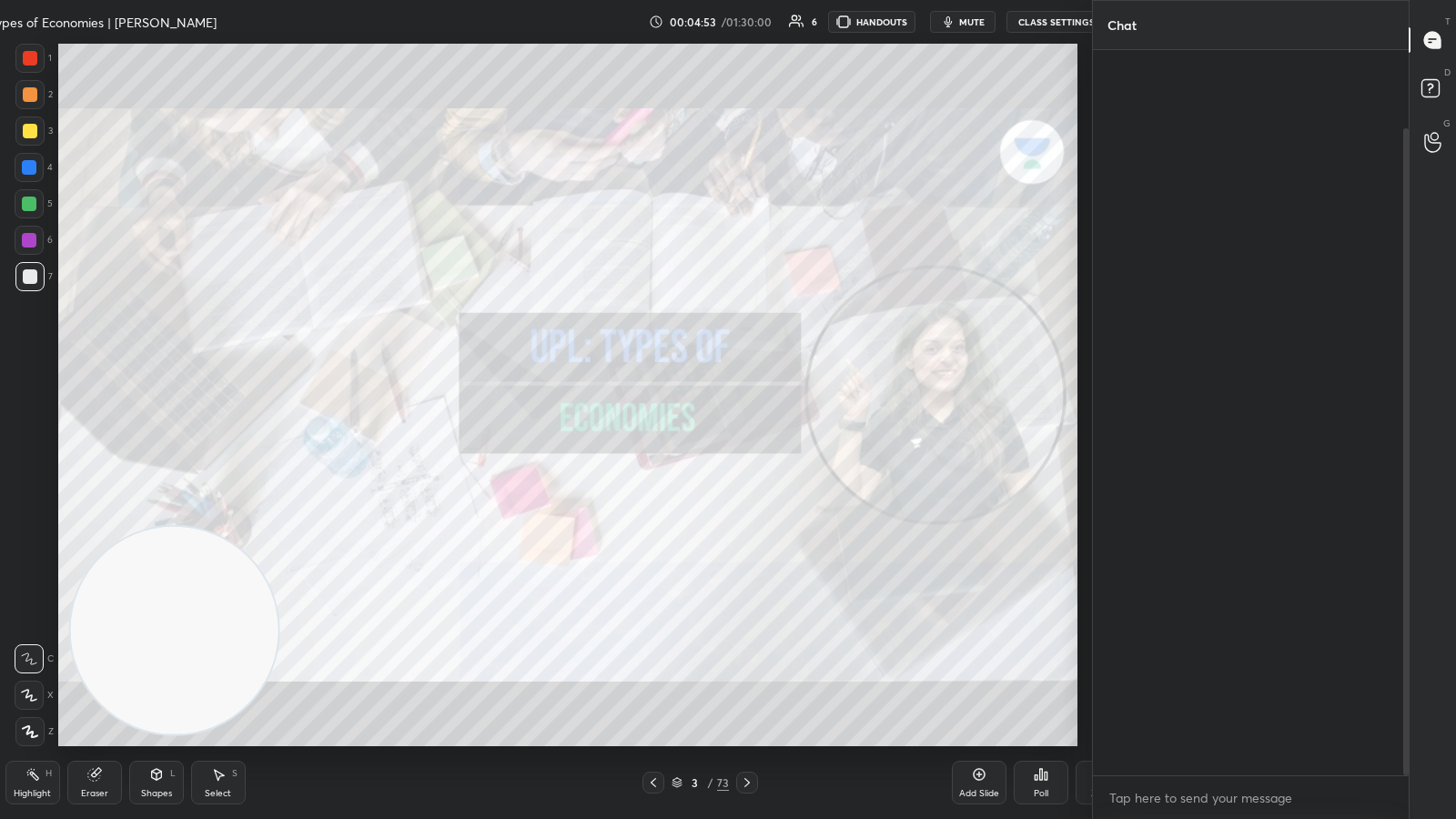 scroll, scrollTop: 90297, scrollLeft: 89777, axis: both 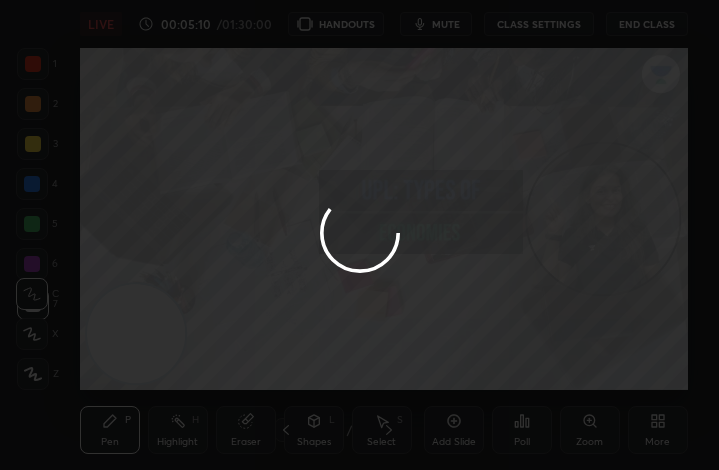 click at bounding box center (359, 235) 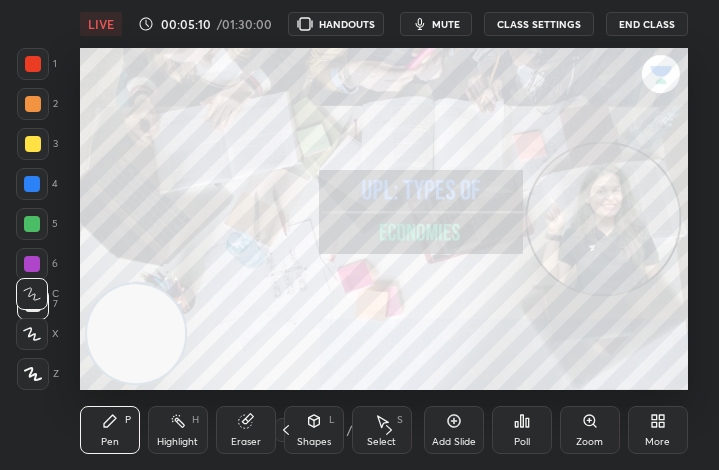 click on "More" at bounding box center [658, 430] 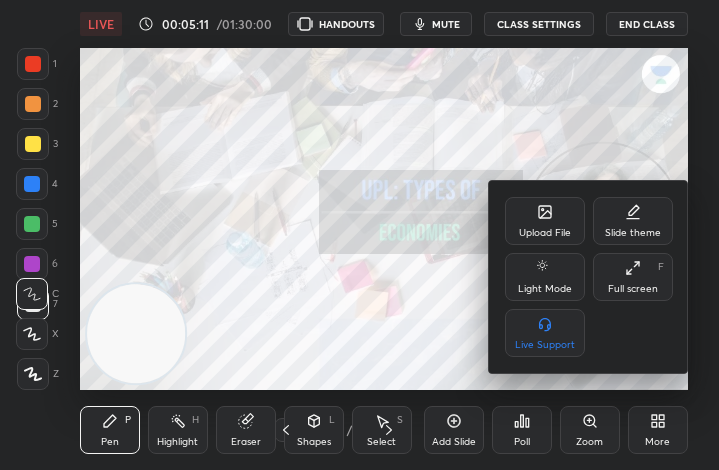click on "Full screen" at bounding box center (633, 289) 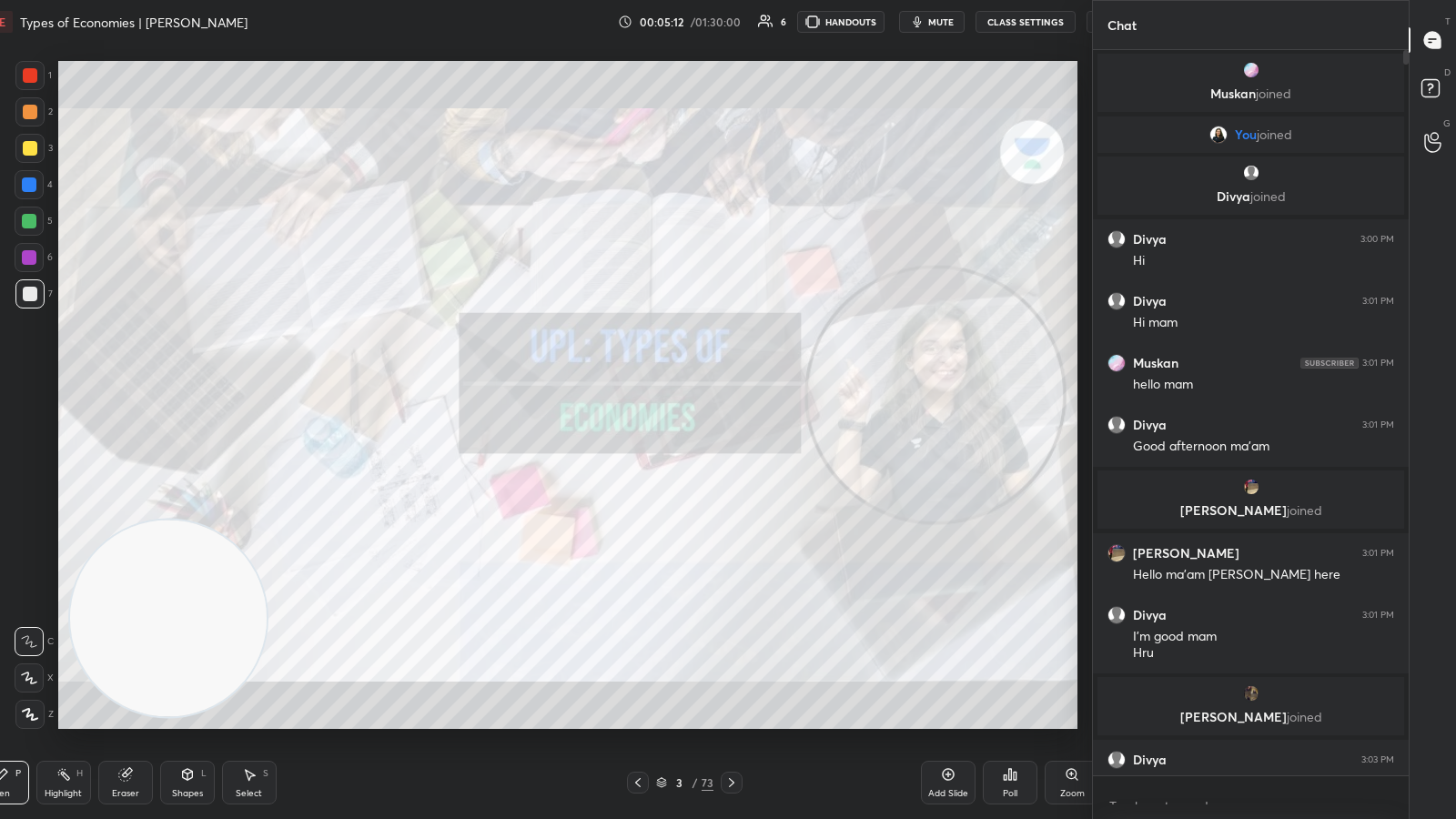 scroll, scrollTop: 90297, scrollLeft: 89926, axis: both 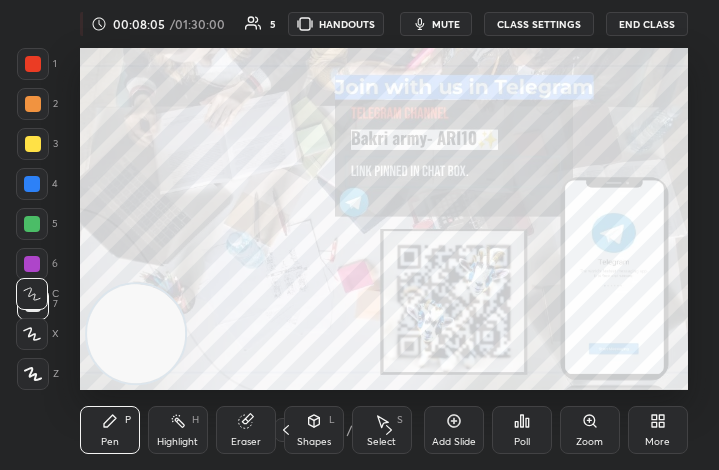 click on "More" at bounding box center (658, 430) 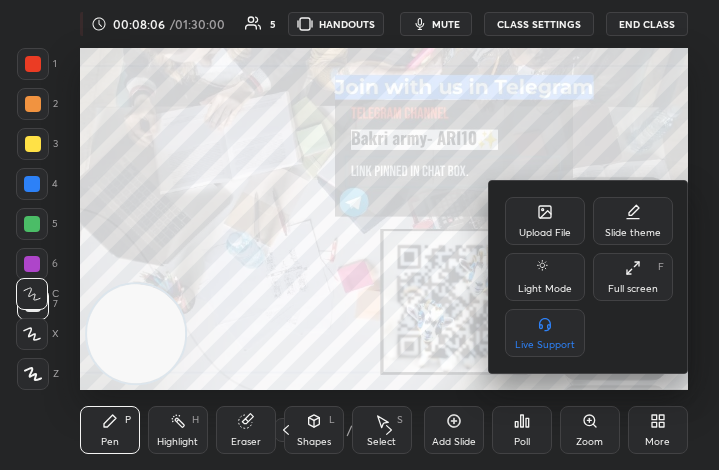 click on "Full screen F" at bounding box center [633, 277] 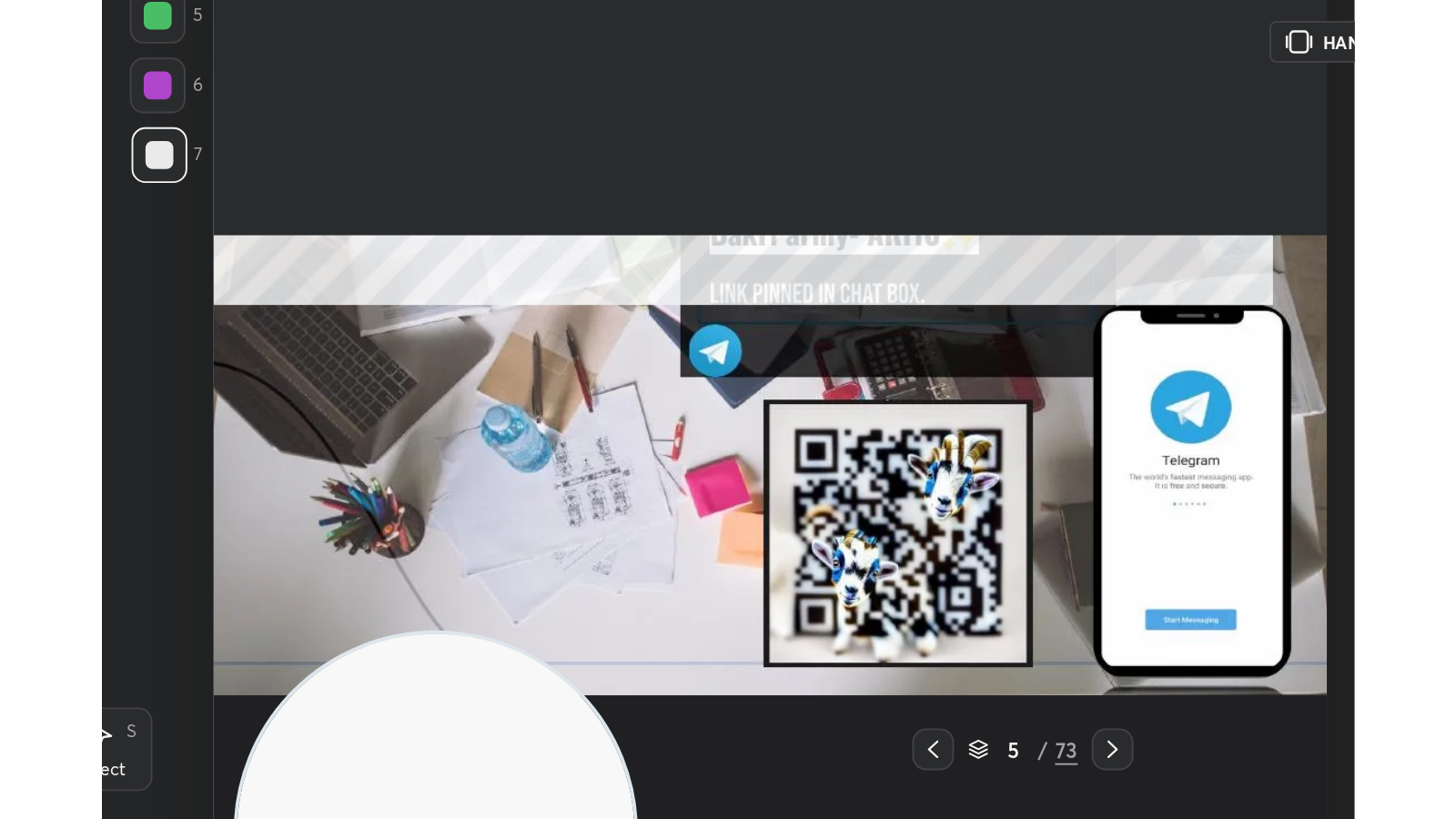 scroll, scrollTop: 90297, scrollLeft: 89737, axis: both 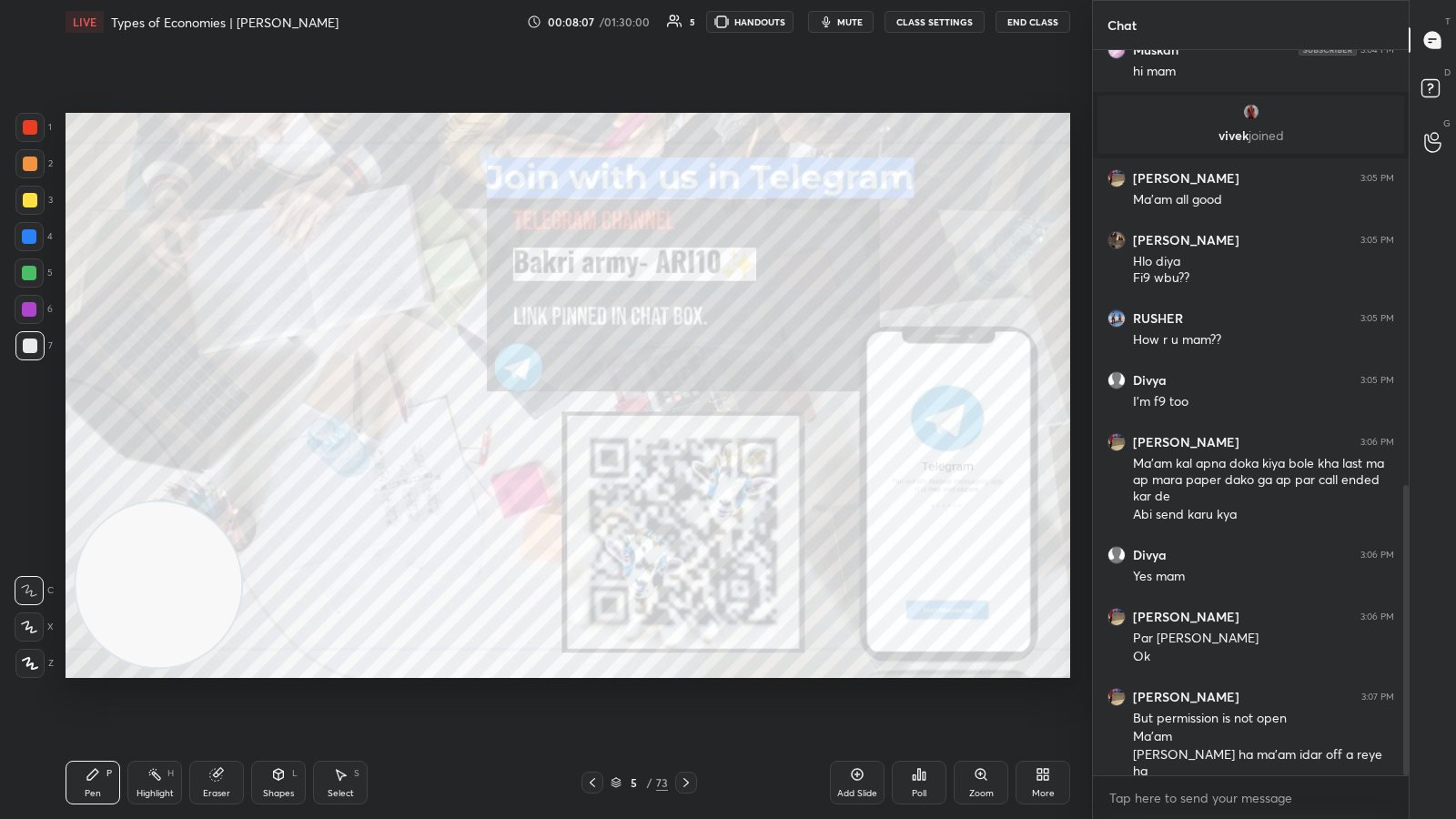 click on "1 2 3 4 5 6 7 C X Z C X Z E E Erase all   H H LIVE Types of Economies | Arima Chaturvedi 00:08:07 /  01:30:00 5 HANDOUTS mute CLASS SETTINGS End Class Setting up your live class Poll for   secs No correct answer Start poll Back Types of Economies | Arima Chaturvedi Arima Chaturvedi Pen P Highlight H Eraser Shapes L Select S 5 / 73 Add Slide Poll Zoom More Chat RUSHER 3:04 PM Hi mam Muskan 3:04 PM hi mam vivek  joined Vansh 3:05 PM Ma'am all good sanaya 3:05 PM Hlo diya
Fi9 wbu?? RUSHER 3:05 PM How r u mam?? Divya 3:05 PM I'm f9 too Vansh 3:06 PM Ma'am kal apna doka kiya bole kha last ma ap mara paper dako ga ap par call ended kar de Abi send karu kya Divya 3:06 PM Yes mam Vansh 3:06 PM Par sa doka Ok Vansh 3:07 PM But permission is not open Ma'am Nahi ha ma'am idar off a reye ha JUMP TO LATEST Enable hand raising Enable raise hand to speak to learners. Once enabled, chat will be turned off temporarily. Enable x   introducing Raise a hand with a doubt Now learners can raise their hand along with a doubt  T D" at bounding box center [728, 410] 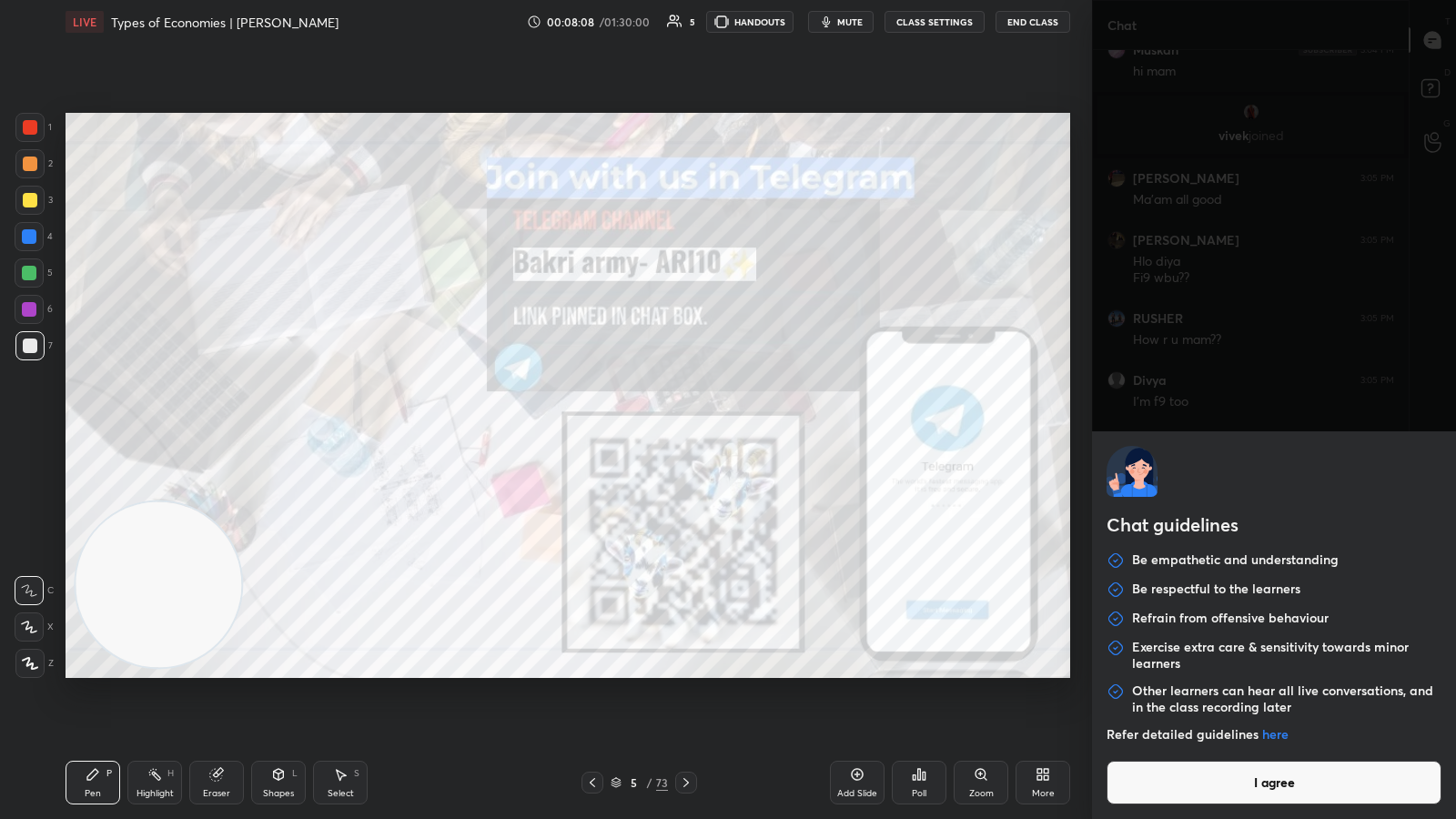 click on "I agree" at bounding box center (1274, 783) 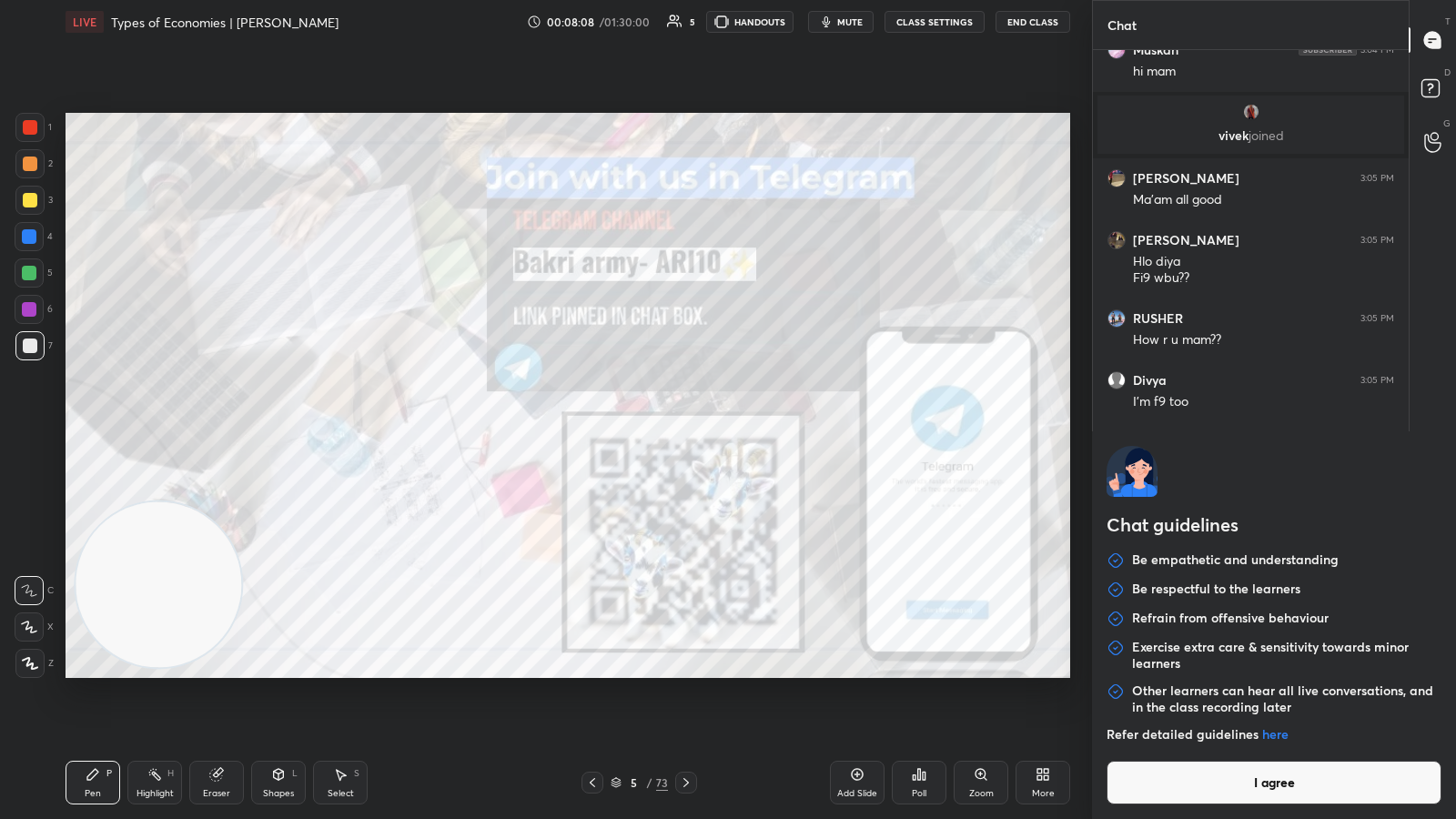 type on "x" 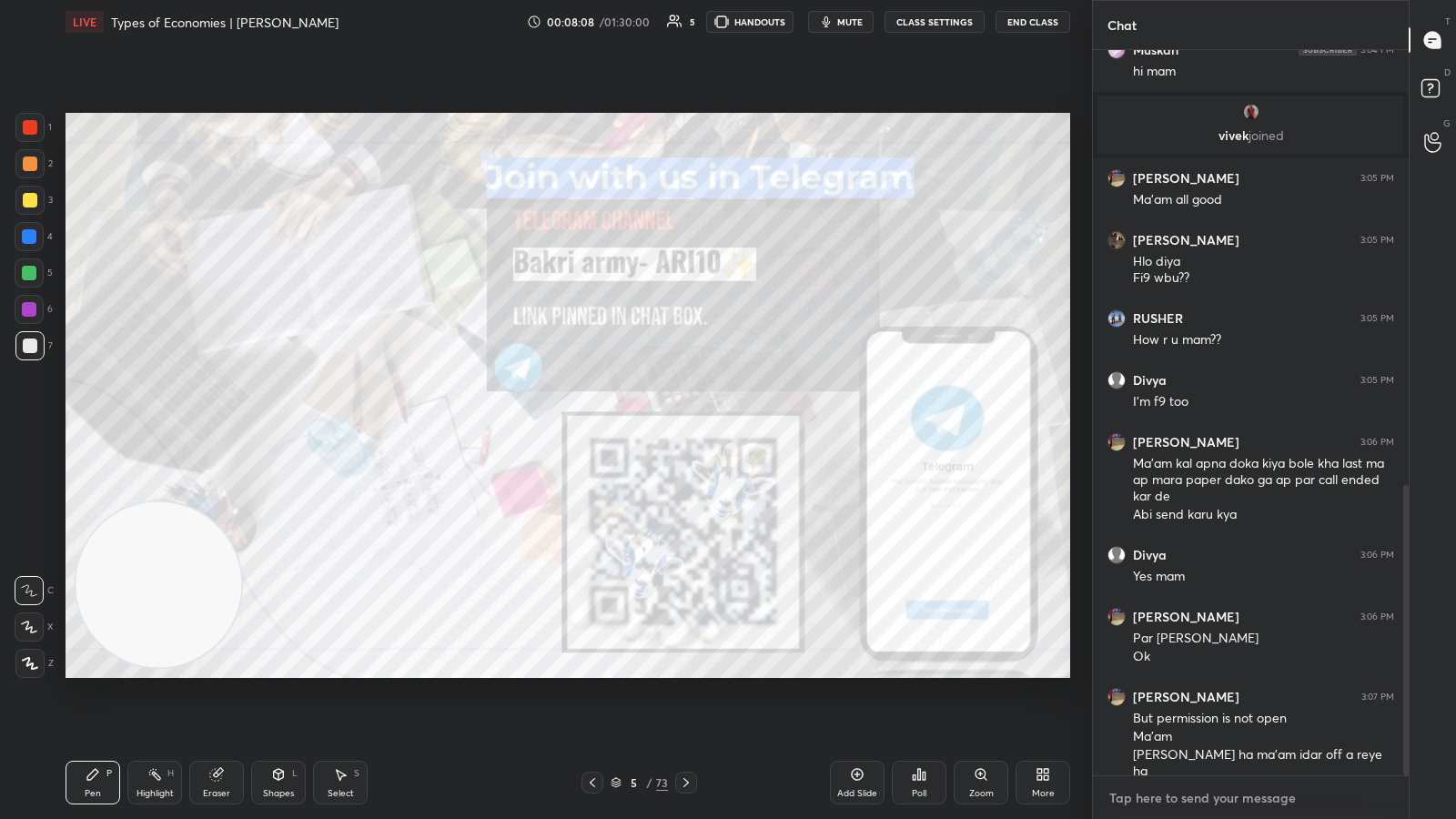 click at bounding box center (1250, 798) 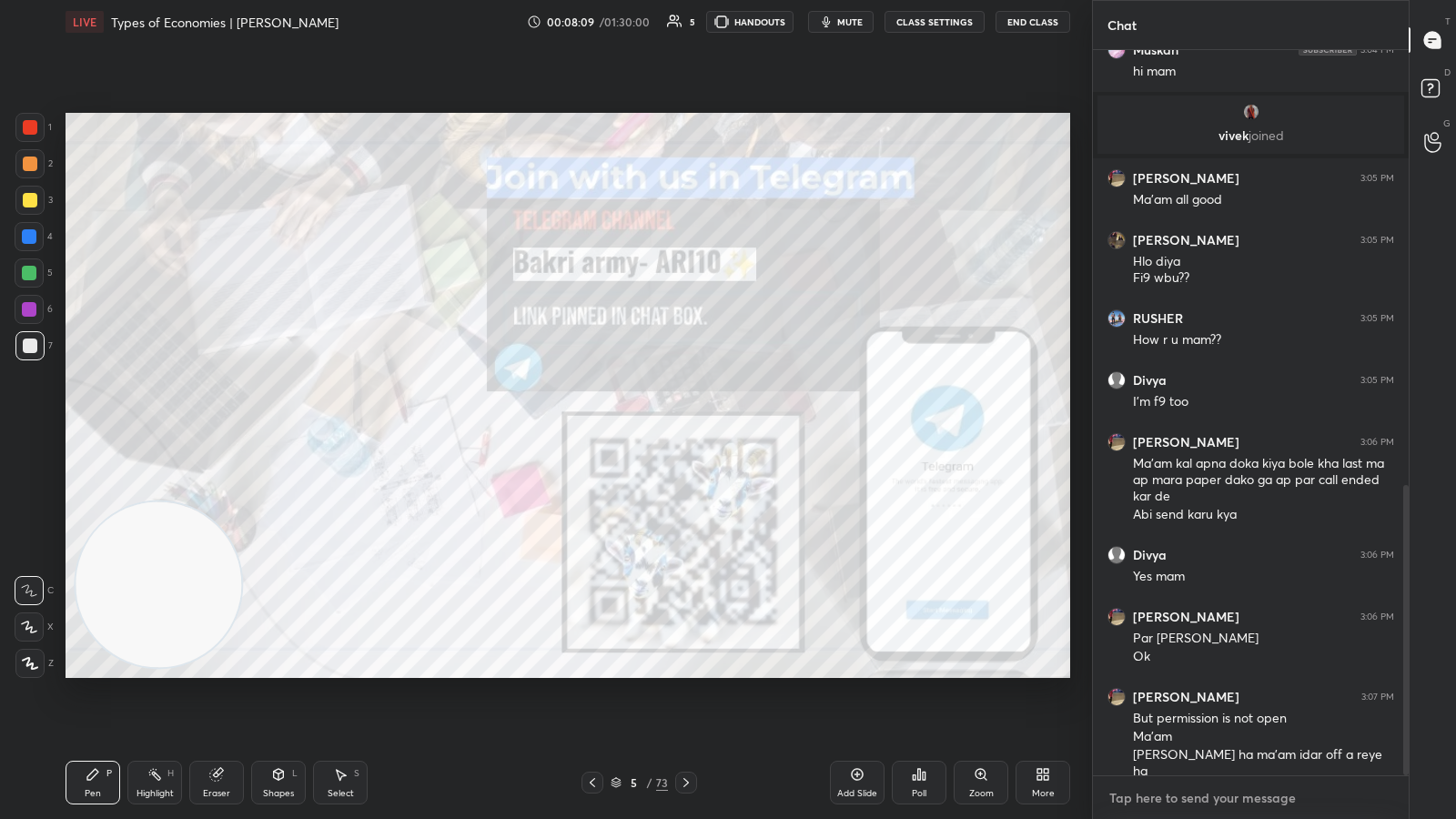 paste on "https://t.me/+Ia7sc8AlU0I2M2Vl" 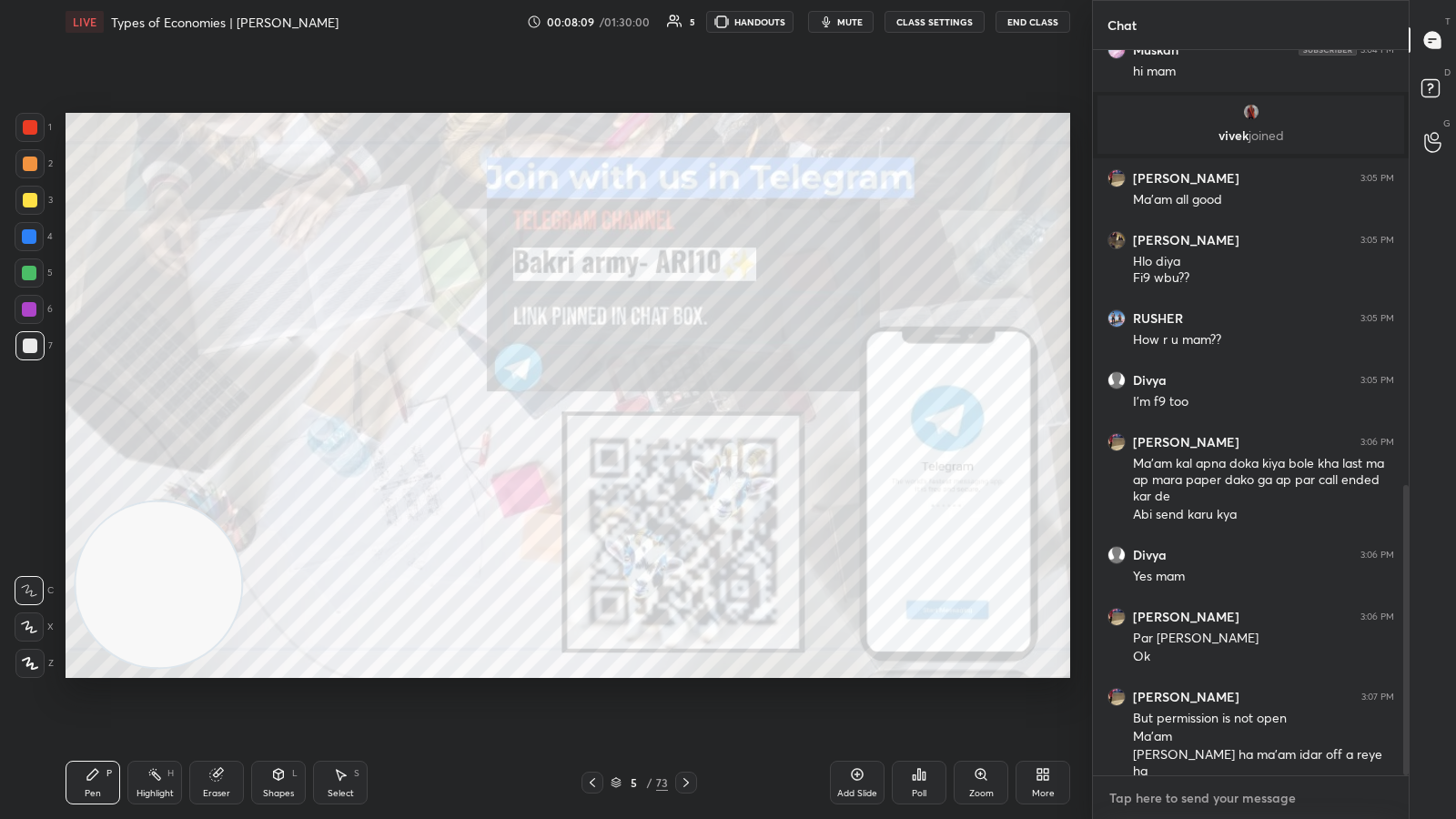 type on "https://t.me/+Ia7sc8AlU0I2M2Vl" 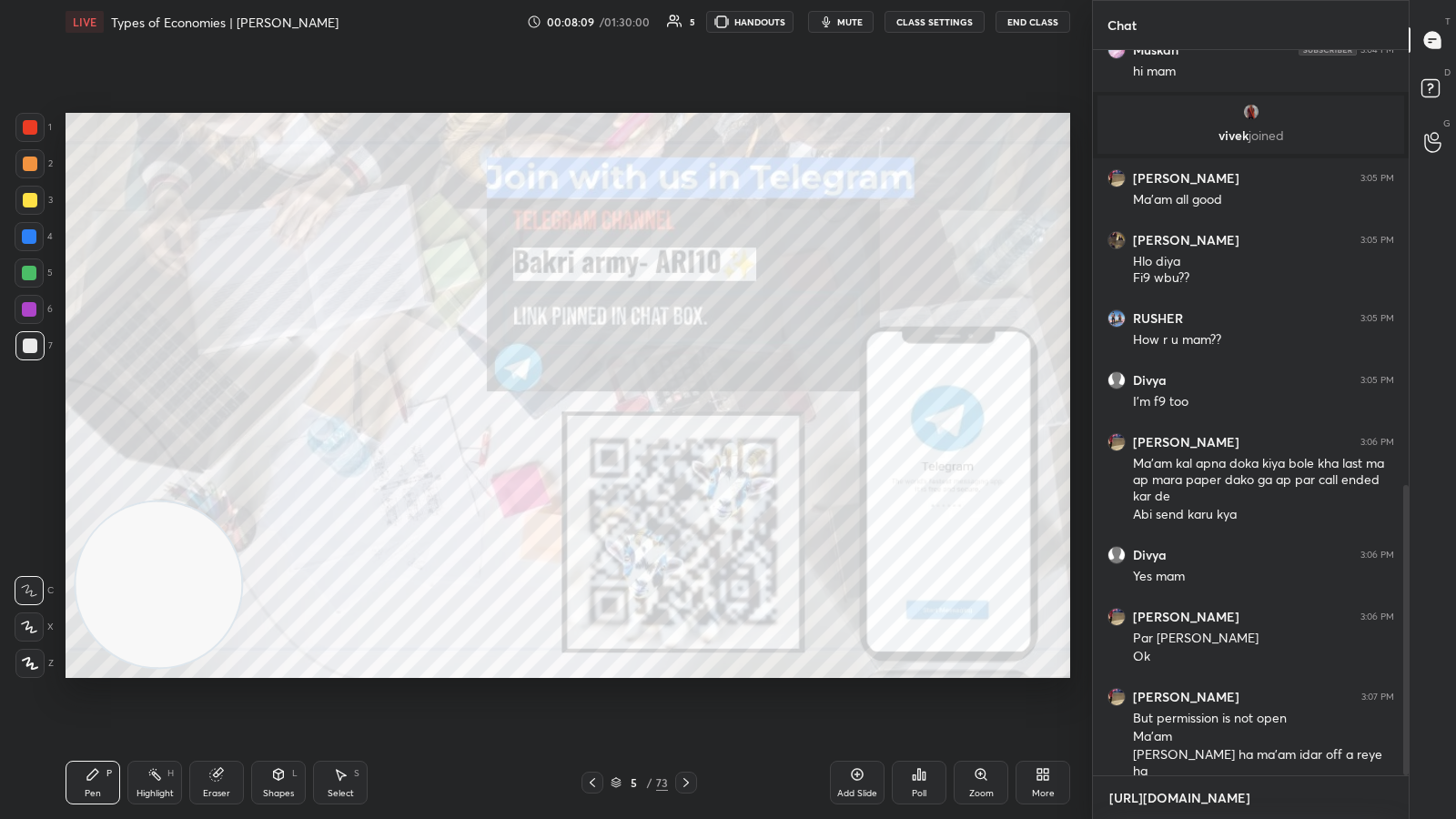 scroll, scrollTop: 713, scrollLeft: 309, axis: both 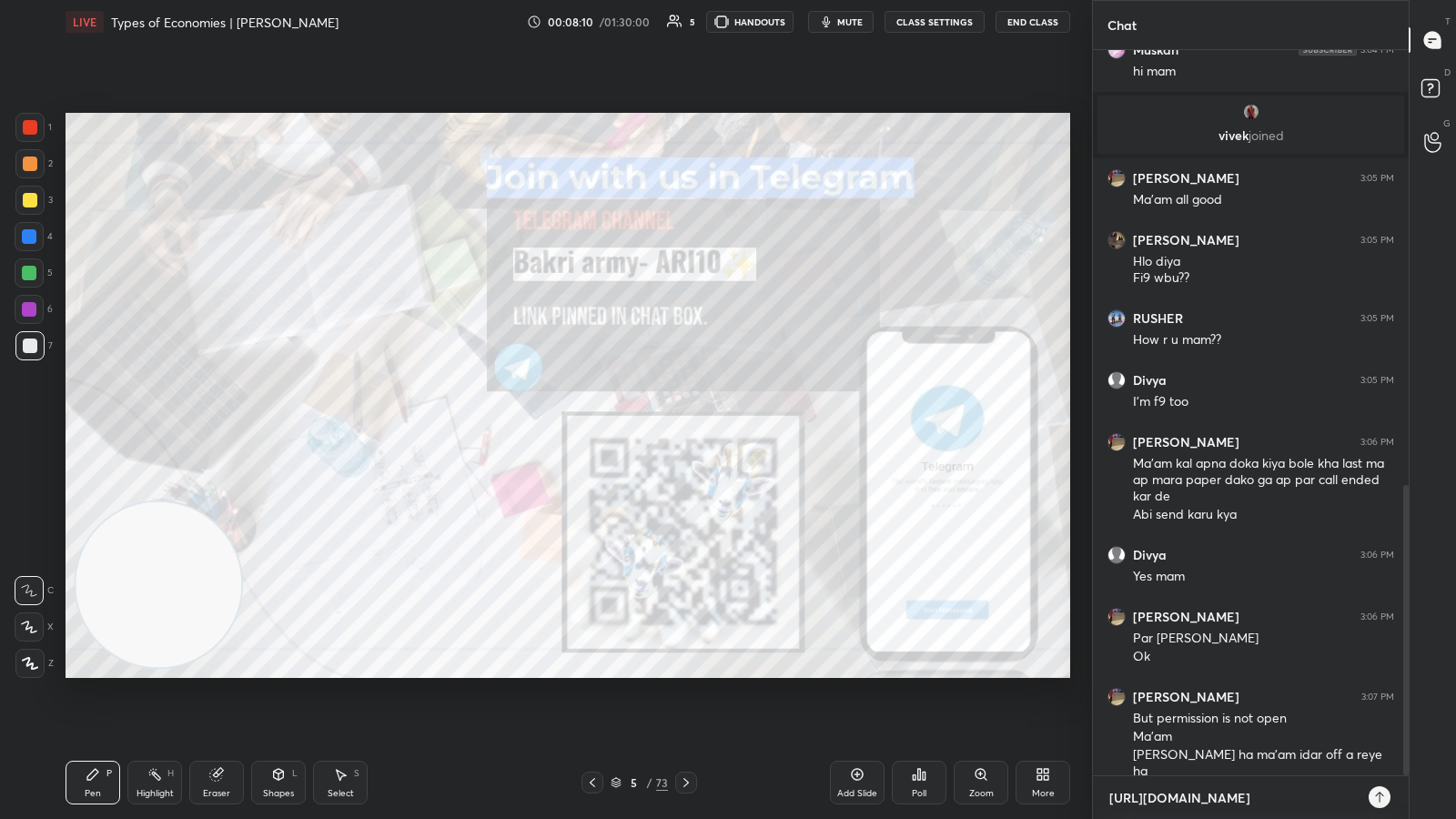 type on "https://t.me/+Ia7sc8AlU0I2M2Vl" 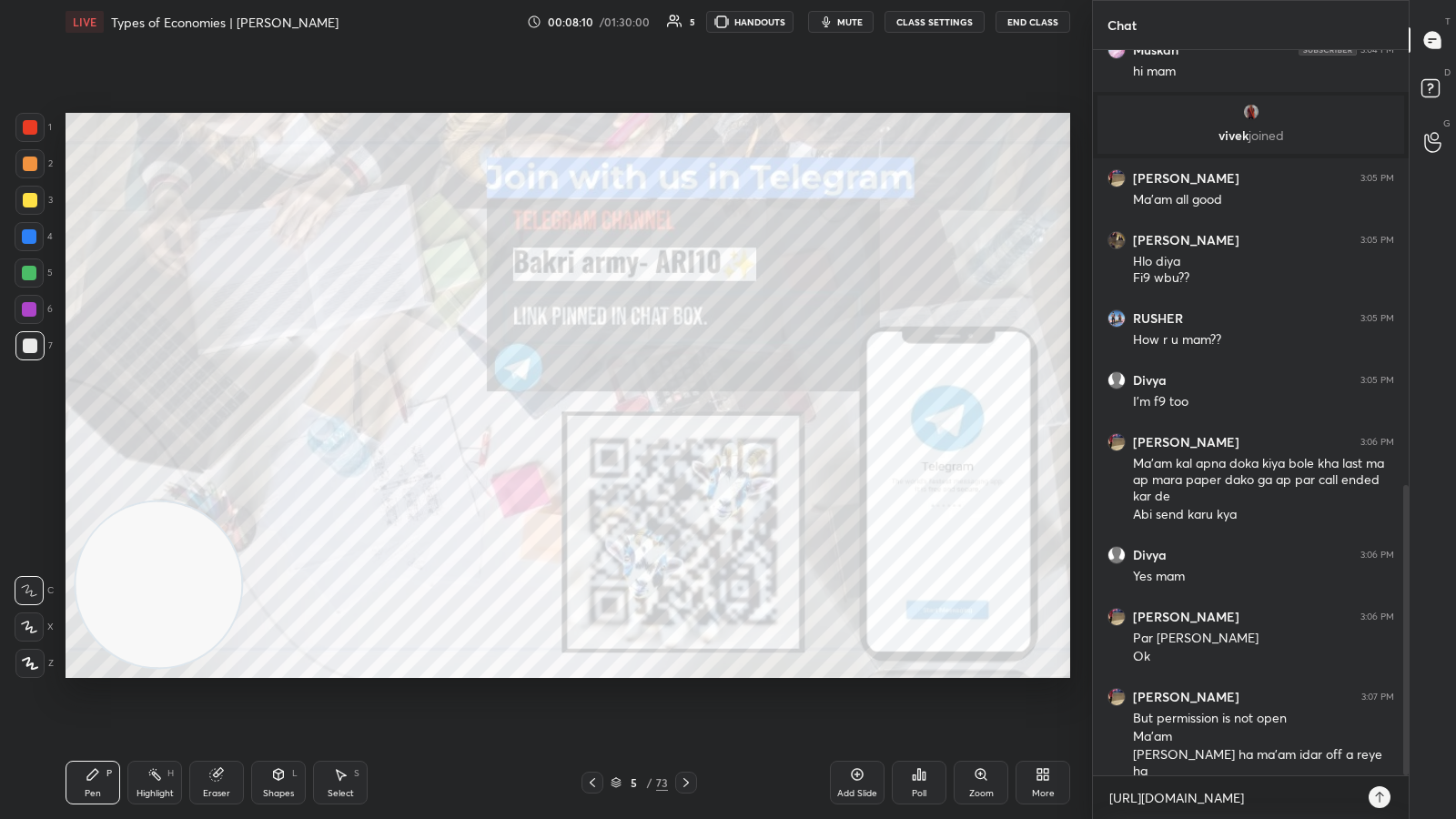 type on "x" 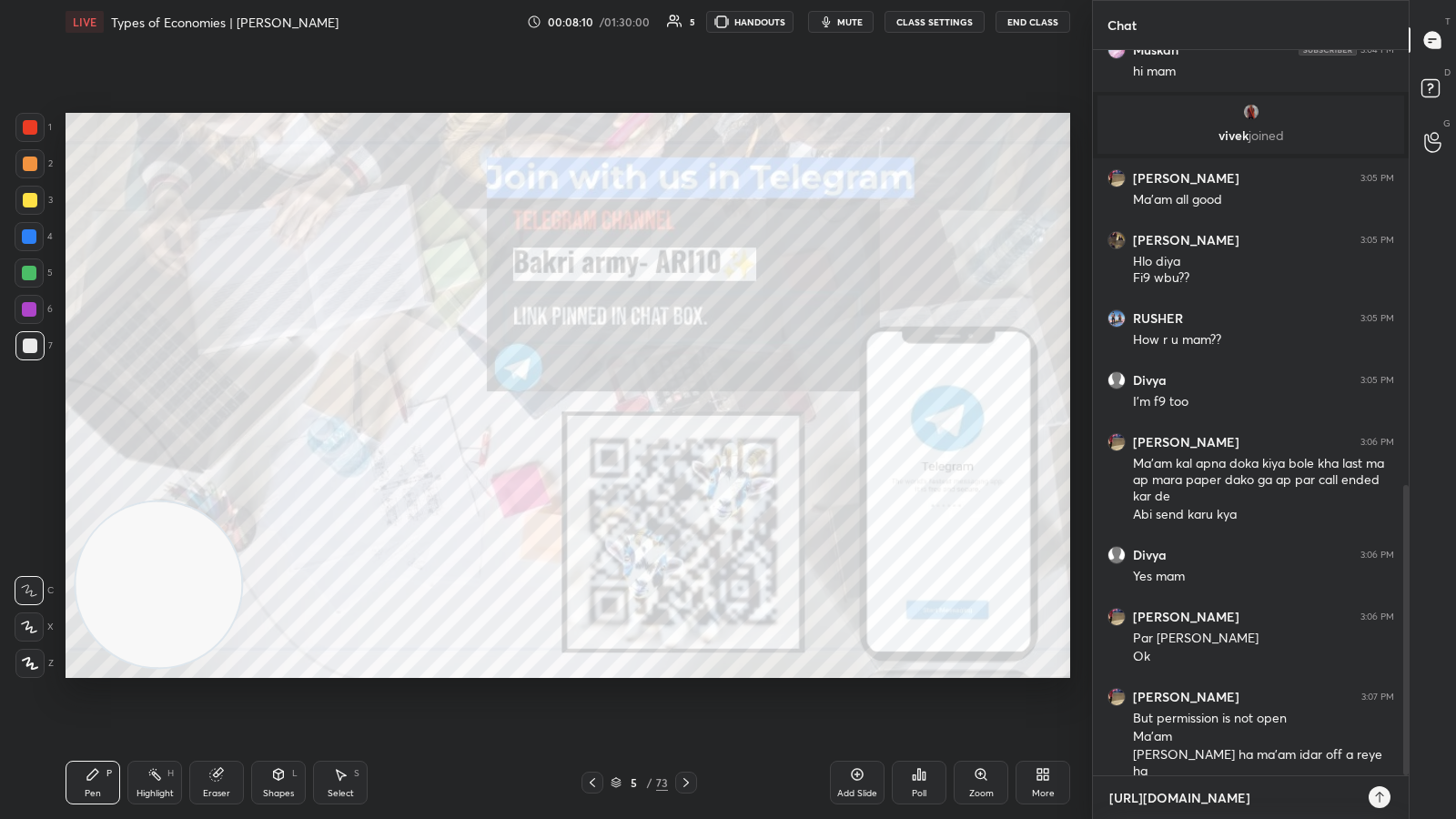 type 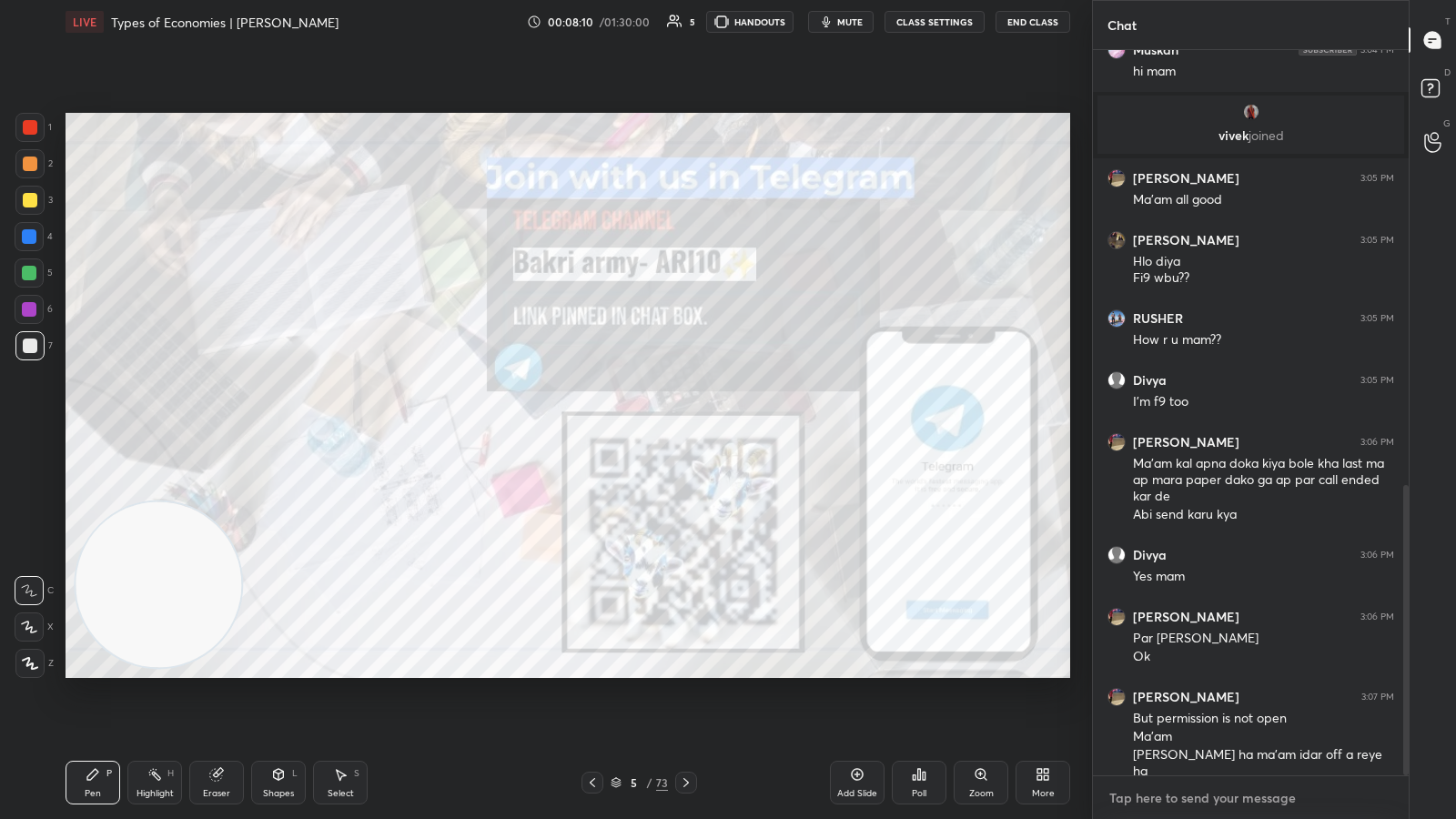 scroll, scrollTop: 1188, scrollLeft: 0, axis: vertical 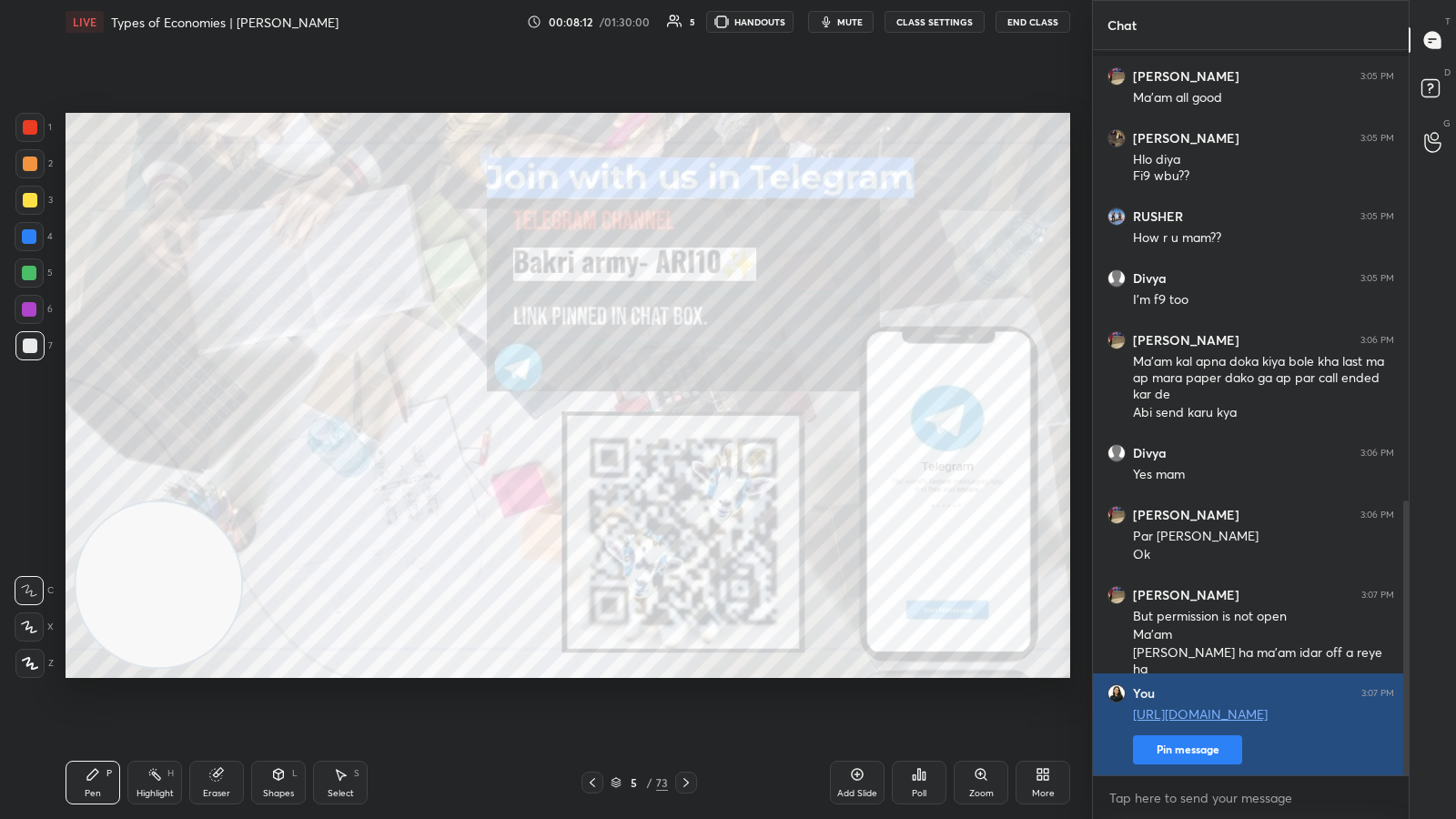 click on "Pin message" at bounding box center (1188, 750) 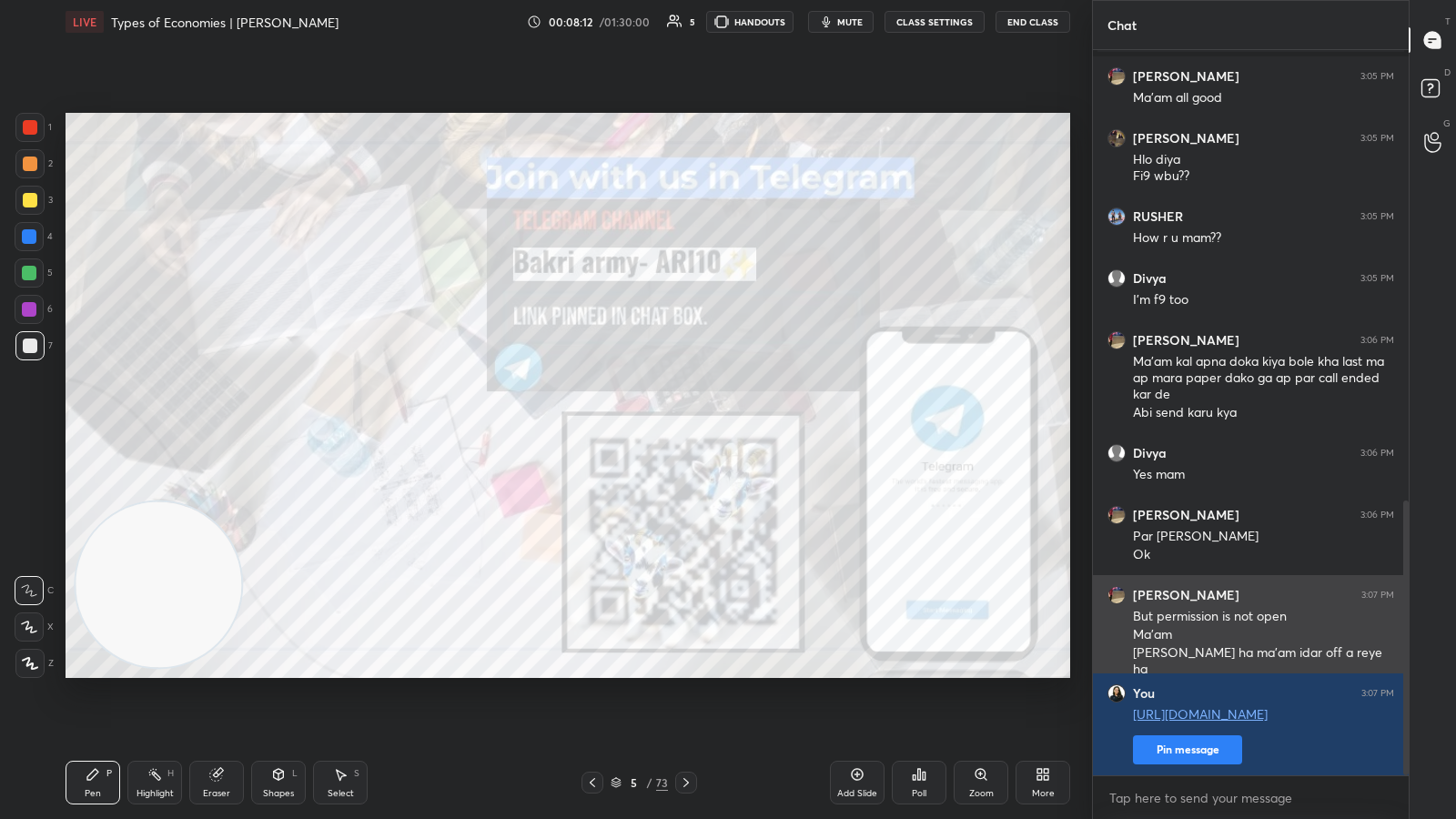 scroll, scrollTop: 682, scrollLeft: 309, axis: both 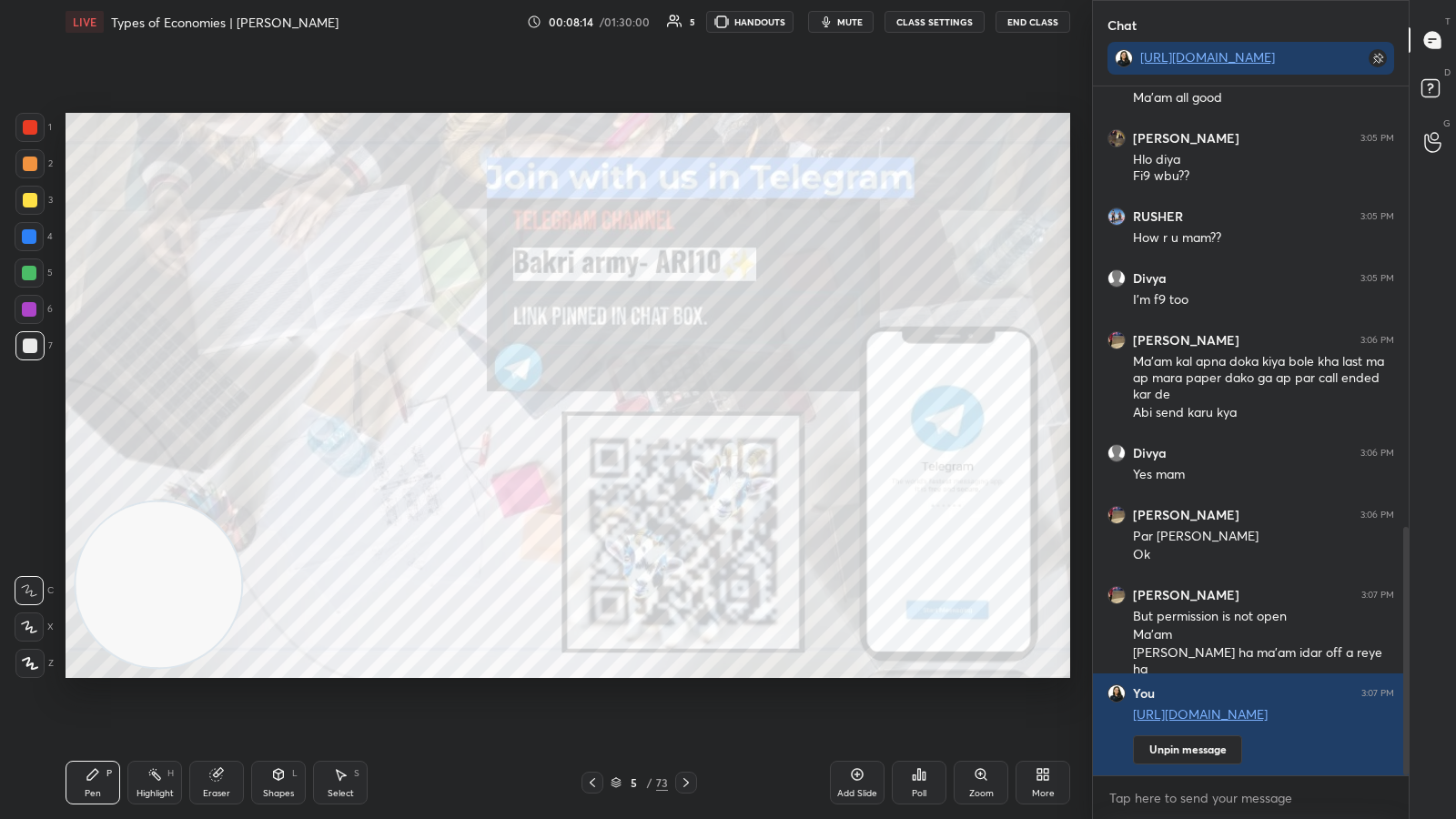 type on "x" 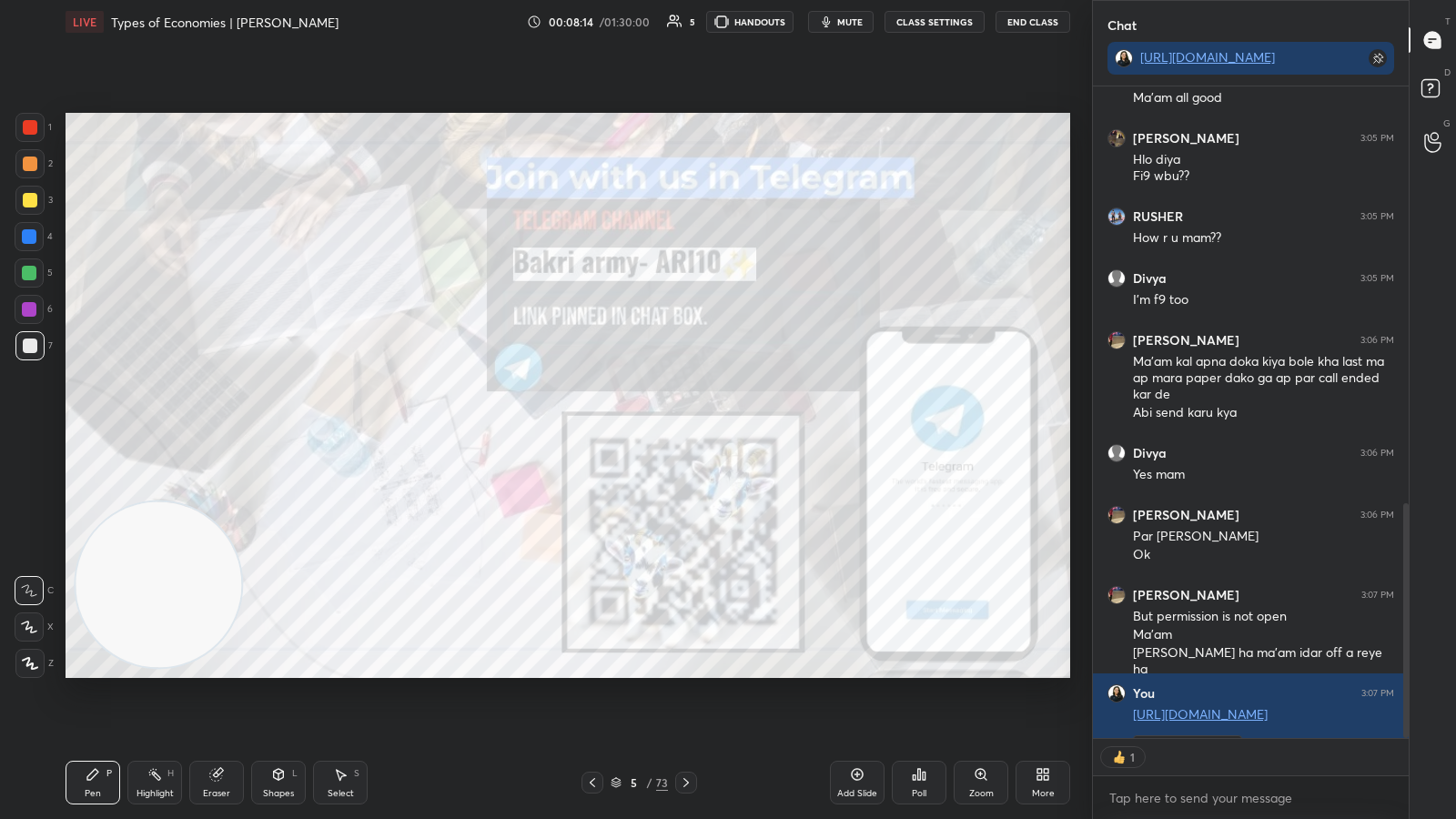 scroll, scrollTop: 646, scrollLeft: 309, axis: both 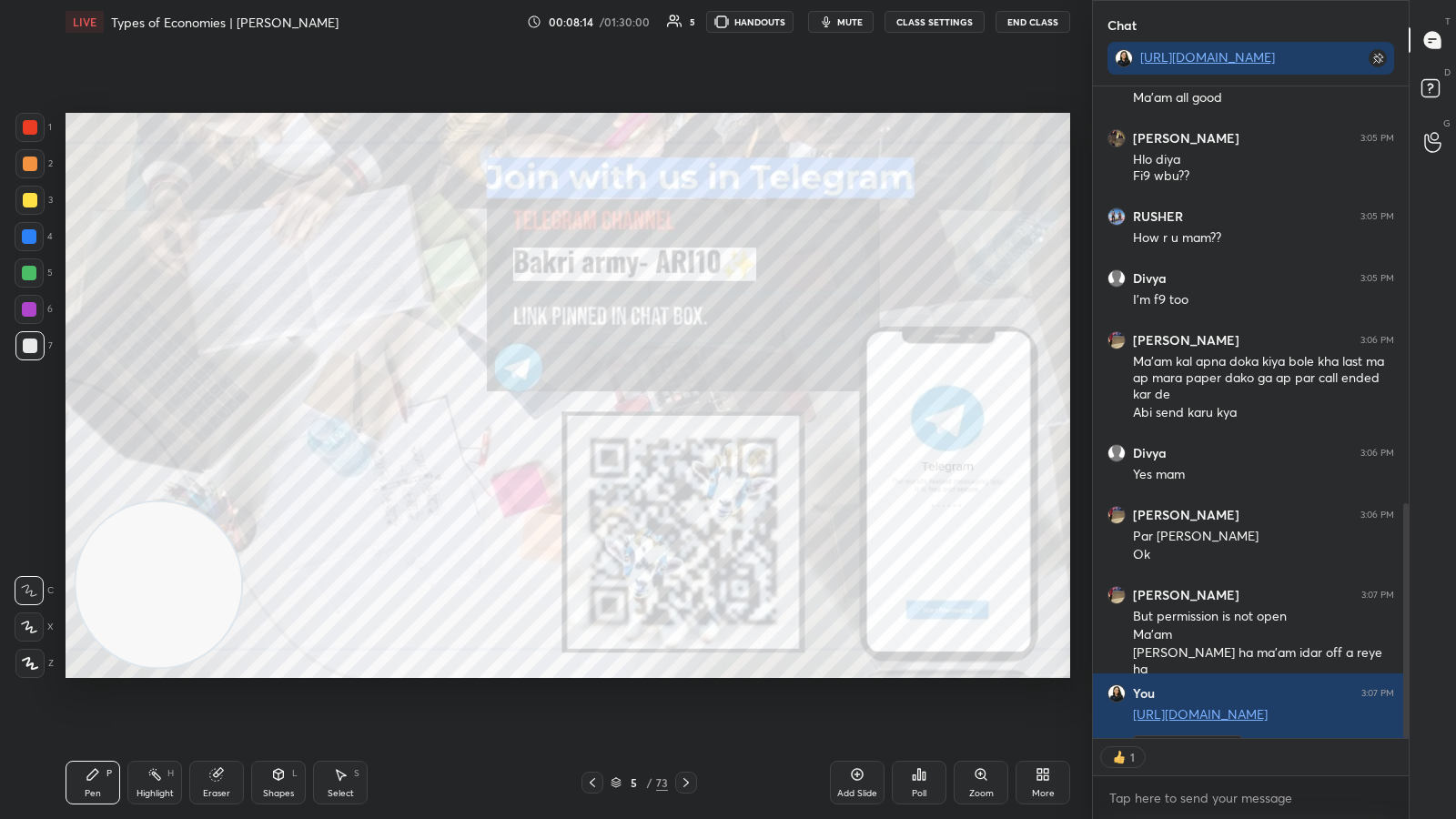 click 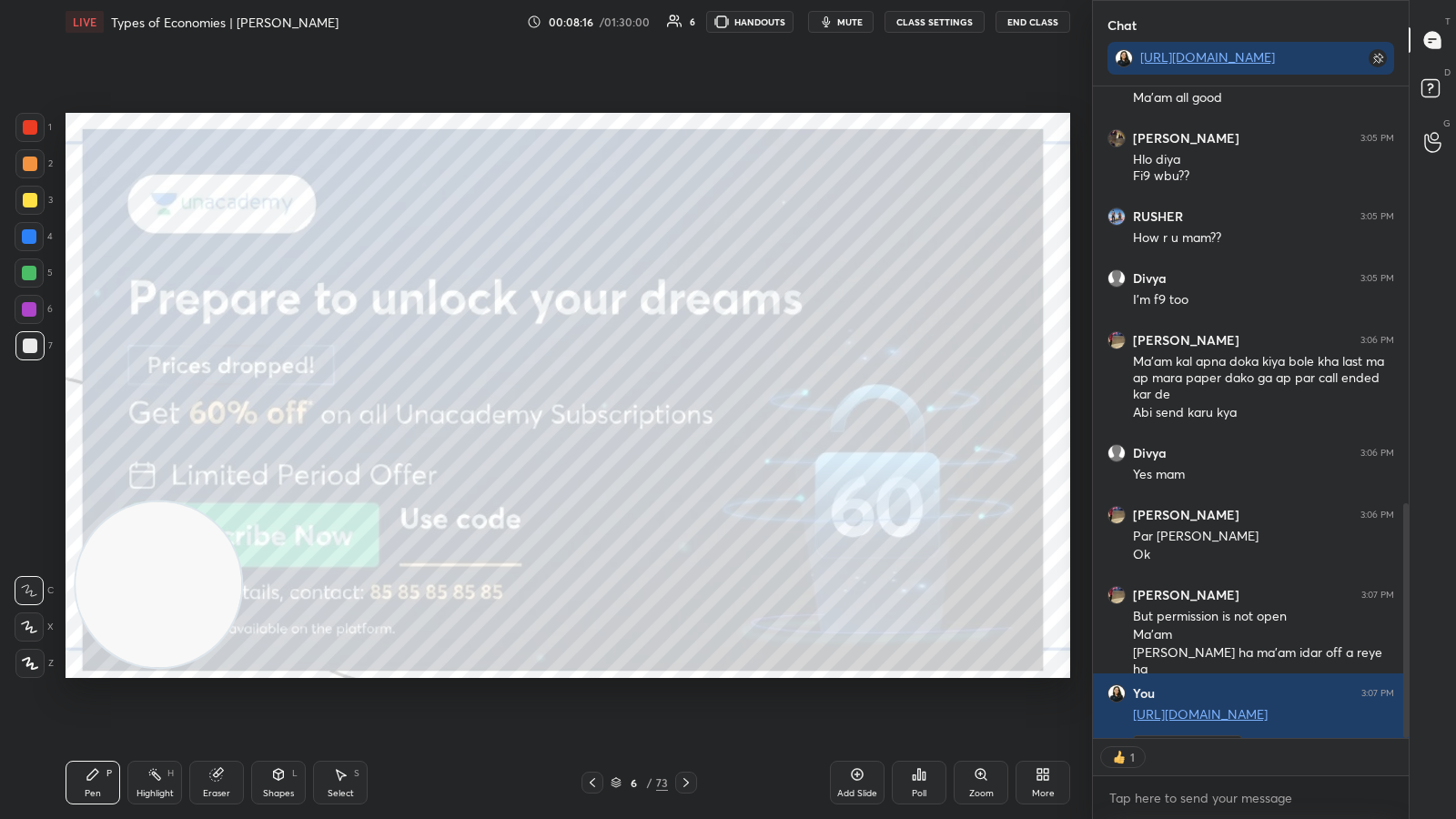 click at bounding box center [686, 783] 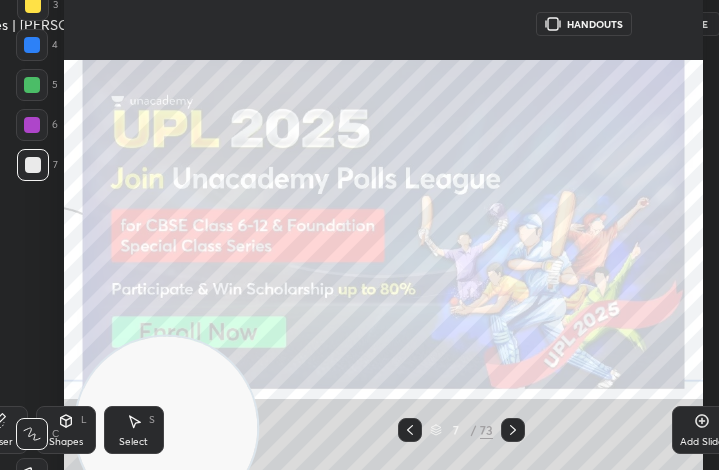 scroll, scrollTop: 342, scrollLeft: 485, axis: both 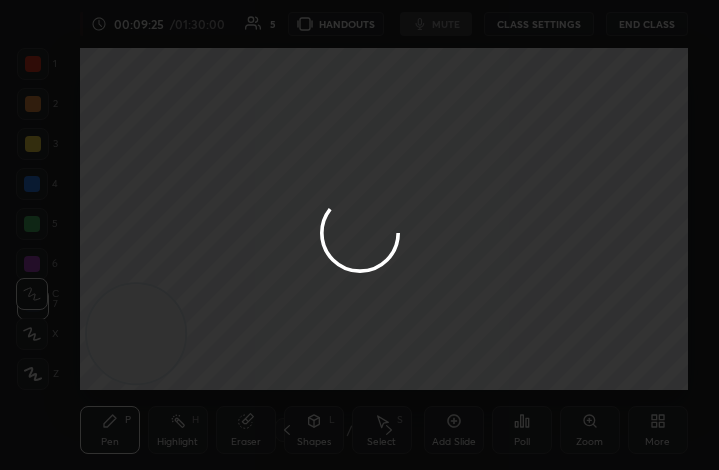 click at bounding box center [359, 235] 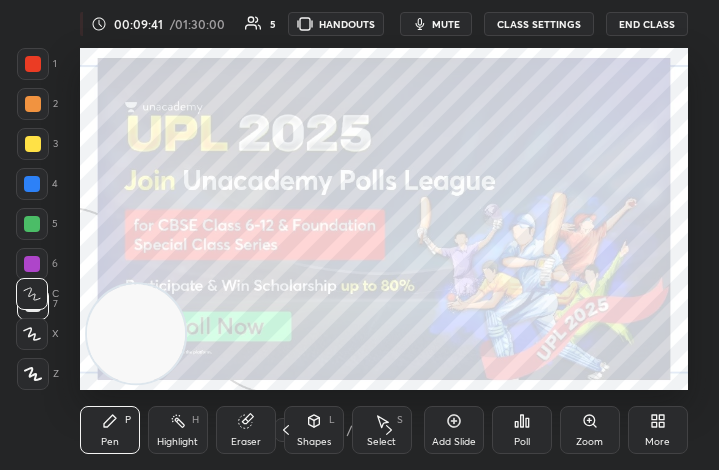 click on "mute" at bounding box center (446, 24) 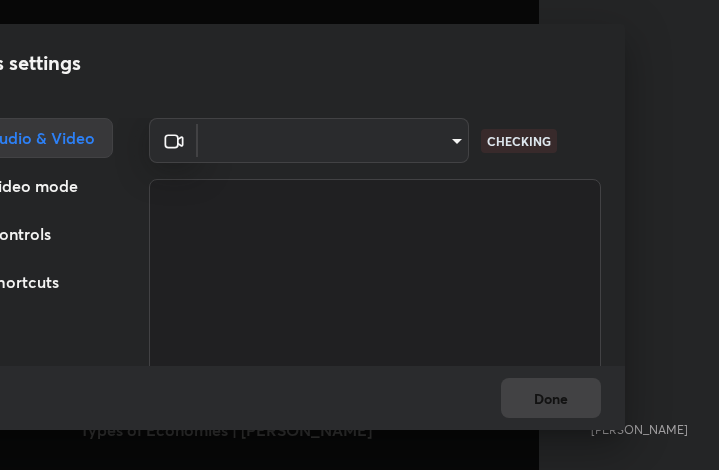 scroll, scrollTop: 0, scrollLeft: 0, axis: both 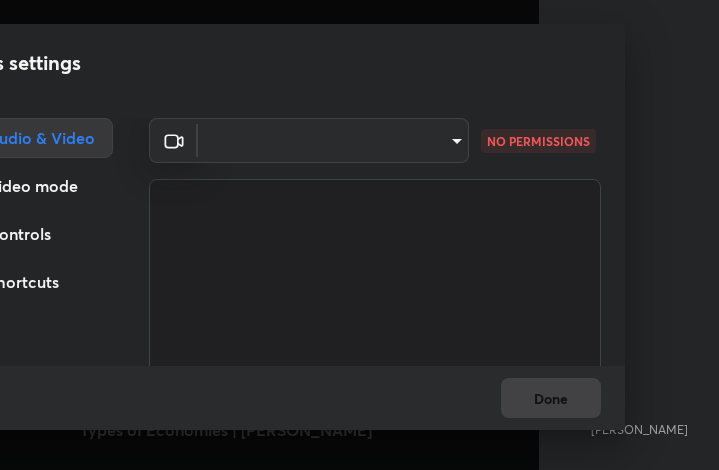 click on "Class settings" at bounding box center [270, 63] 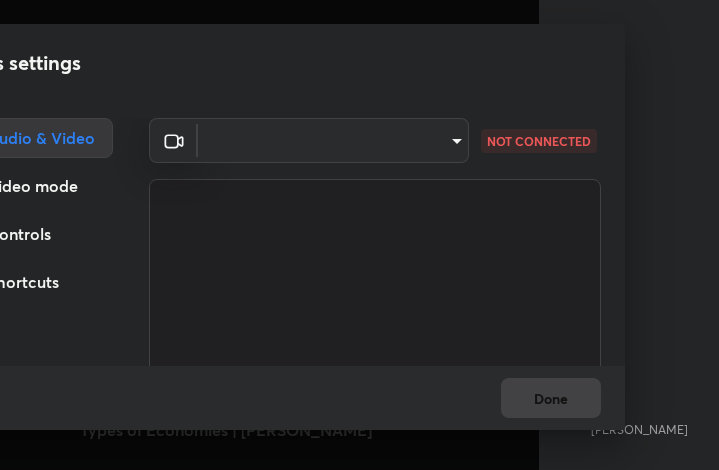 click on "1 2 3 4 5 6 7 C X Z C X Z E E Erase all   H H LIVE Types of Economies | Arima Chaturvedi 00:12:50 /  01:30:00 HANDOUTS mute CLASS SETTINGS End Class Setting up your live class Back Types of Economies | Arima Chaturvedi Arima Chaturvedi Pen P Highlight H Eraser Shapes L Select S 1 / 1 Add Slide Poll Zoom More Chat JUMP TO LATEST Enable hand raising Enable raise hand to speak to learners. Once enabled, chat will be turned off temporarily. Enable x   introducing Raise a hand with a doubt Now learners can raise their hand along with a doubt  How it works? Doubts asked by learners will show up here NEW DOUBTS ASKED No one has raised a hand yet Can't raise hand Looks like educator just invited you to speak. Please wait before you can raise your hand again. Got it T Messages (T) D Doubts (D) G Raise Hand (G) Report an issue Reason for reporting Buffering Chat not working Audio - Video sync issue Educator video quality low ​ Attach an image Report Class settings Audio & Video Video mode Controls Shortcuts ​ Done" at bounding box center [359, 235] 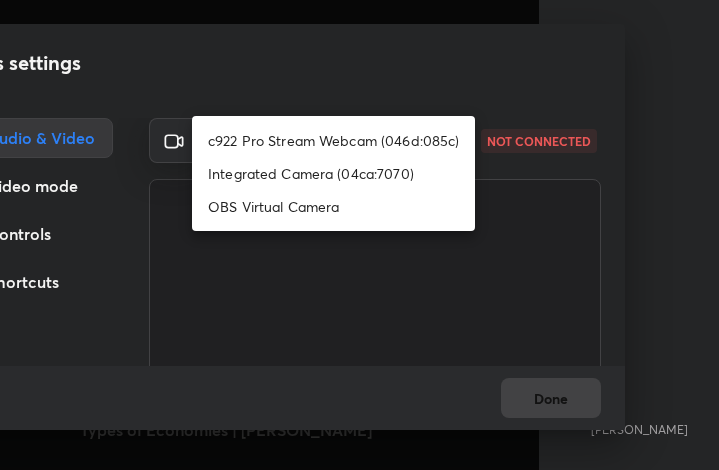 click on "c922 Pro Stream Webcam (046d:085c)" at bounding box center [333, 140] 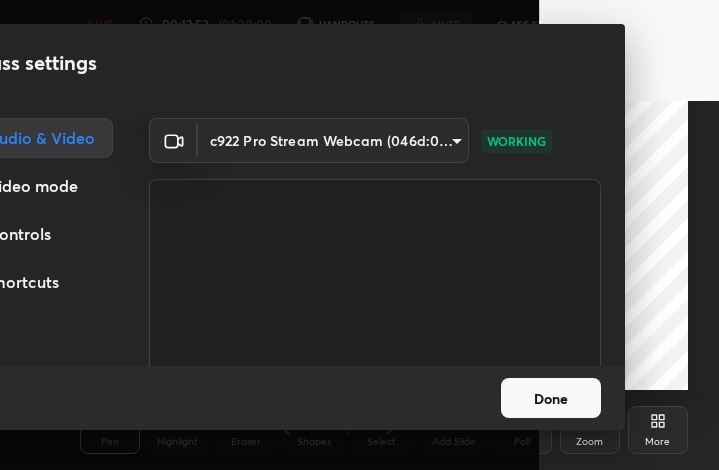 click on "Done" at bounding box center [551, 398] 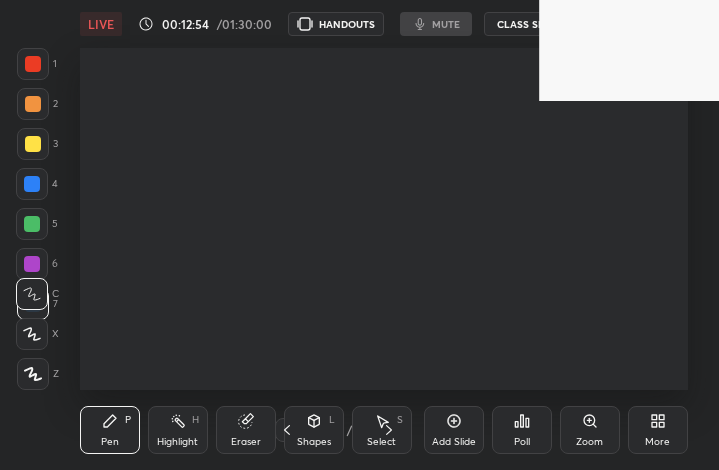 click on "More" at bounding box center (658, 430) 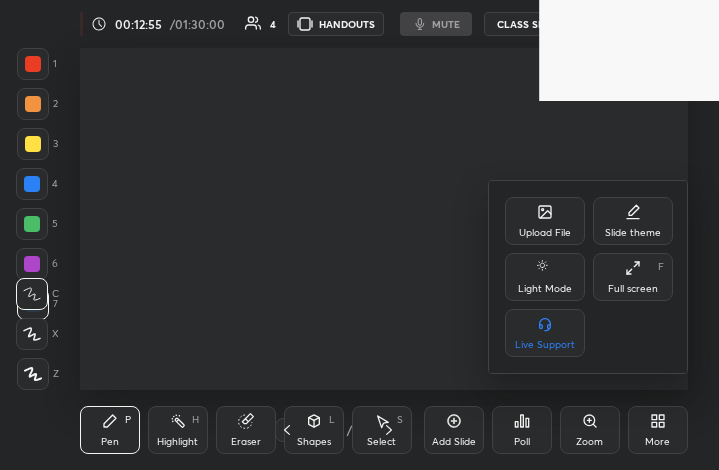 click on "Full screen" at bounding box center (633, 289) 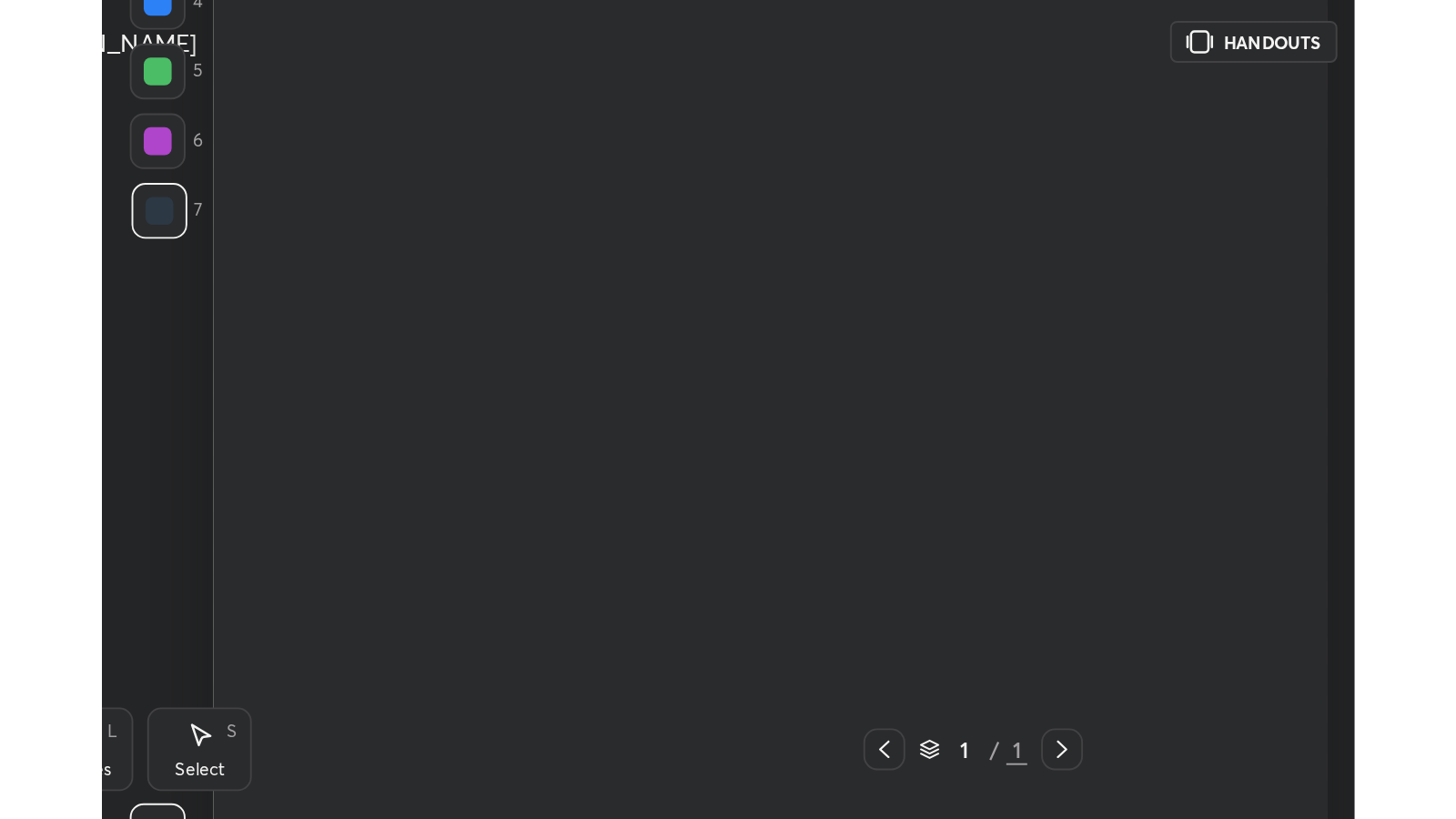 scroll, scrollTop: 90297, scrollLeft: 89840, axis: both 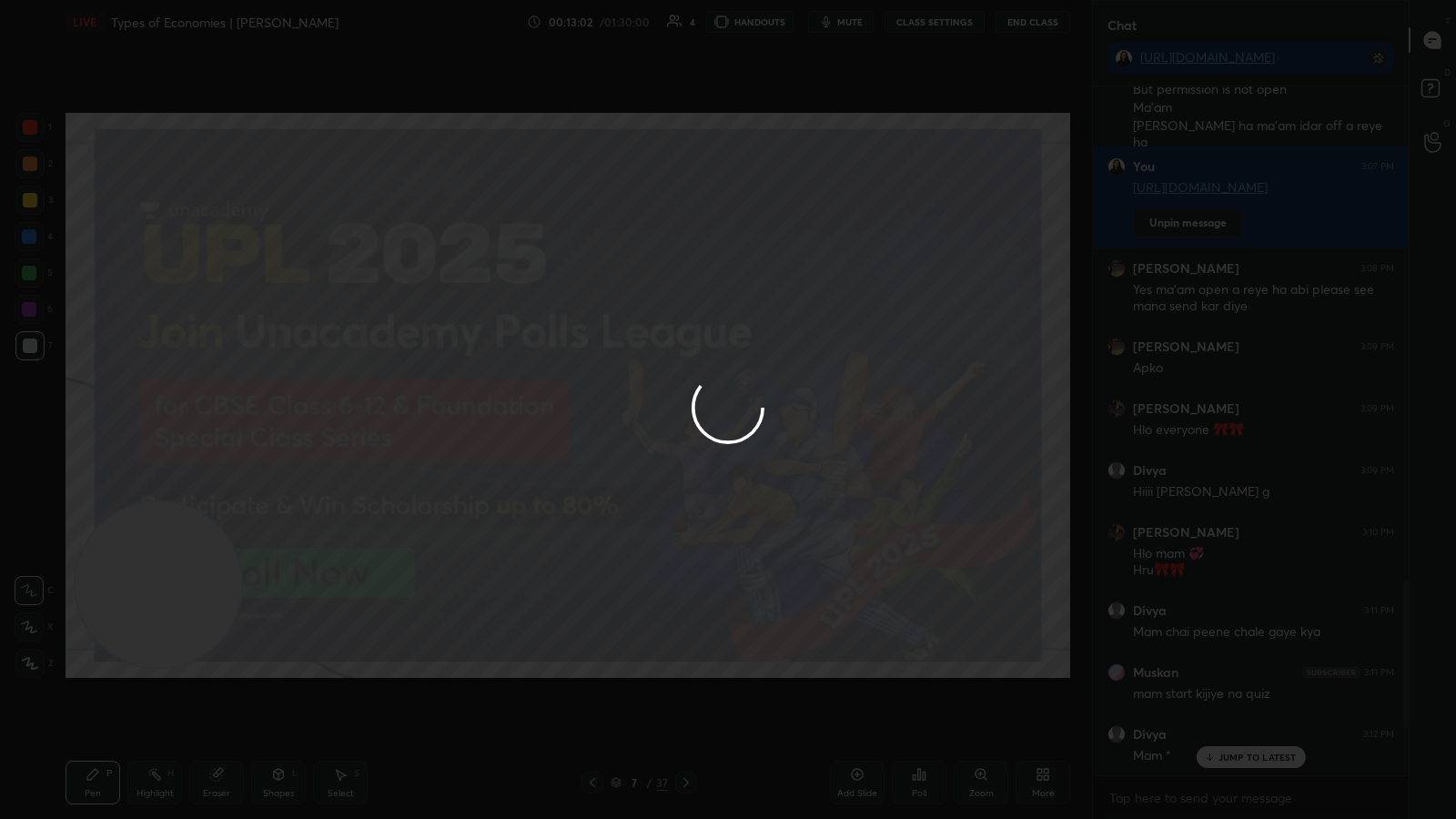 click at bounding box center (728, 410) 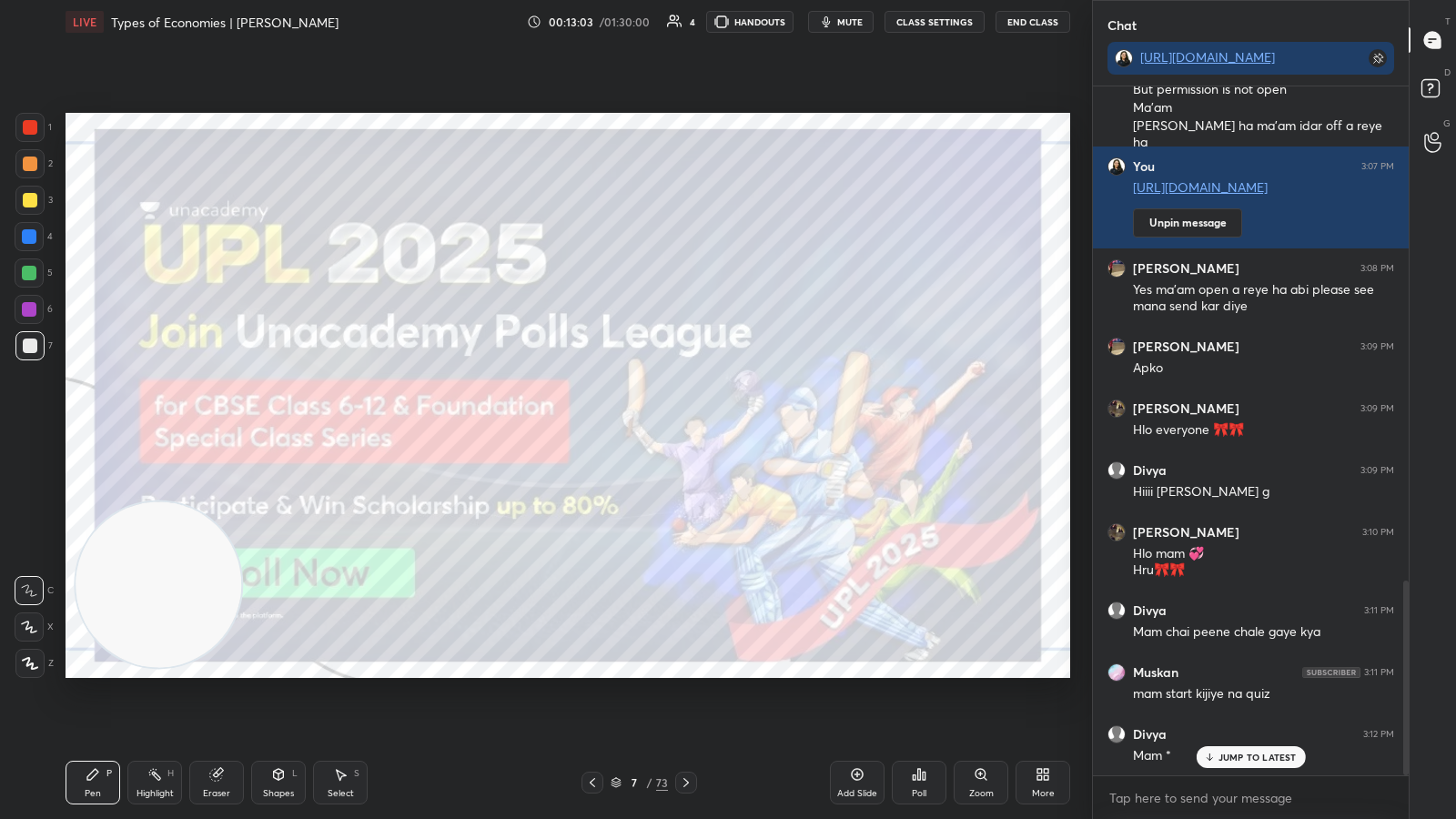 click 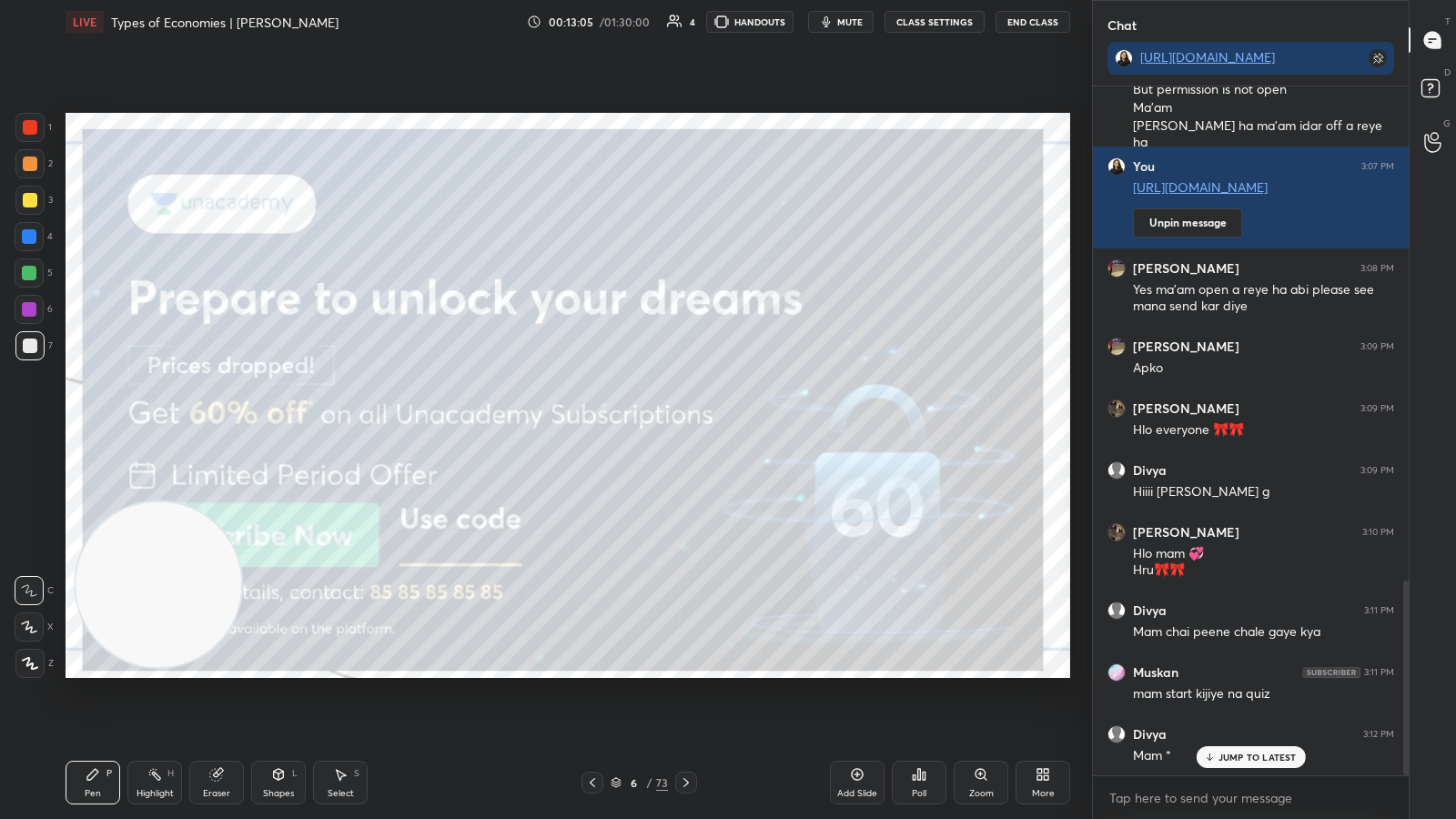 click 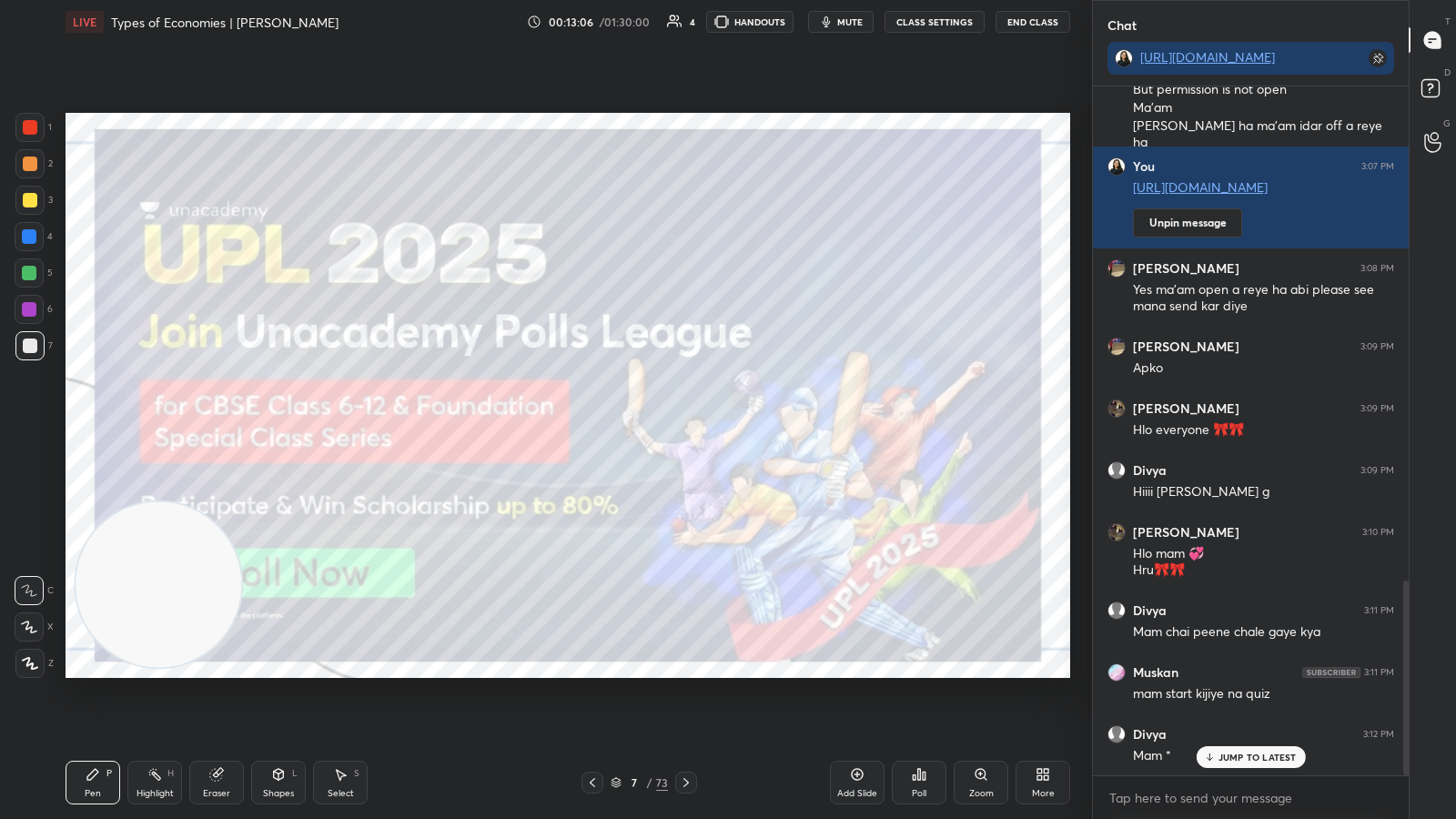 click on "More" at bounding box center (1043, 783) 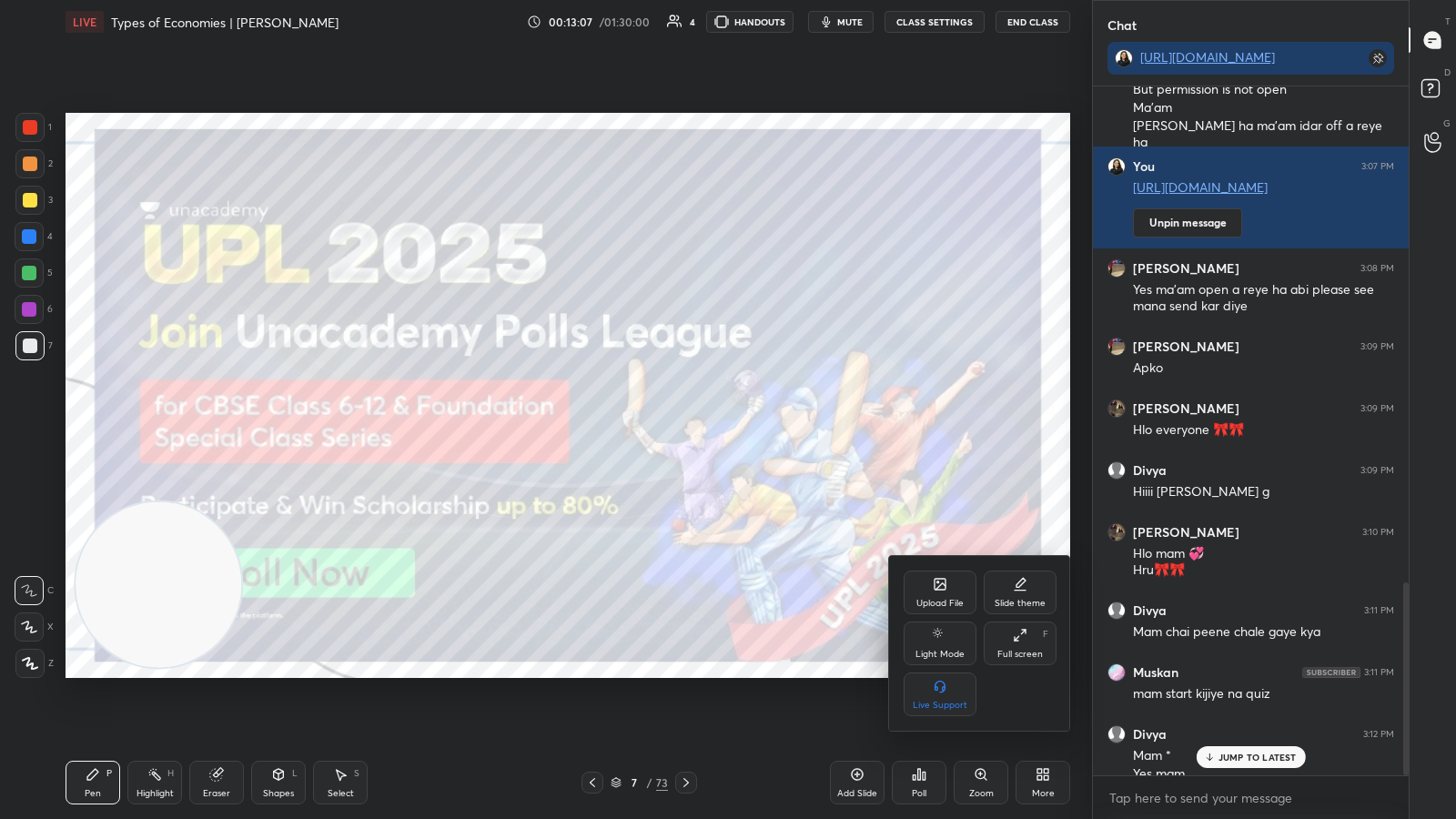 click on "Upload File" at bounding box center [940, 603] 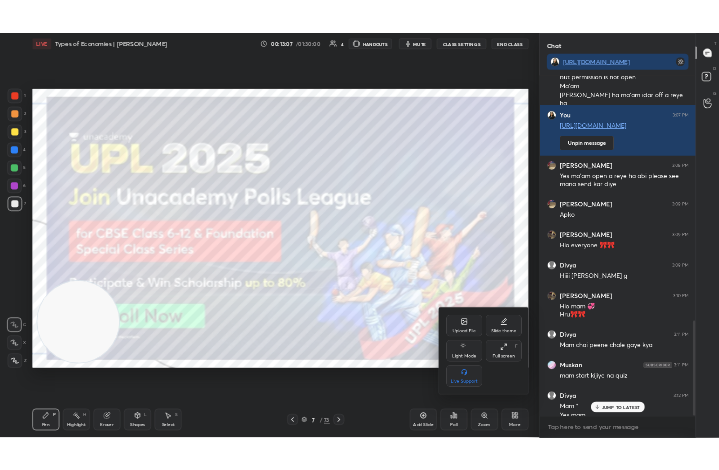 scroll, scrollTop: 1944, scrollLeft: 0, axis: vertical 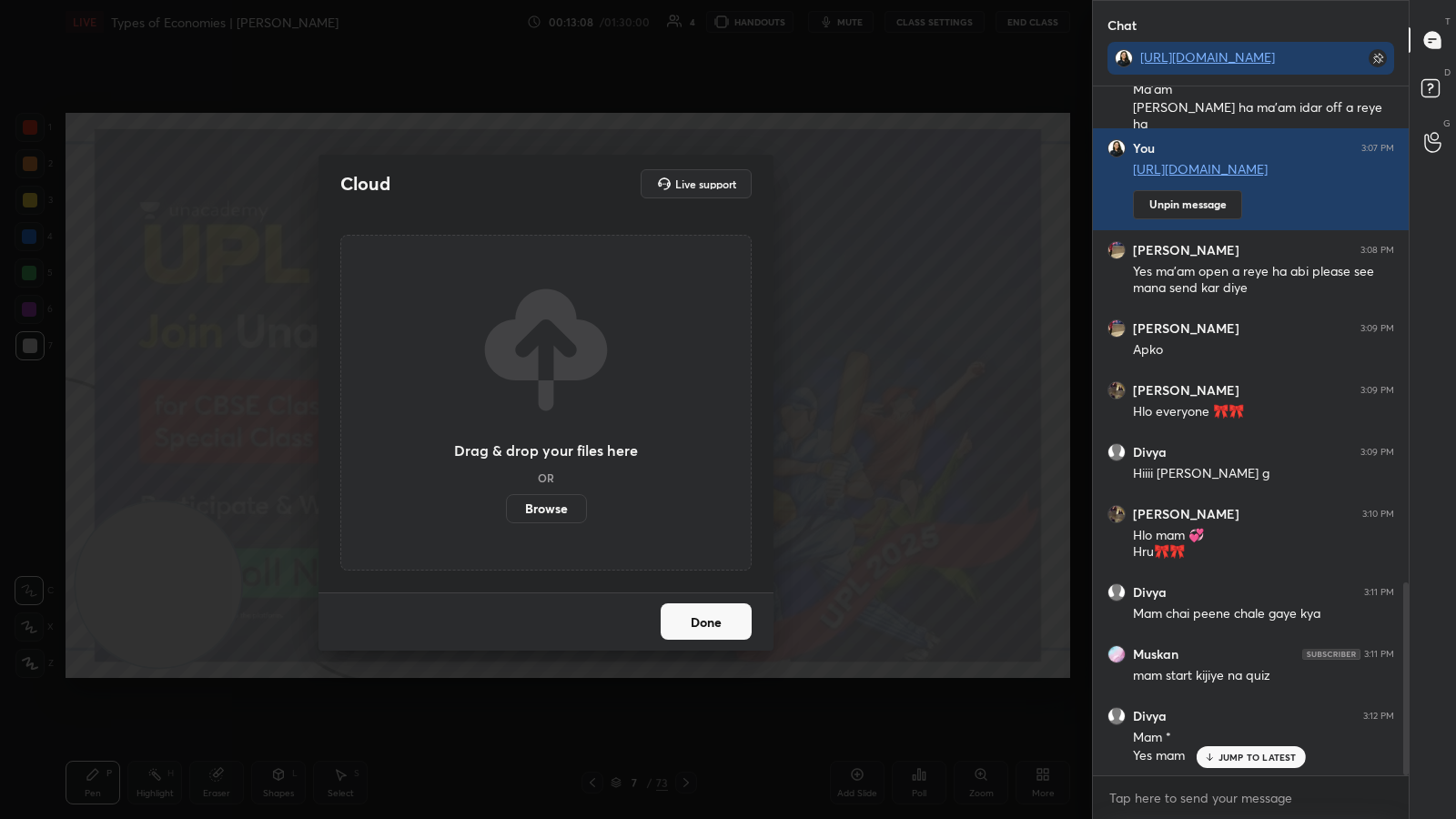 click on "Browse" at bounding box center (546, 509) 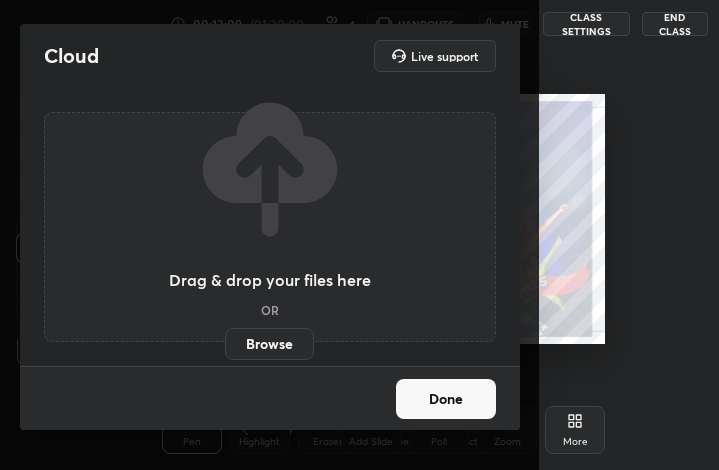 scroll, scrollTop: 342, scrollLeft: 492, axis: both 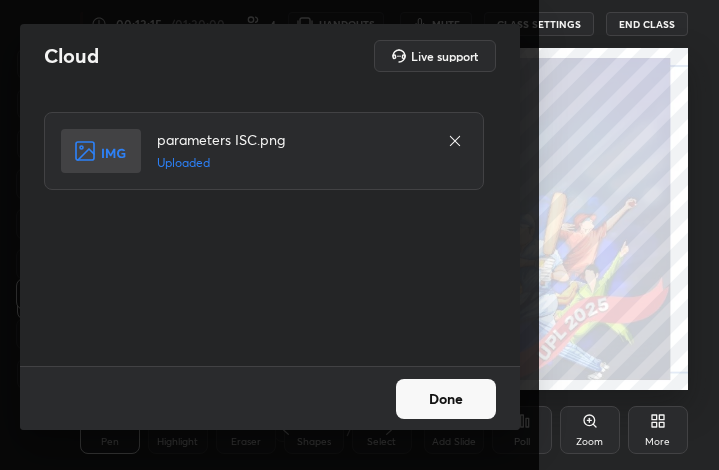 click on "Done" at bounding box center [446, 399] 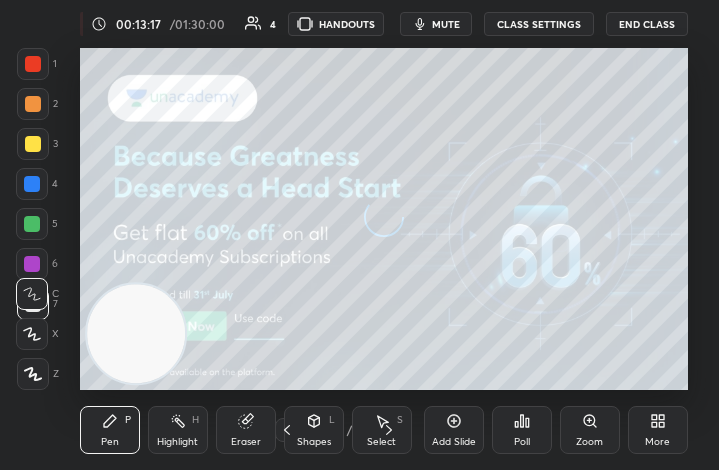 click on "More" at bounding box center (658, 430) 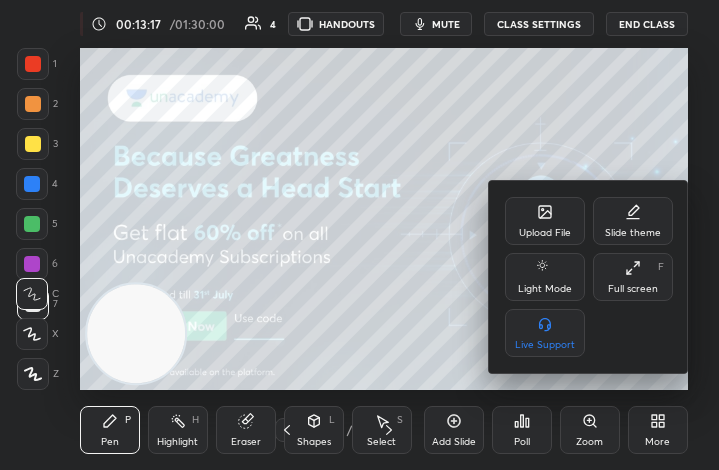 click on "Full screen F" at bounding box center [633, 277] 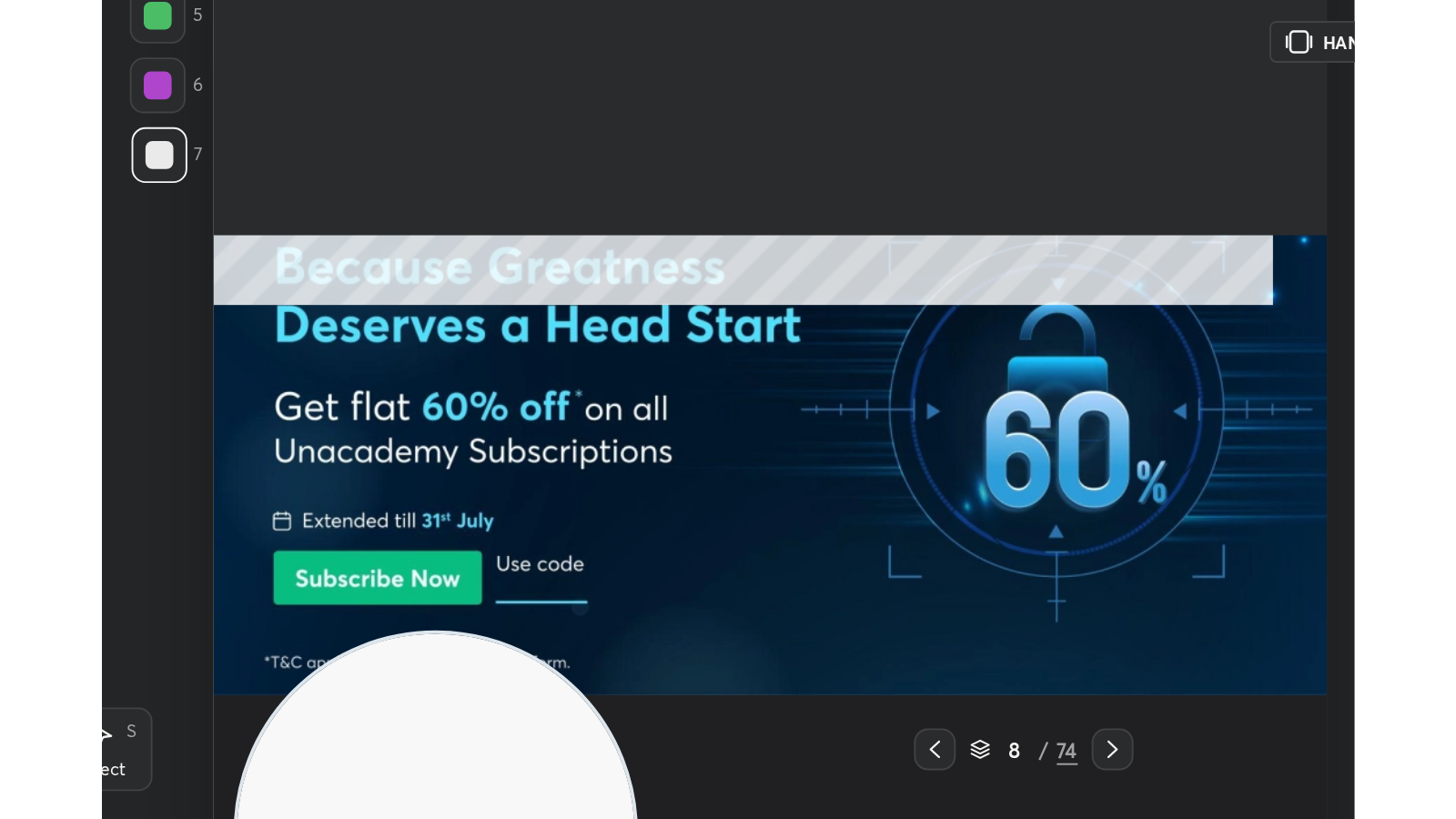 scroll, scrollTop: 90297, scrollLeft: 89737, axis: both 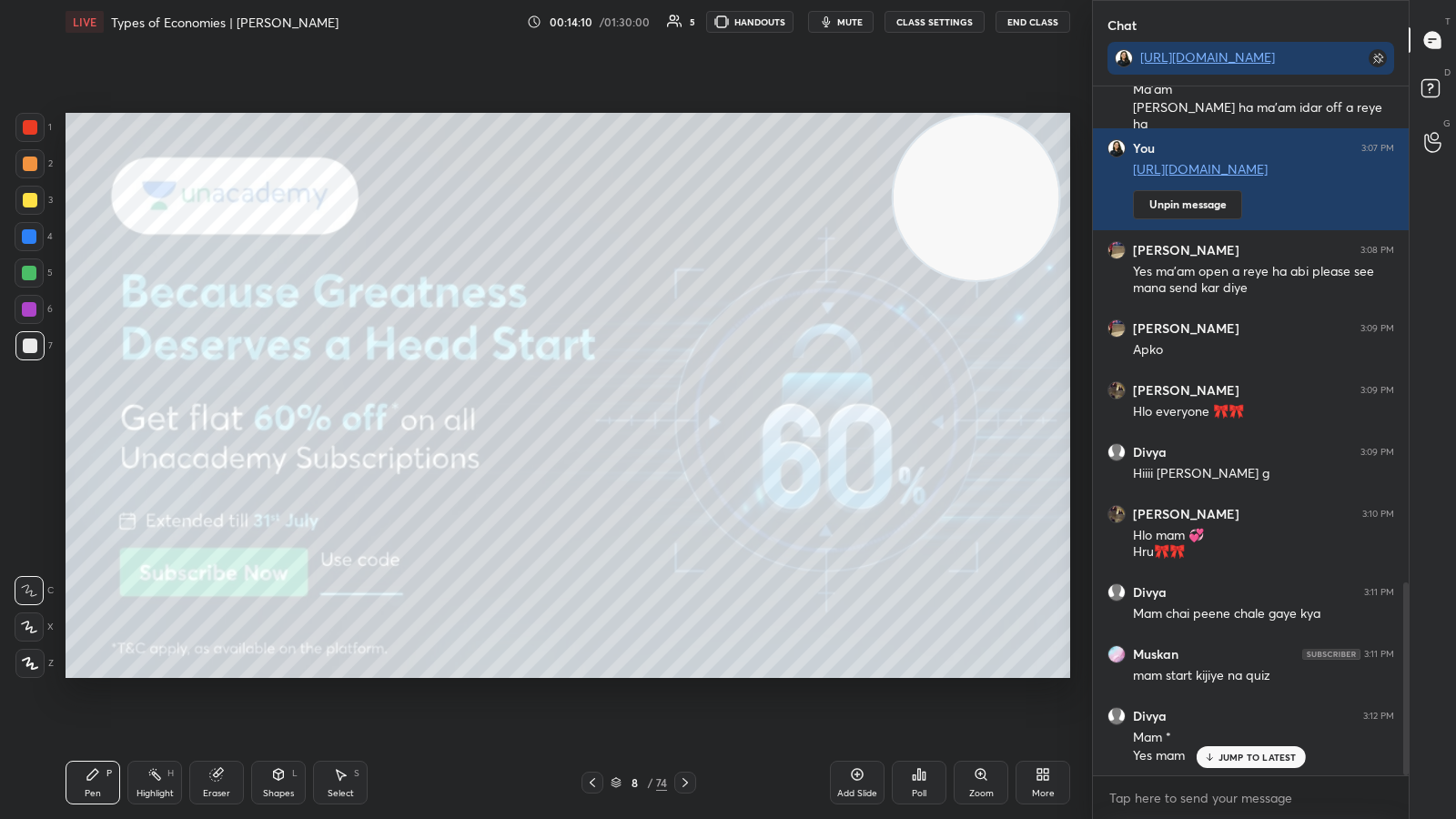 click at bounding box center [29, 273] 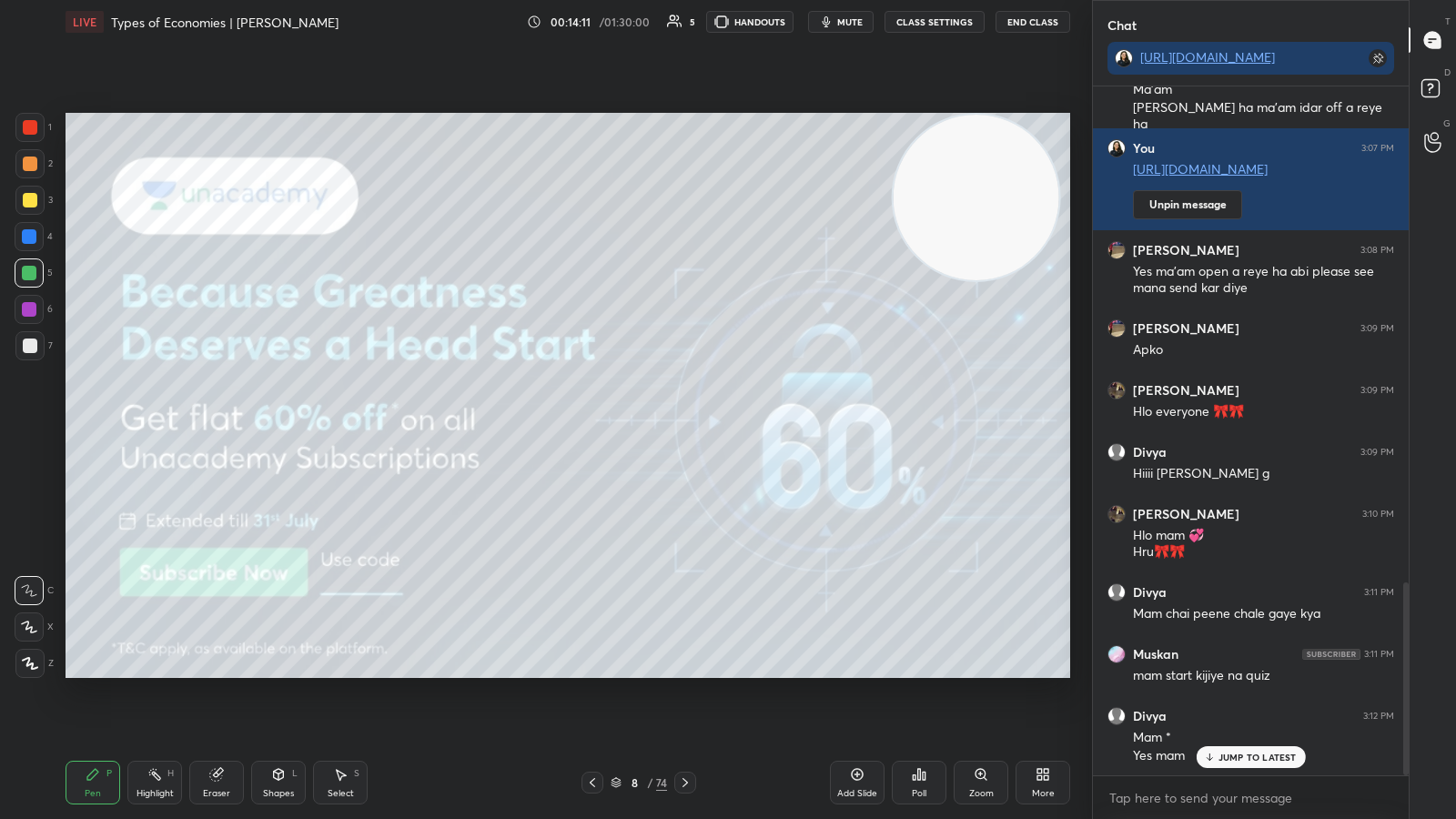 click at bounding box center (30, 200) 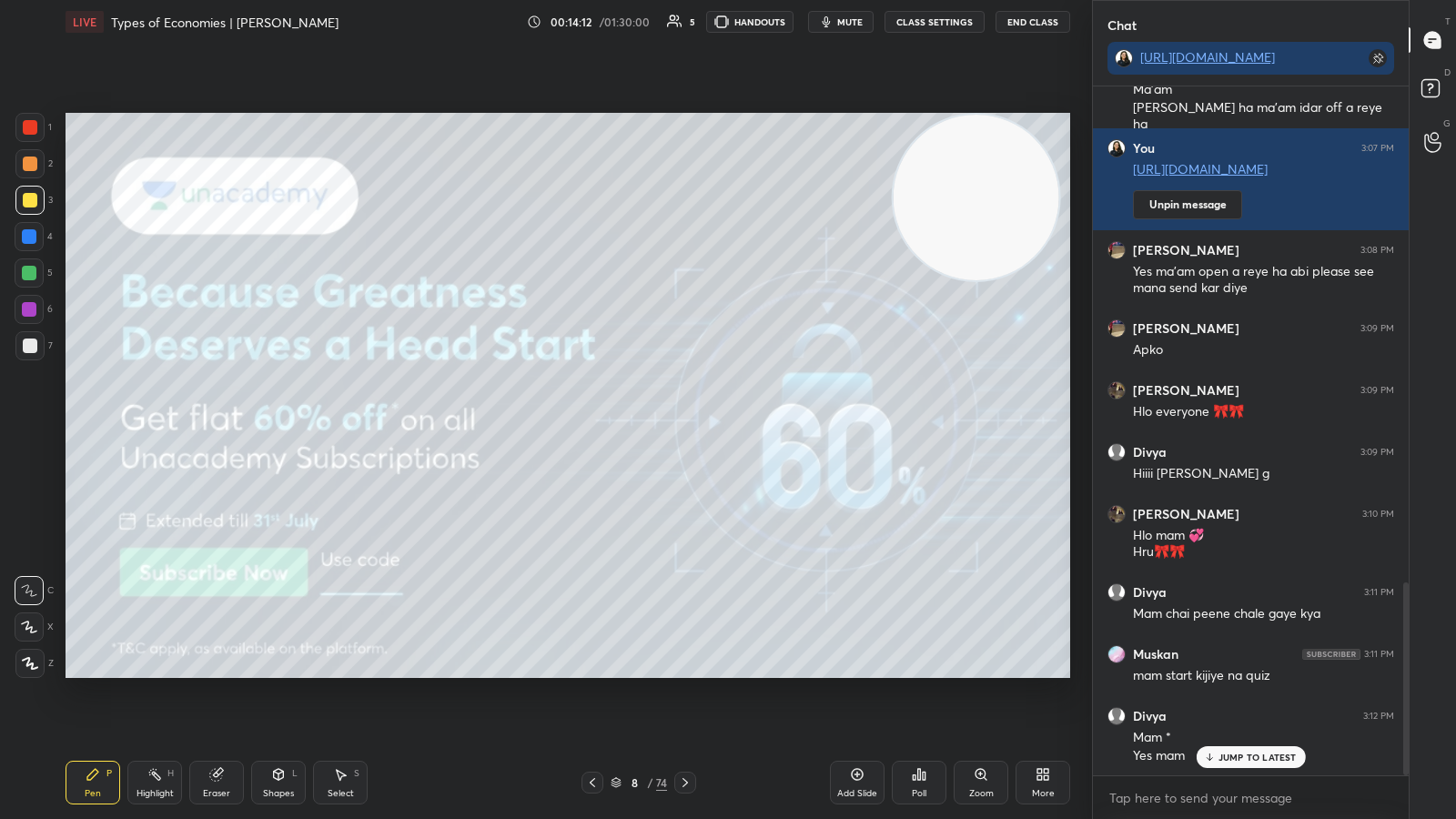 click 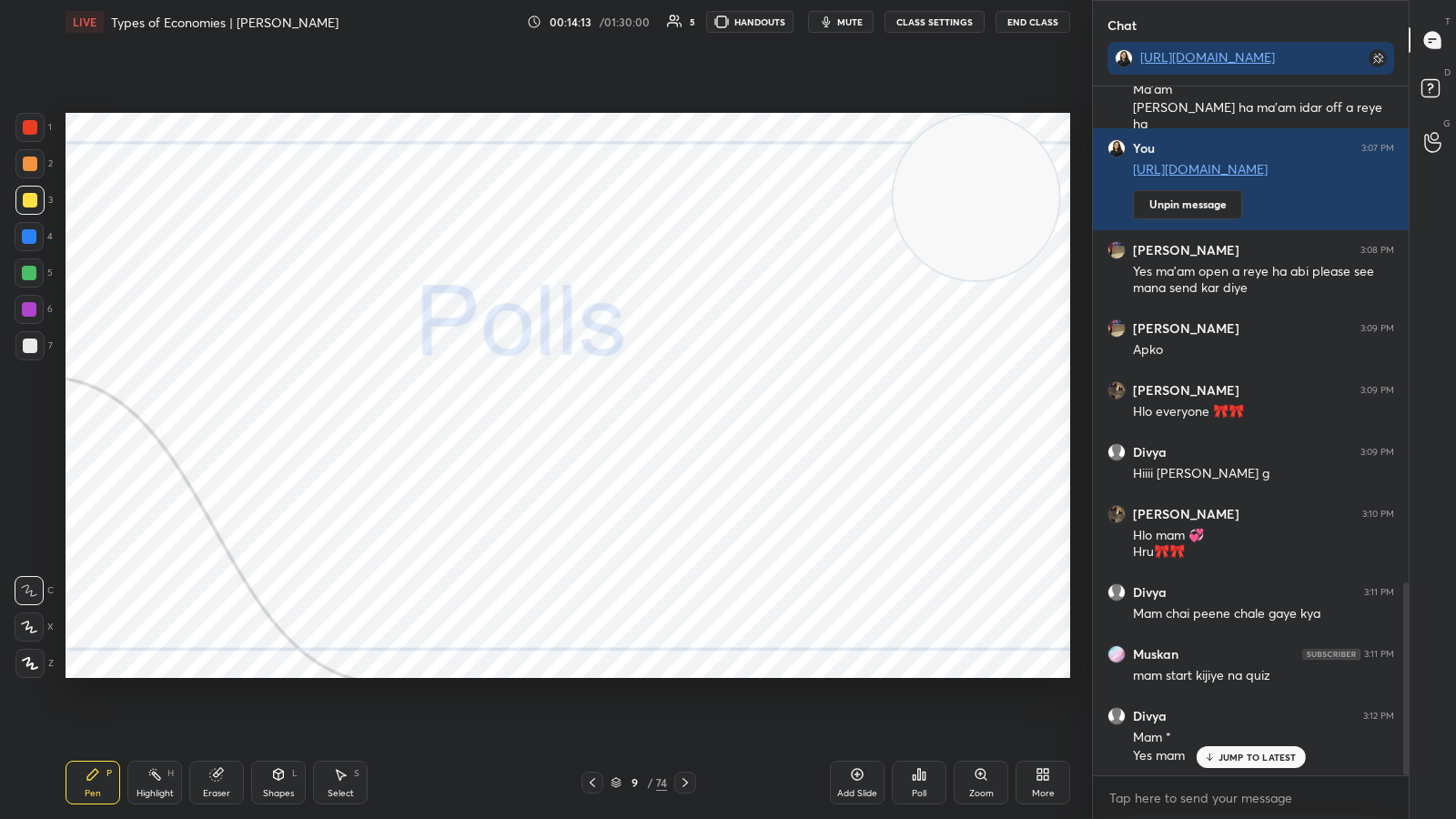 click 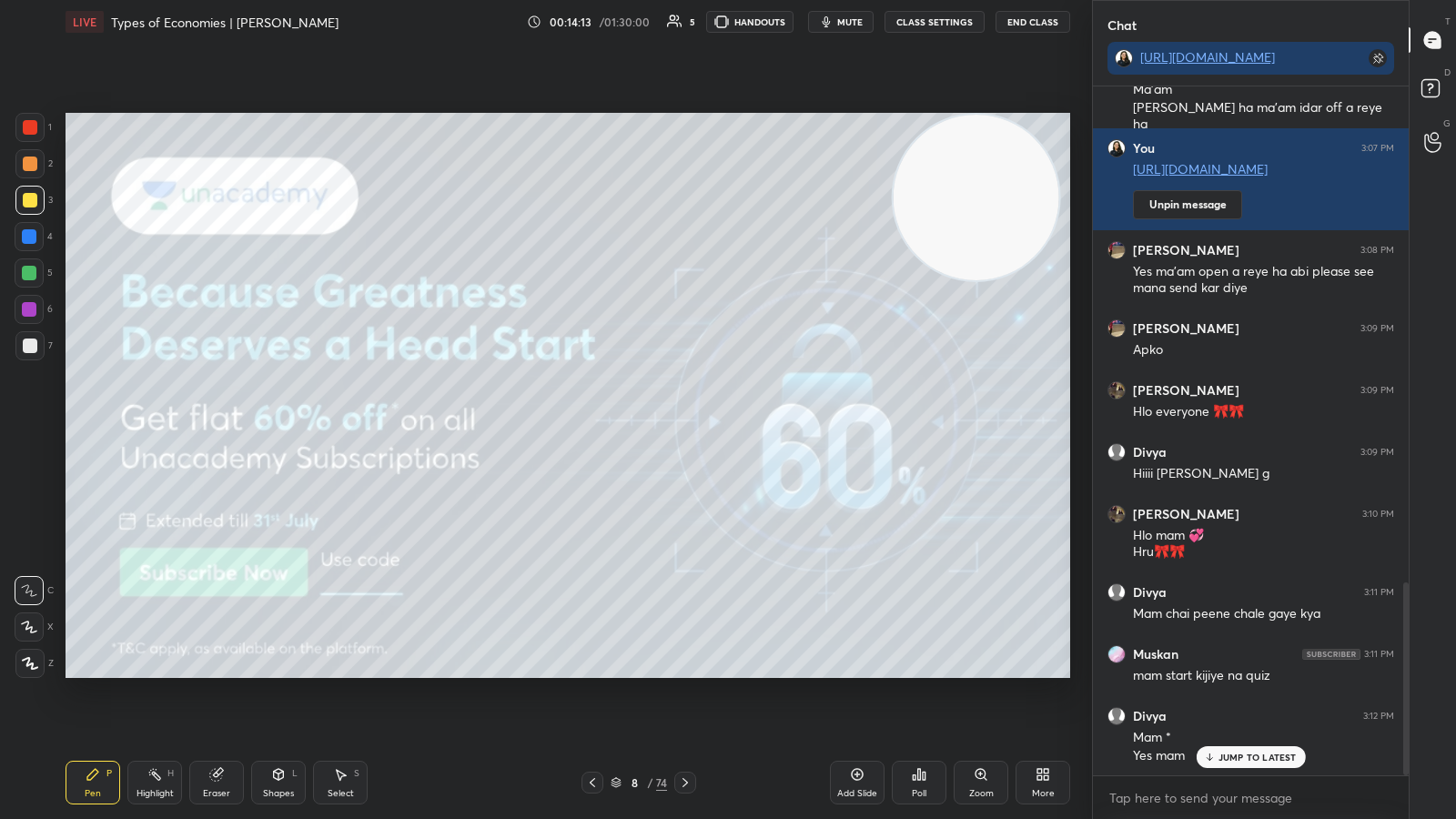 click 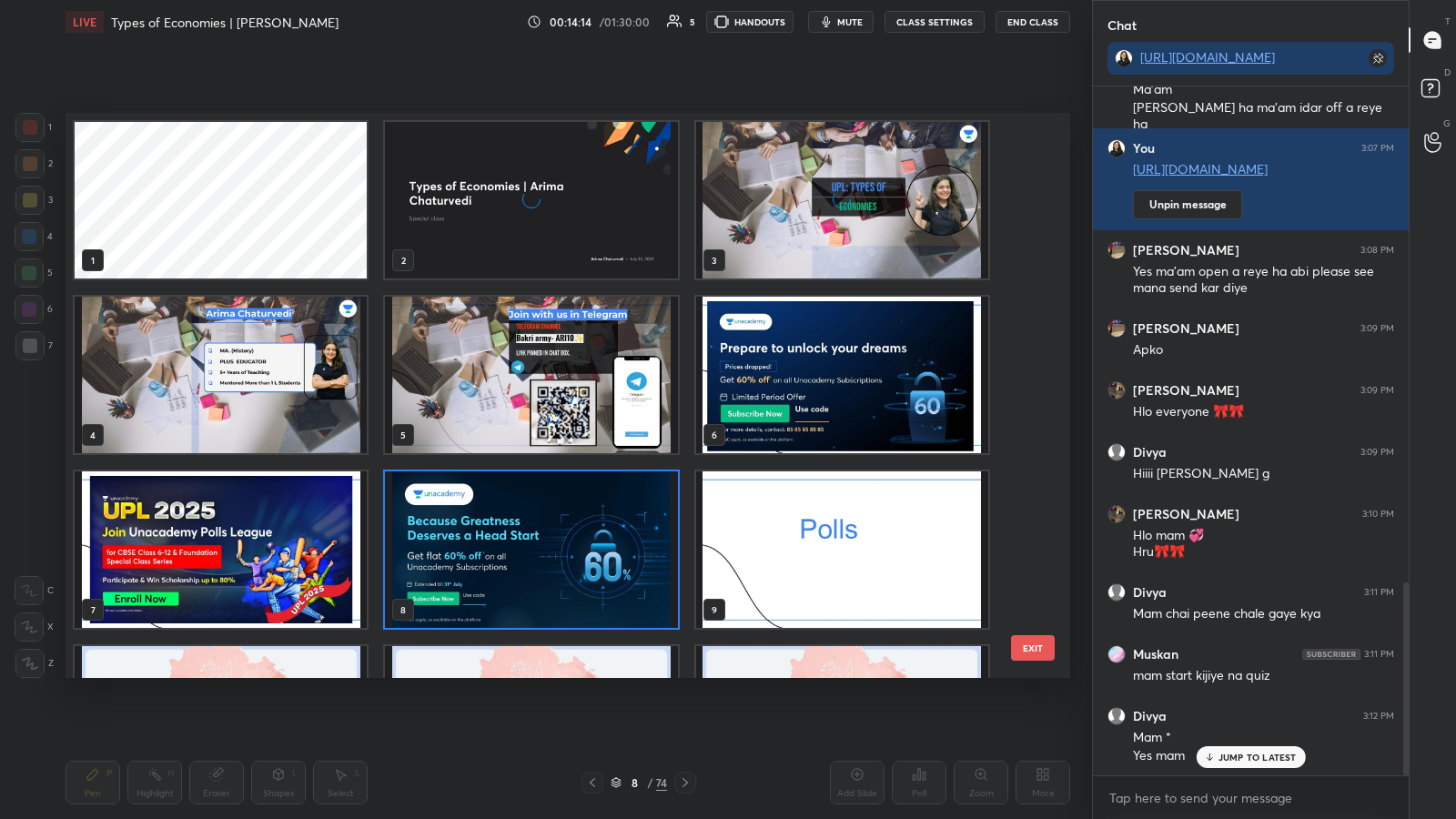 scroll, scrollTop: 5, scrollLeft: 9, axis: both 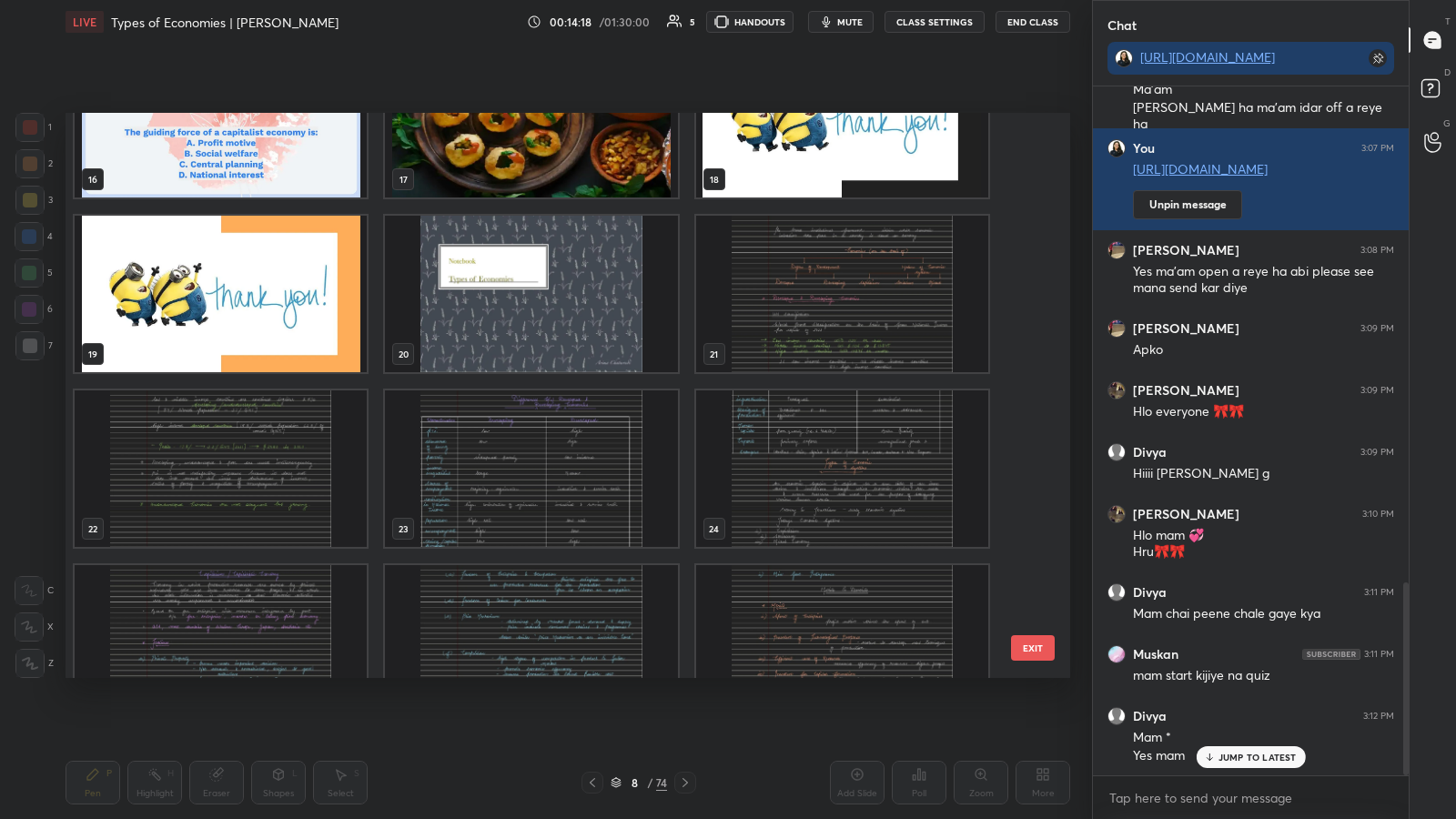 click at bounding box center (531, 294) 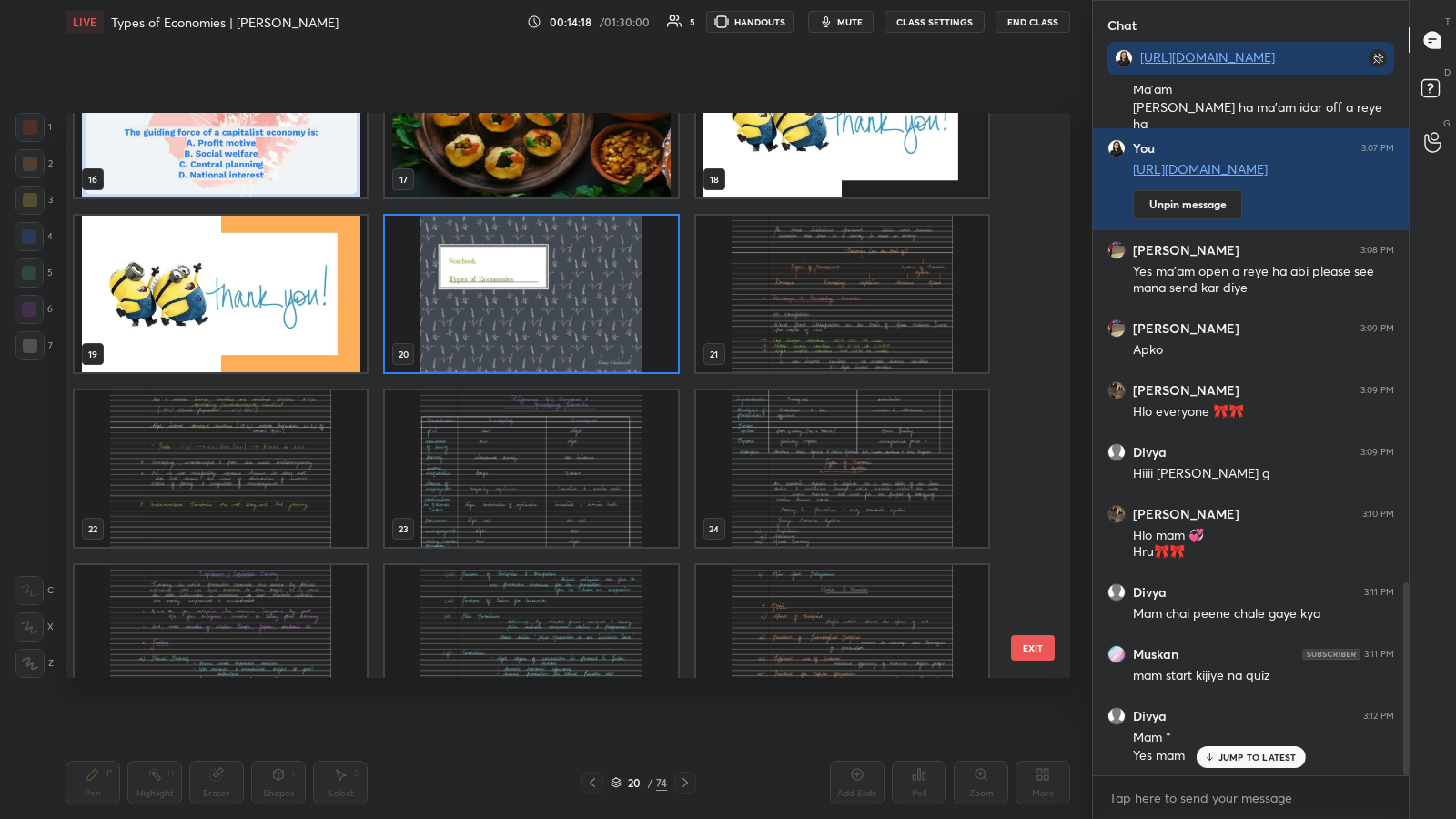 click at bounding box center (531, 294) 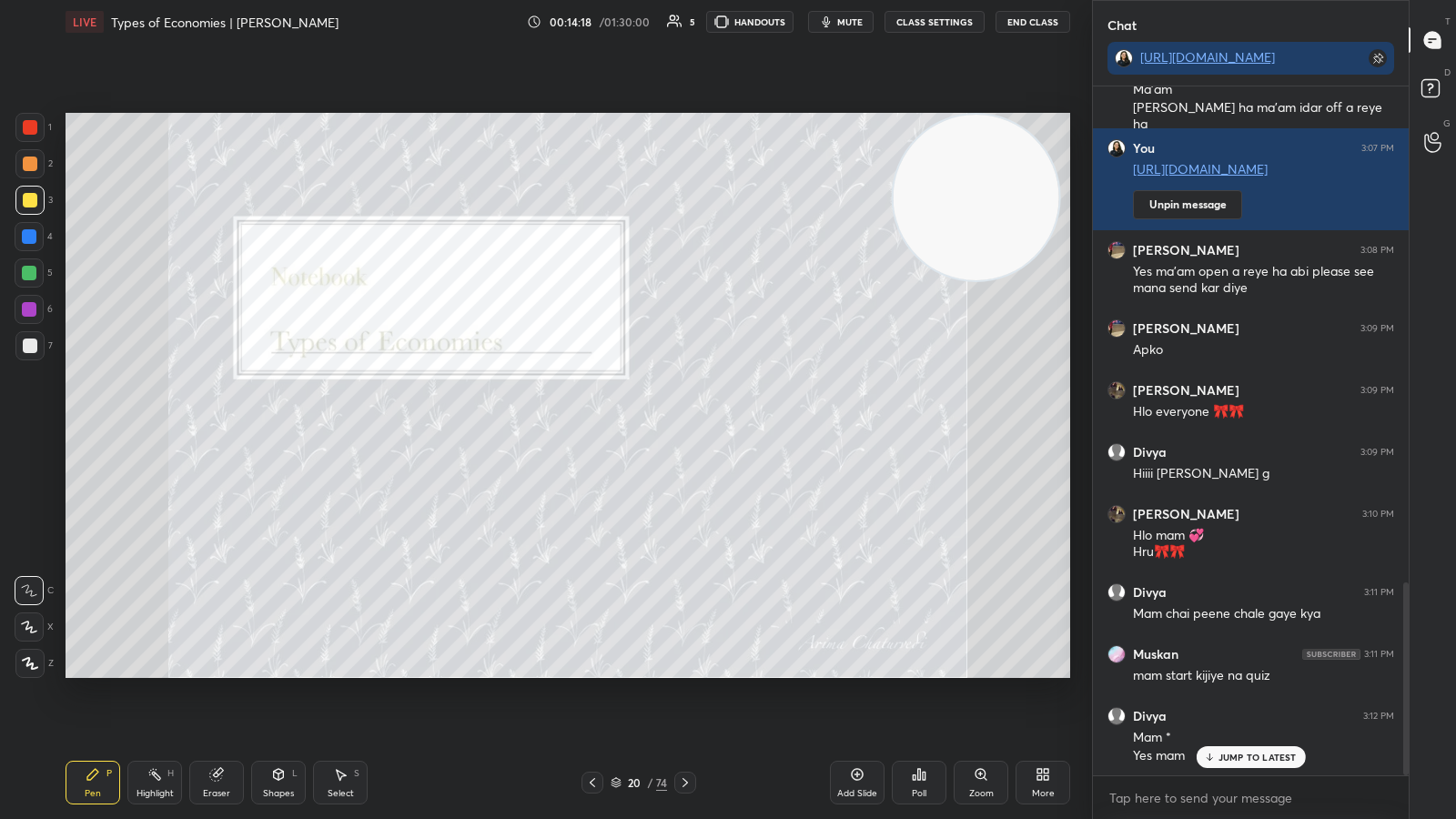 click at bounding box center [531, 294] 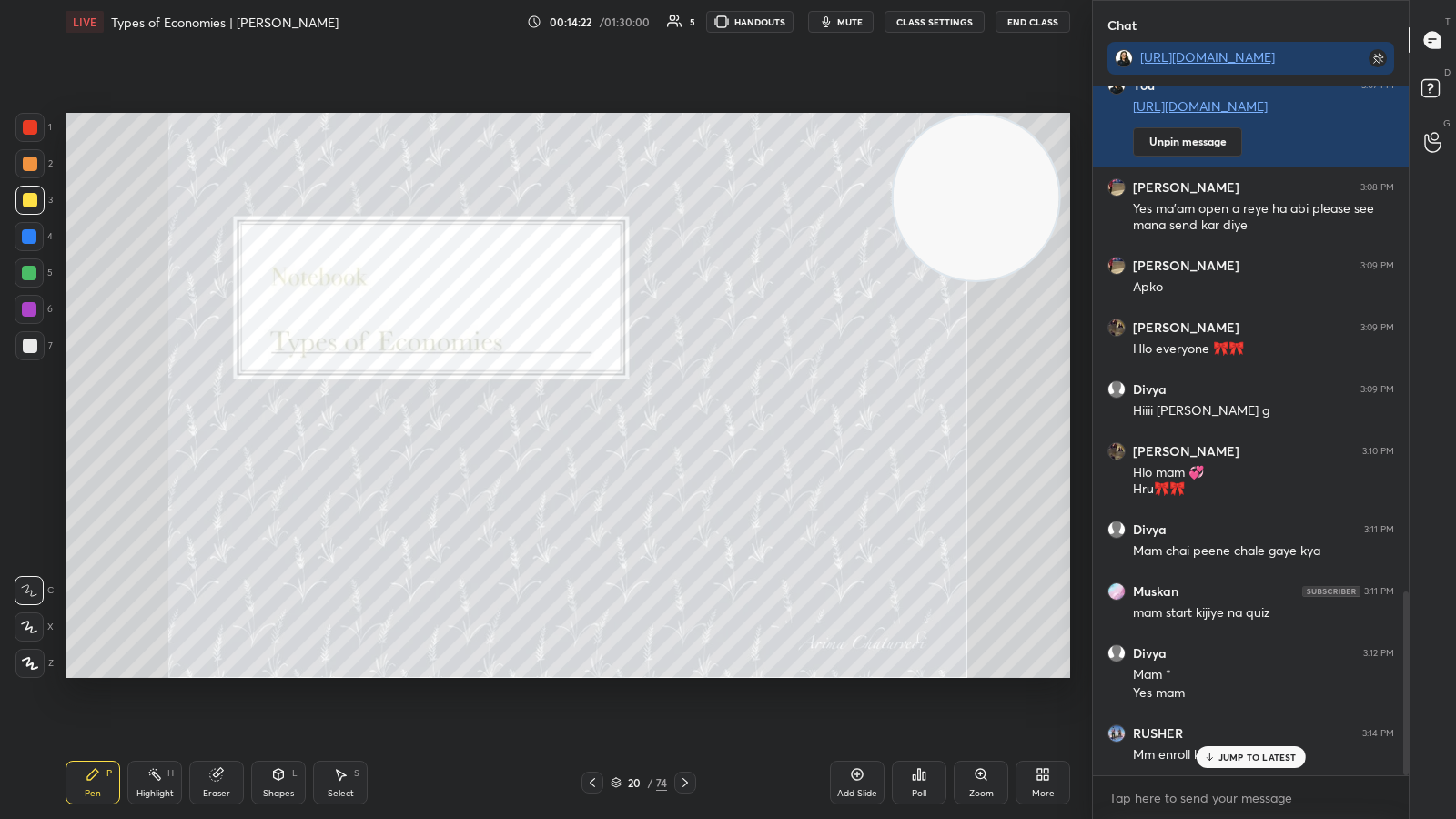 scroll, scrollTop: 1897, scrollLeft: 0, axis: vertical 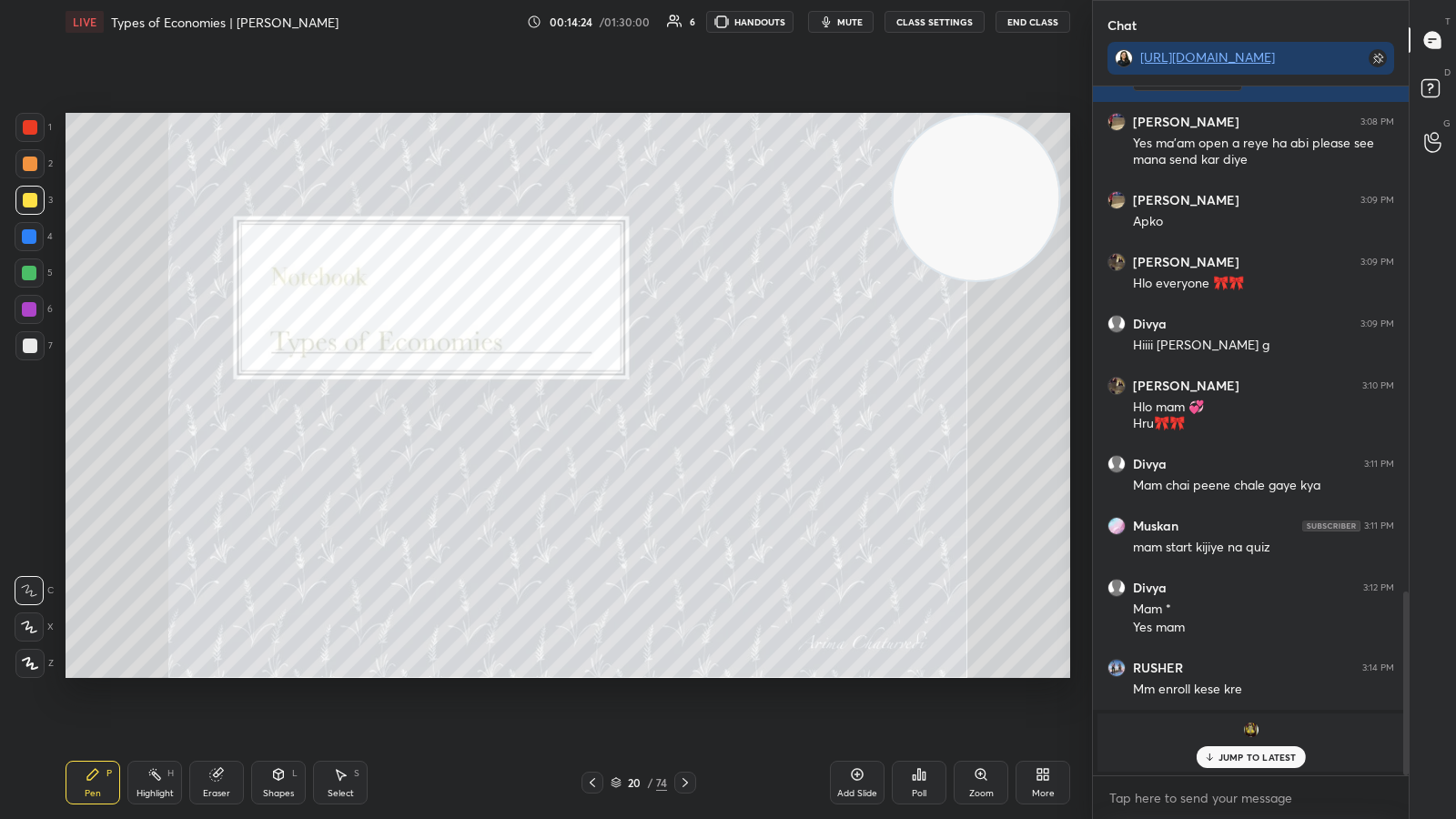 click on "JUMP TO LATEST" at bounding box center [1258, 757] 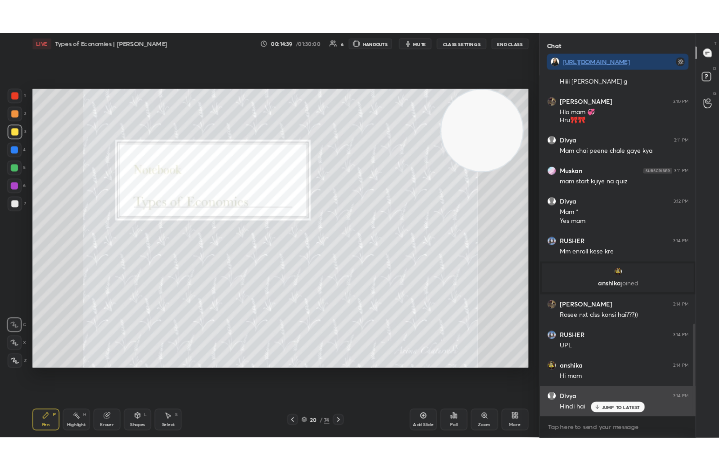 scroll, scrollTop: 2105, scrollLeft: 0, axis: vertical 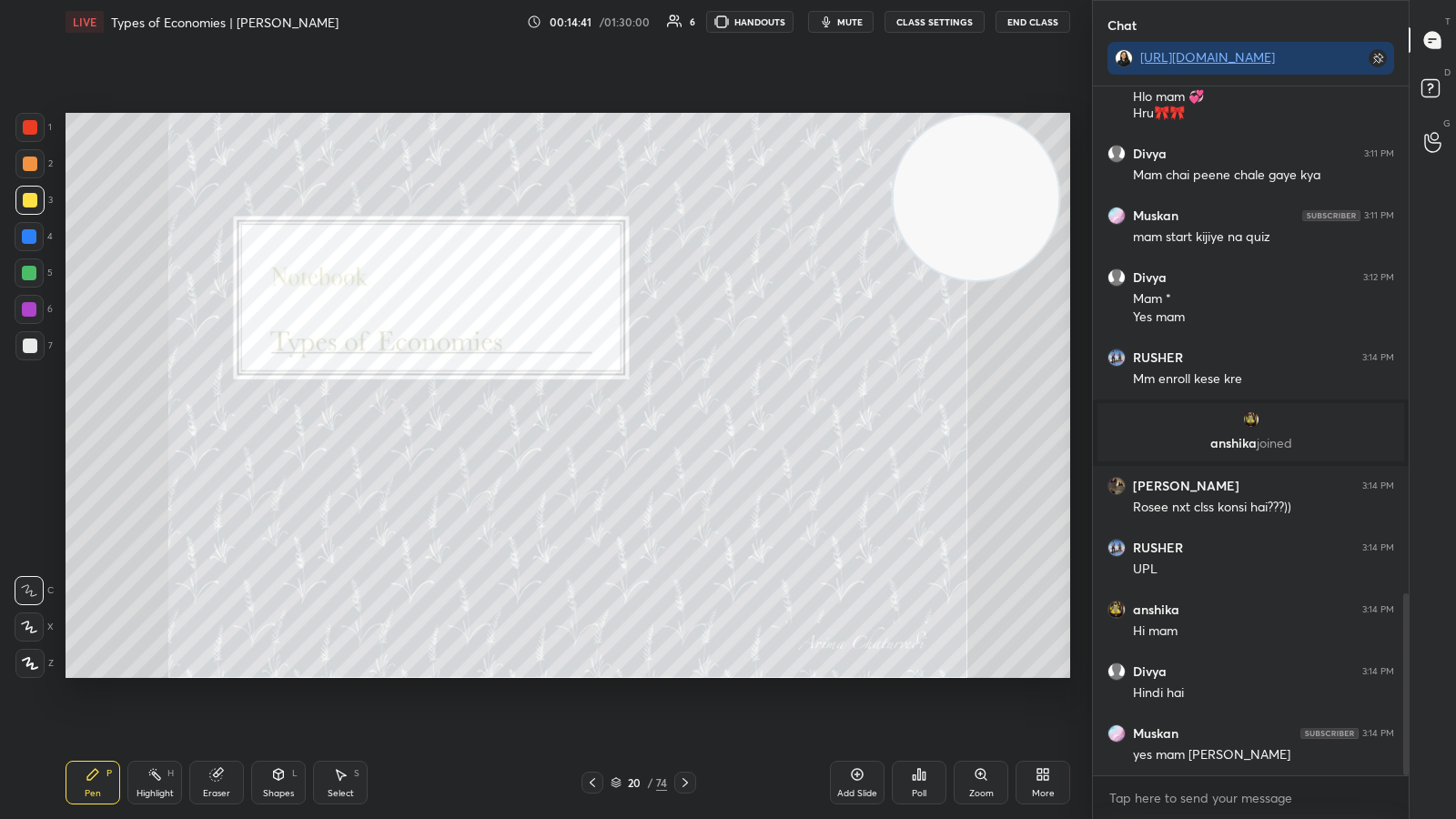 click on "More" at bounding box center [1043, 783] 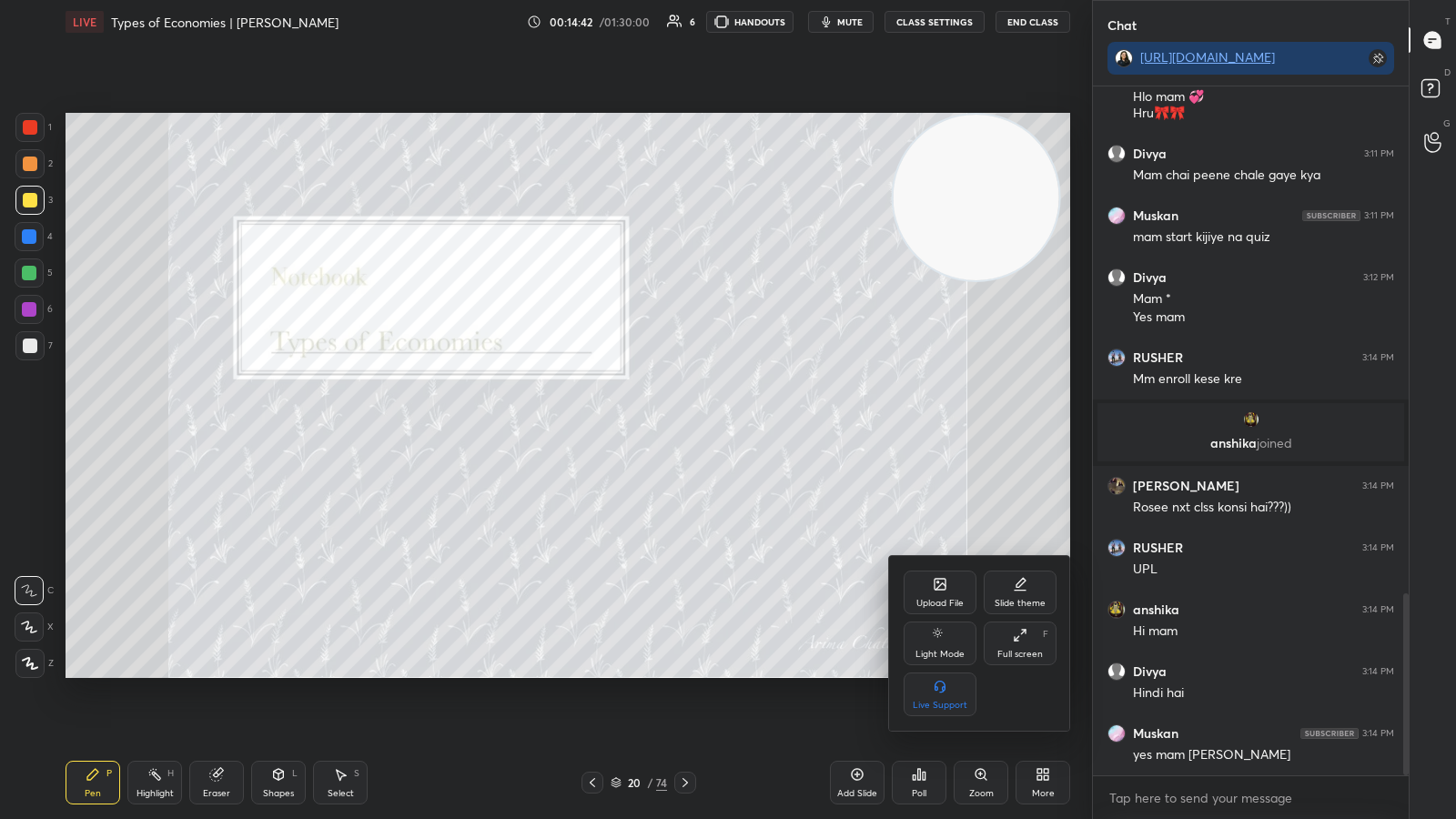 click on "Full screen F" at bounding box center (1020, 643) 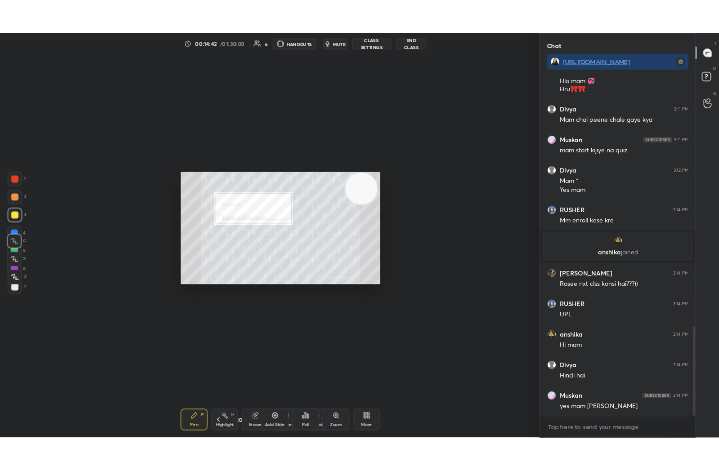 scroll, scrollTop: 342, scrollLeft: 538, axis: both 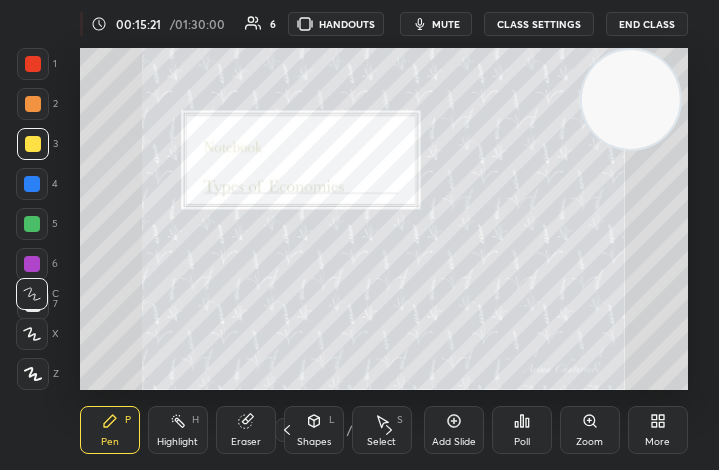 click on "More" at bounding box center (658, 430) 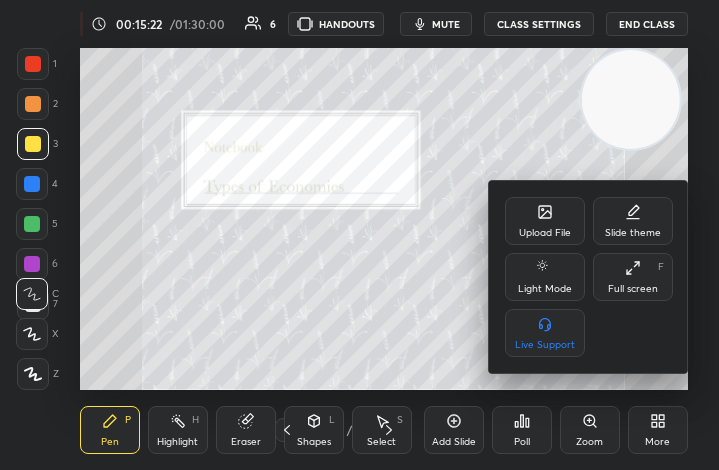 click on "Full screen" at bounding box center [633, 289] 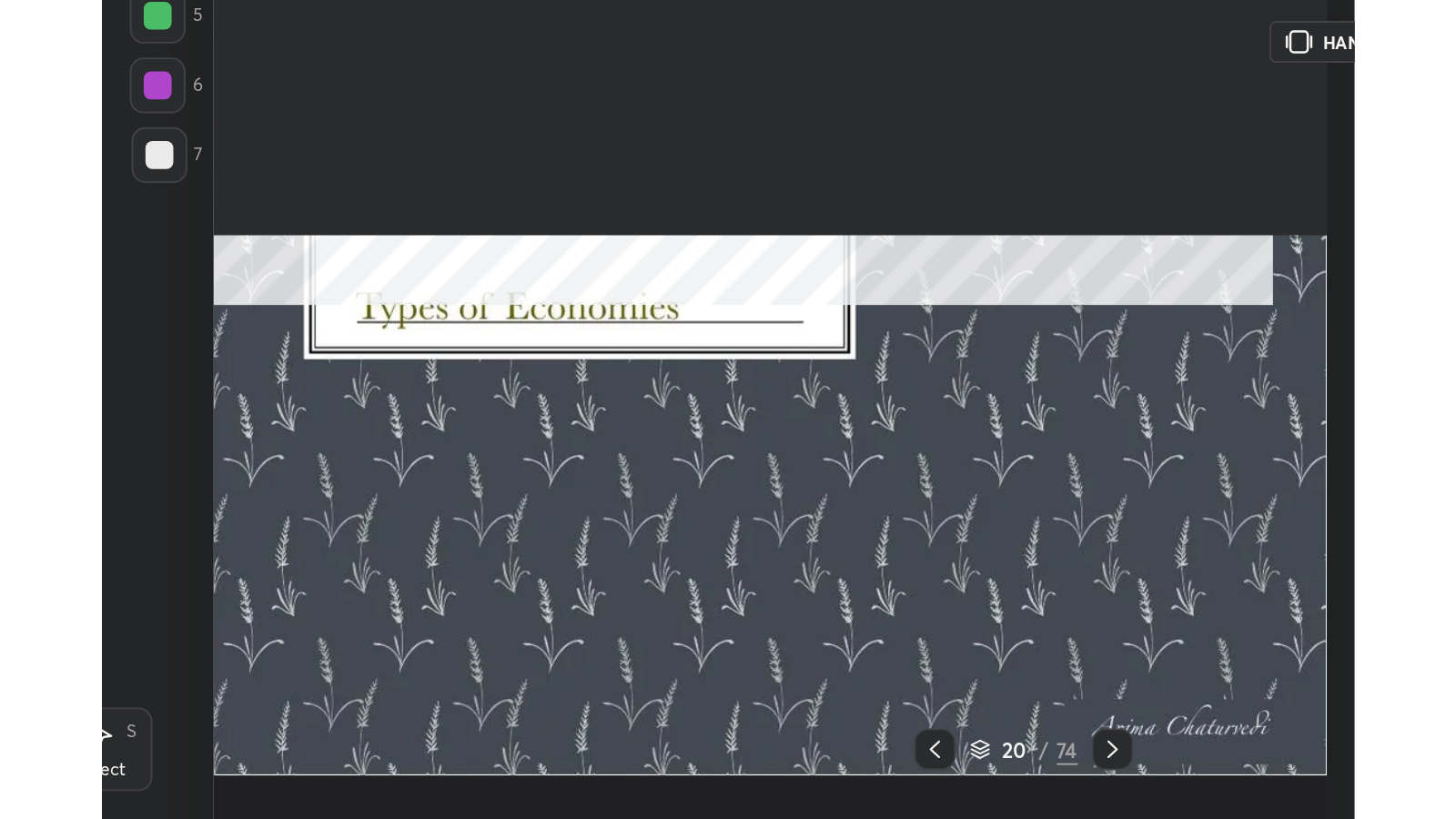 scroll, scrollTop: 90297, scrollLeft: 89701, axis: both 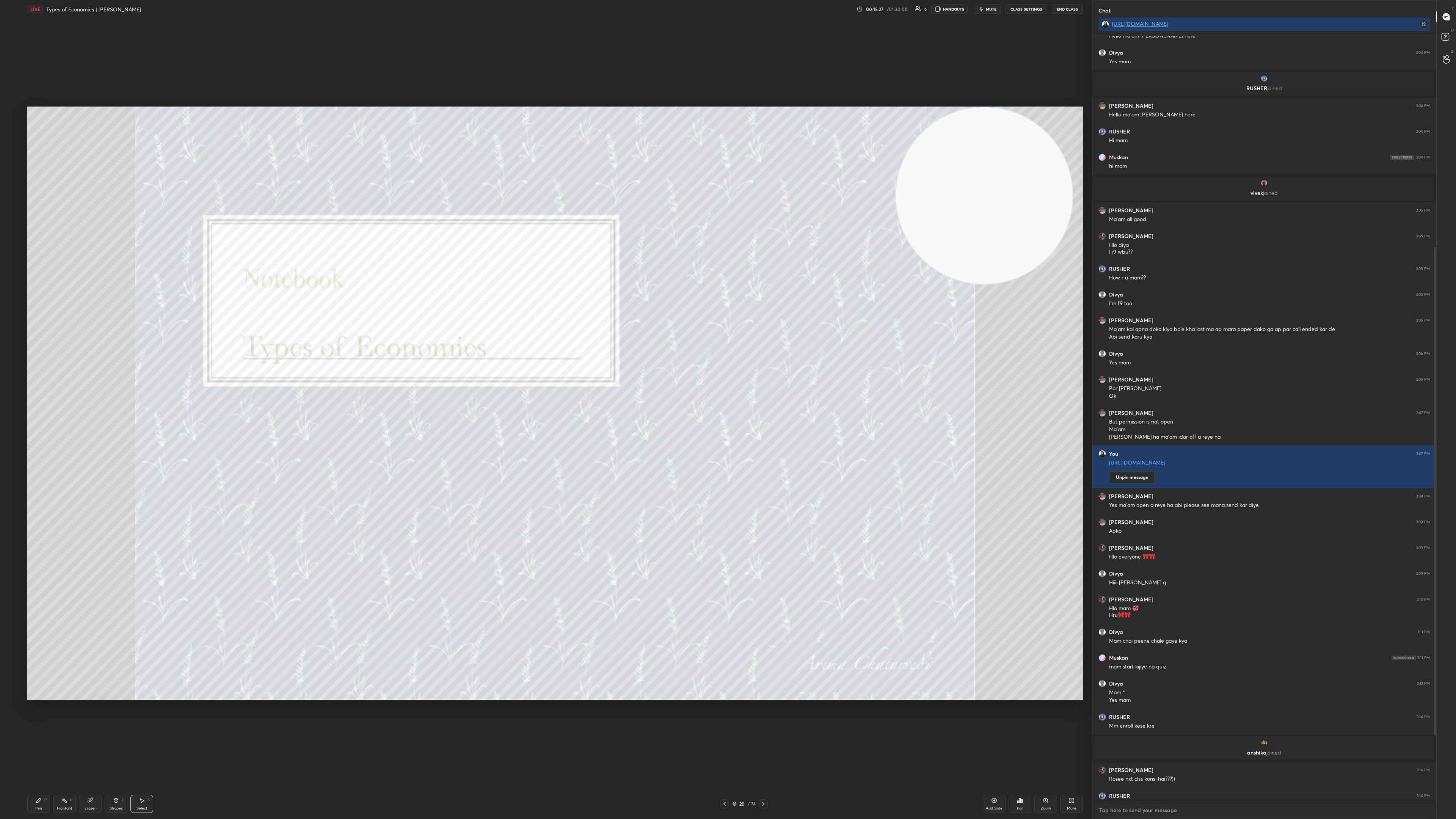 type on "x" 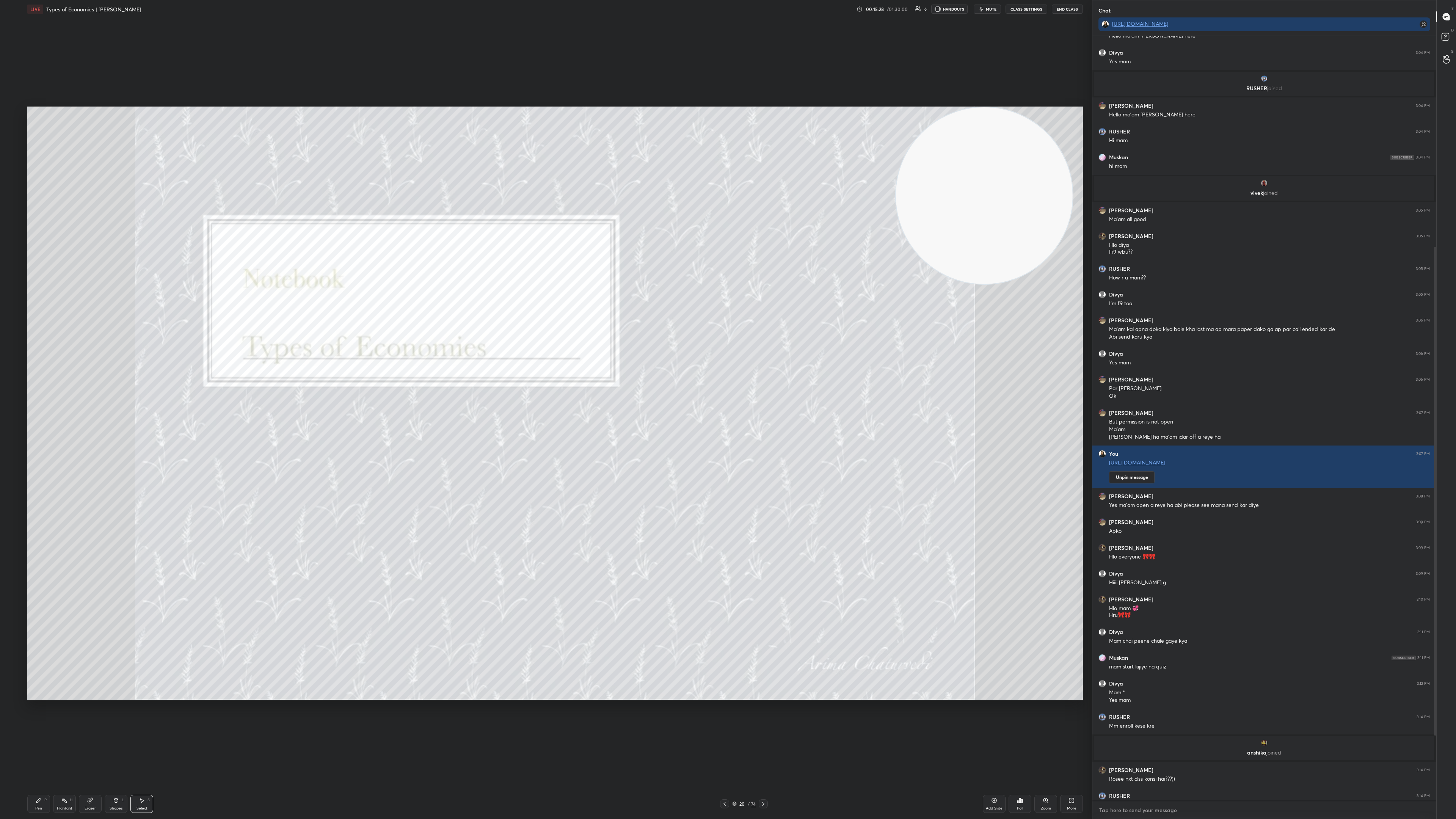 paste on "https://unacademy.com/content/unacademy-polls-league/" 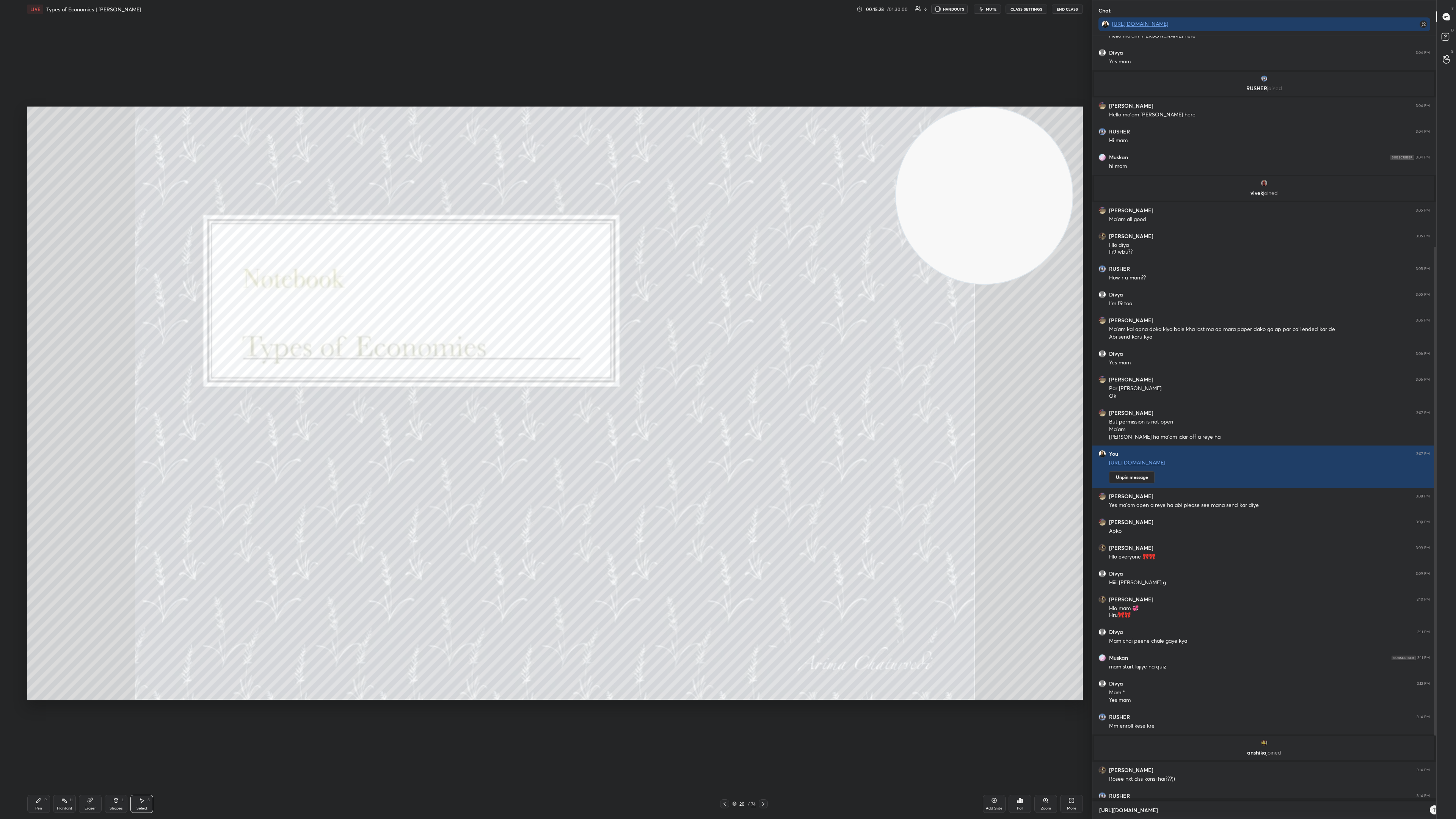 scroll, scrollTop: 760, scrollLeft: 341, axis: both 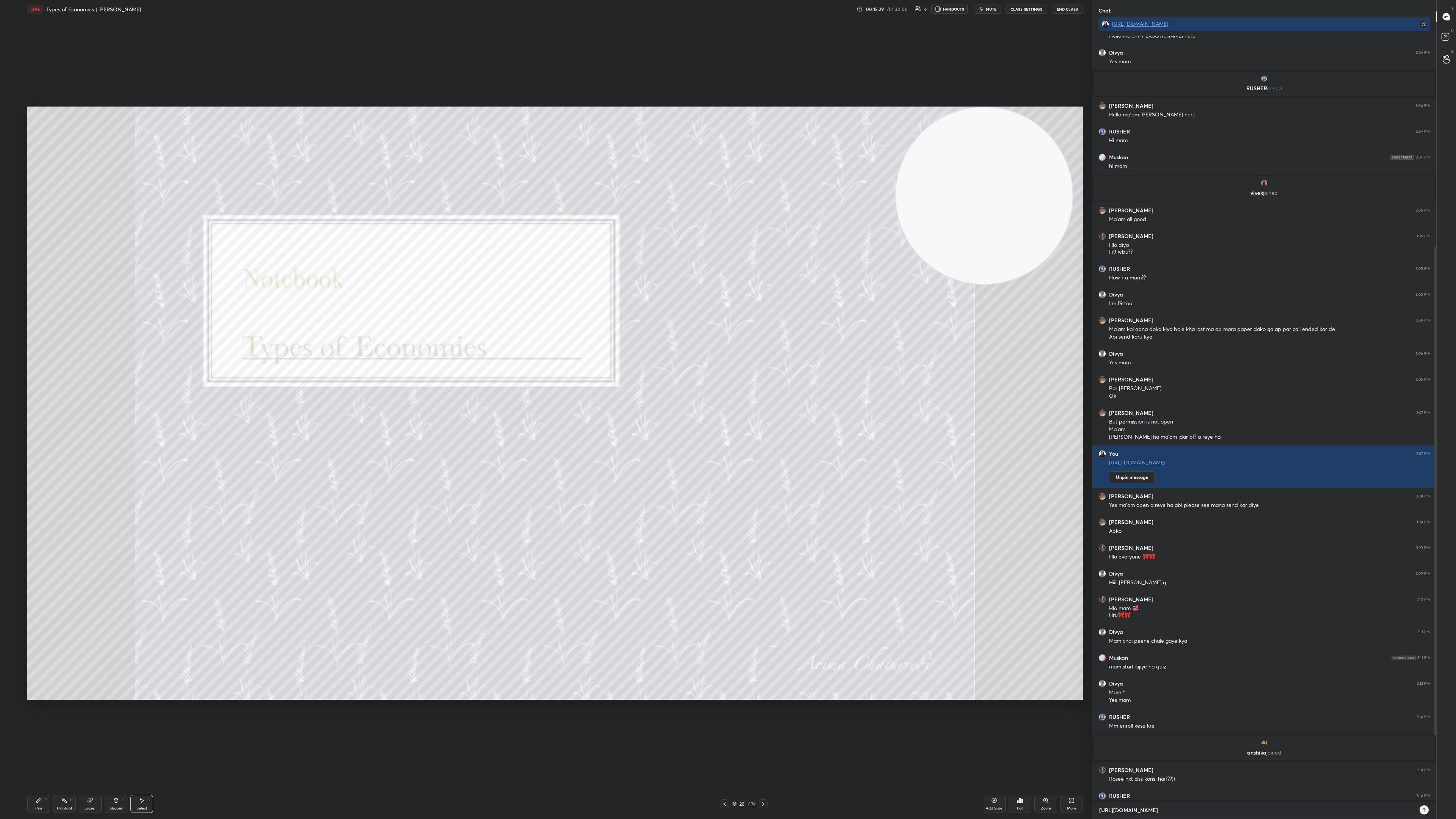 type 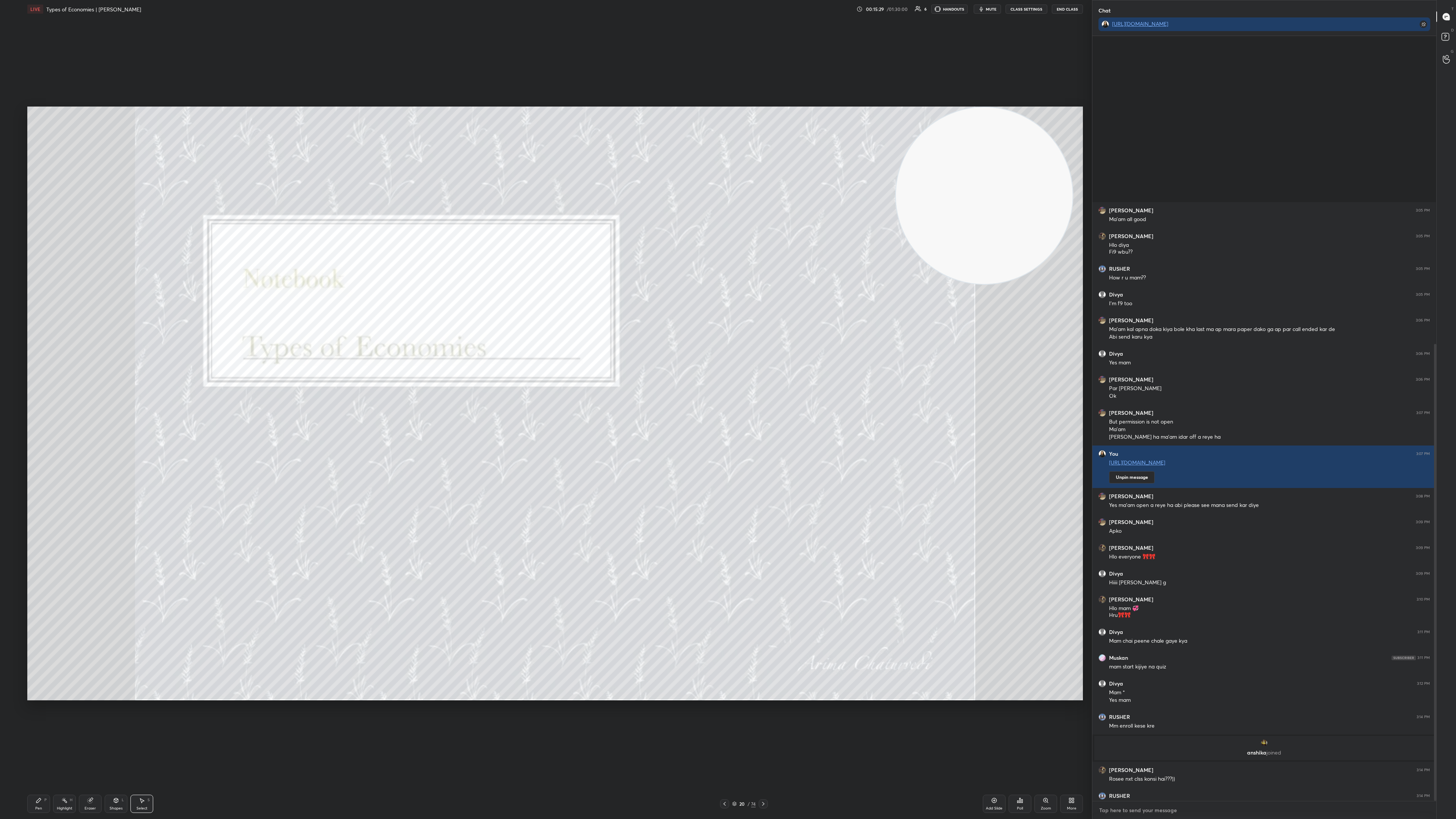 scroll, scrollTop: 515, scrollLeft: 0, axis: vertical 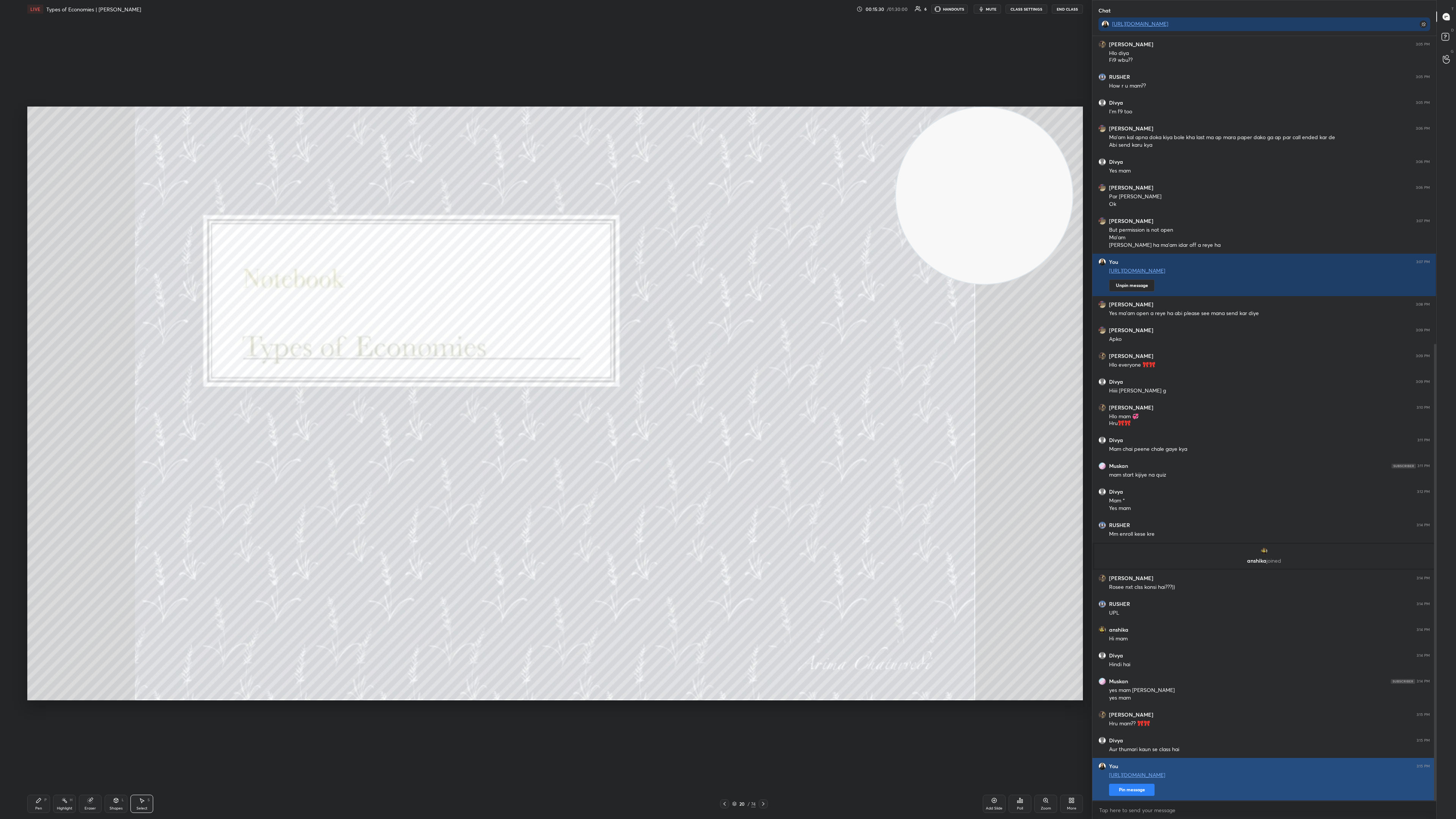 type on "x" 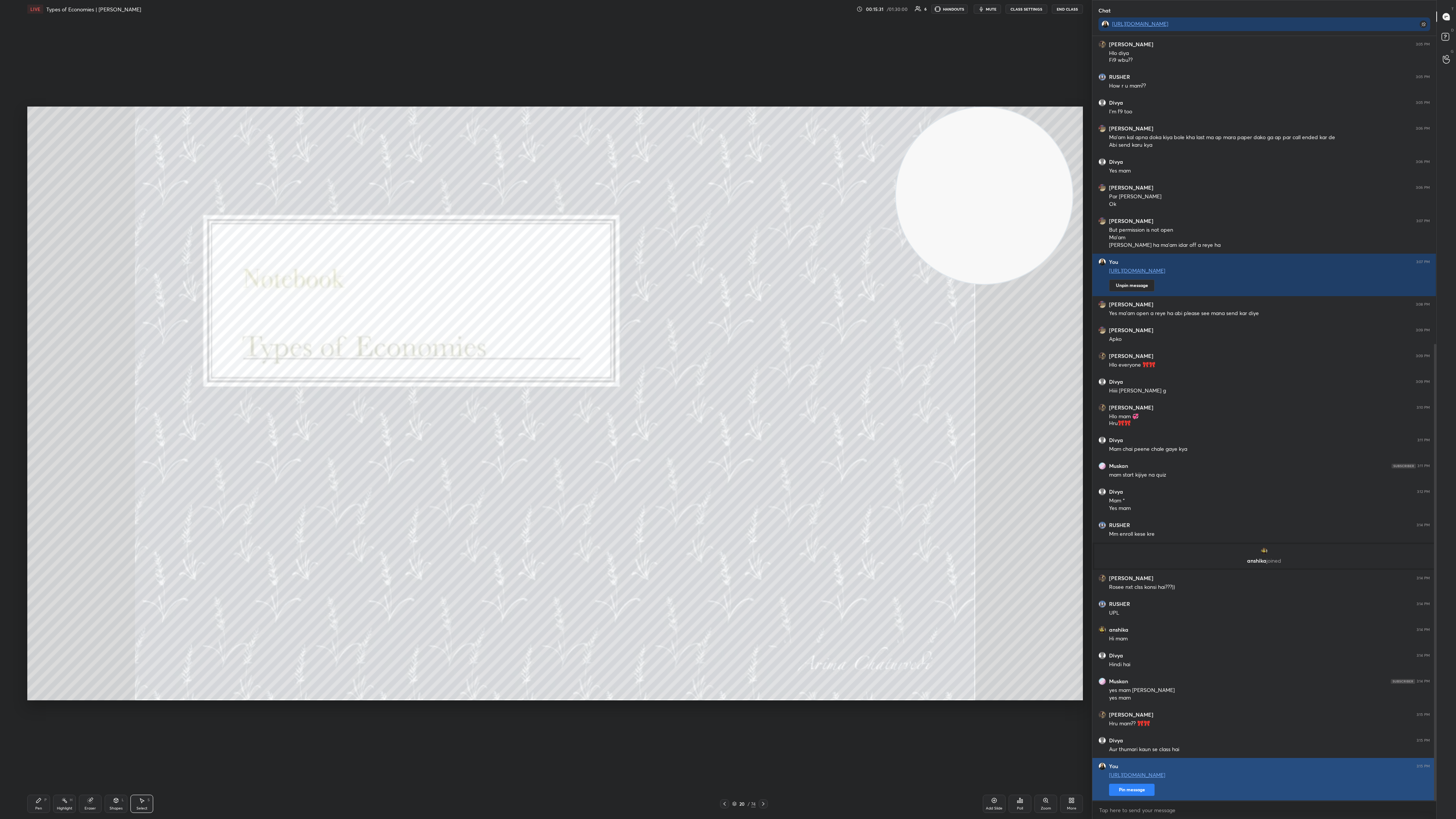click on "Pin message" at bounding box center [1132, 790] 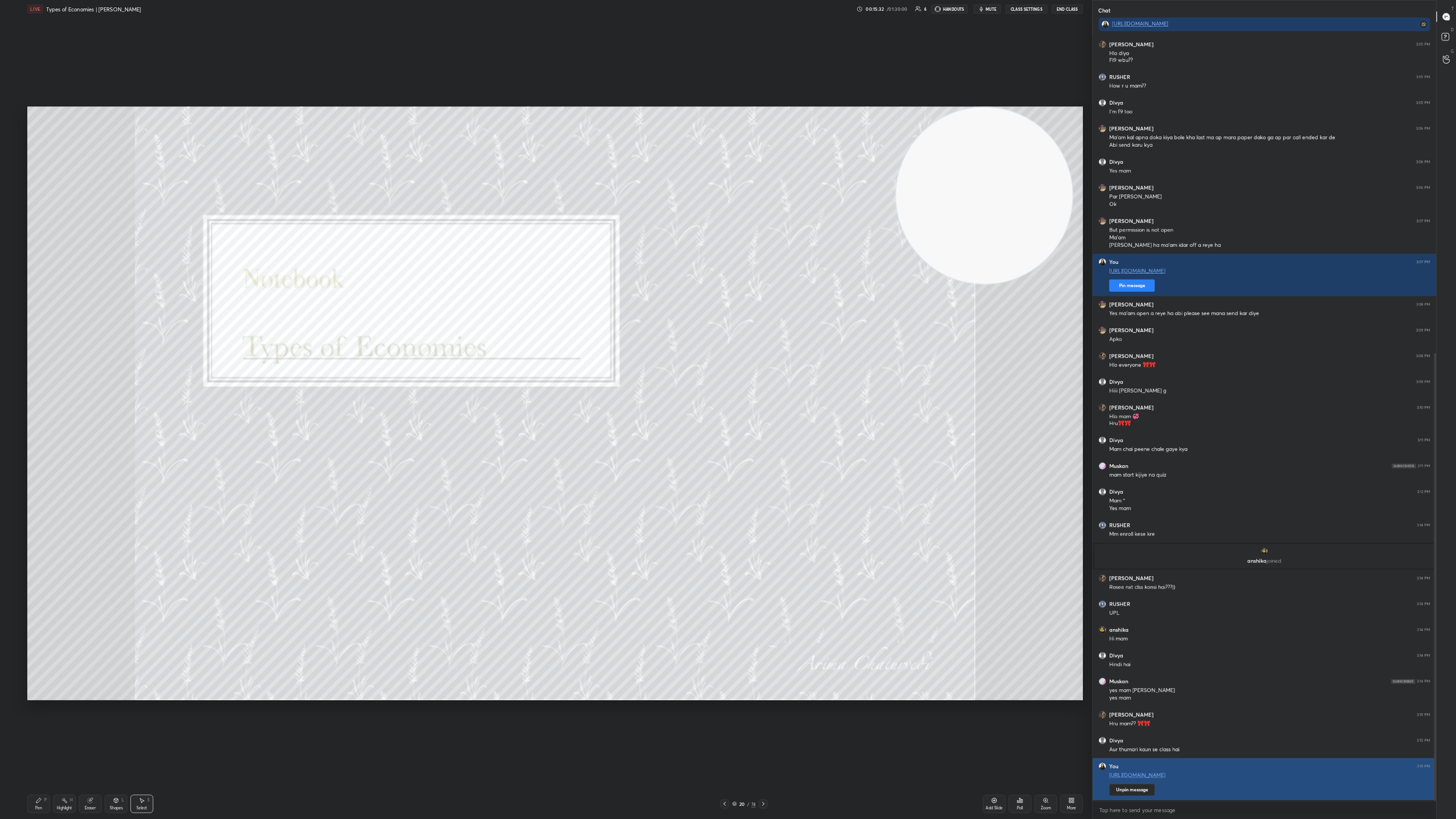 scroll, scrollTop: 811, scrollLeft: 0, axis: vertical 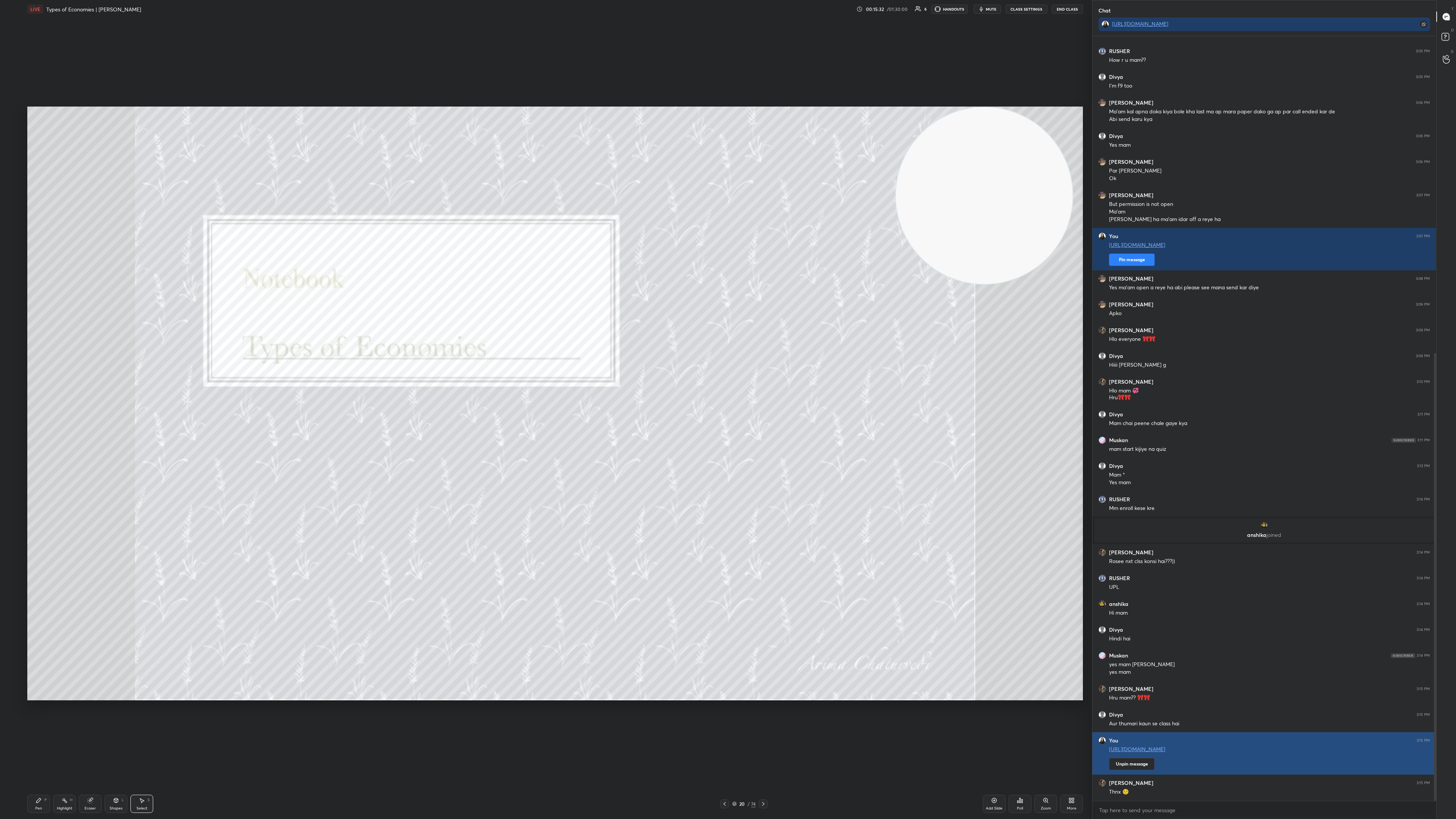 type 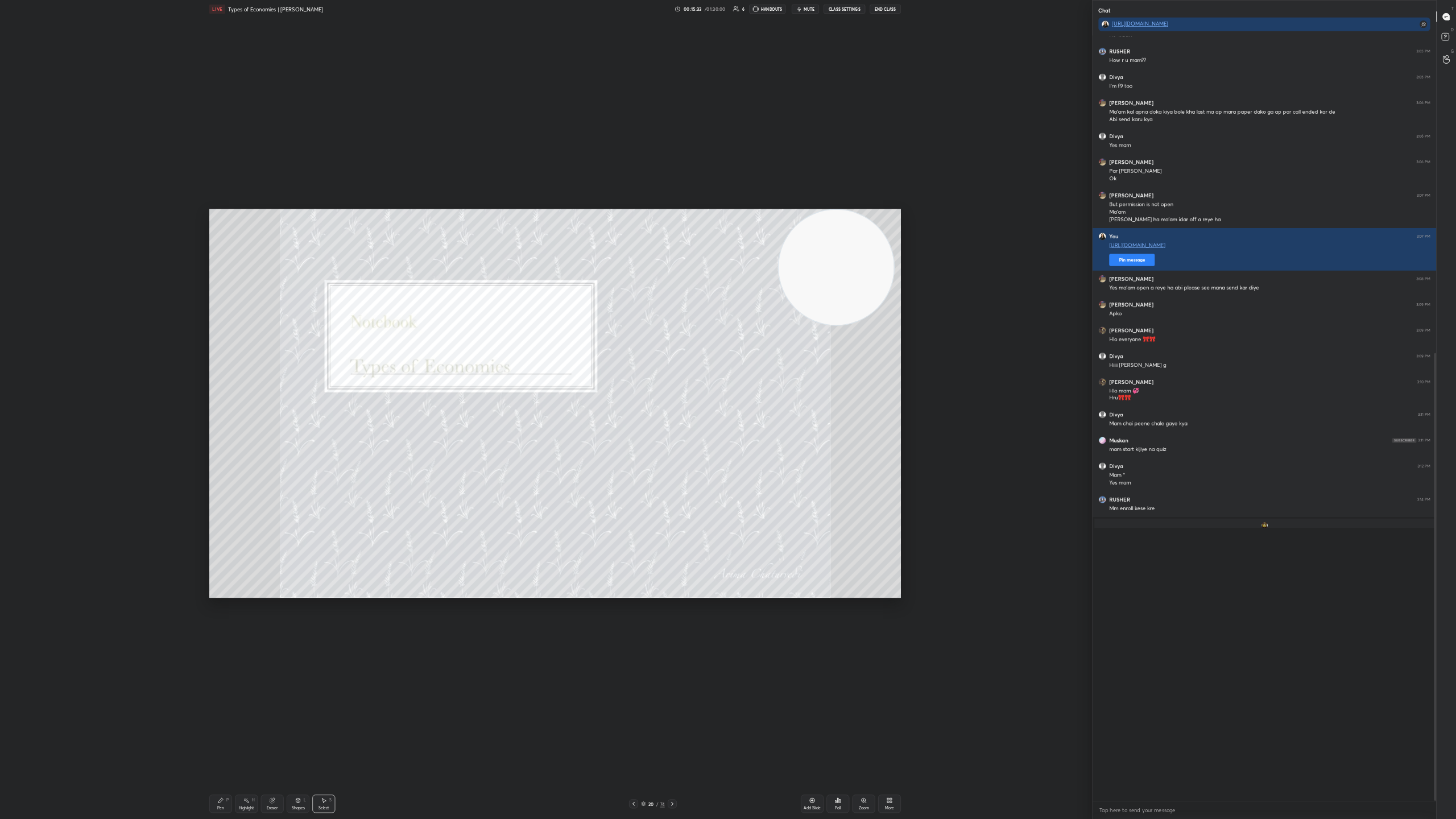 scroll, scrollTop: 56129, scrollLeft: 55828, axis: both 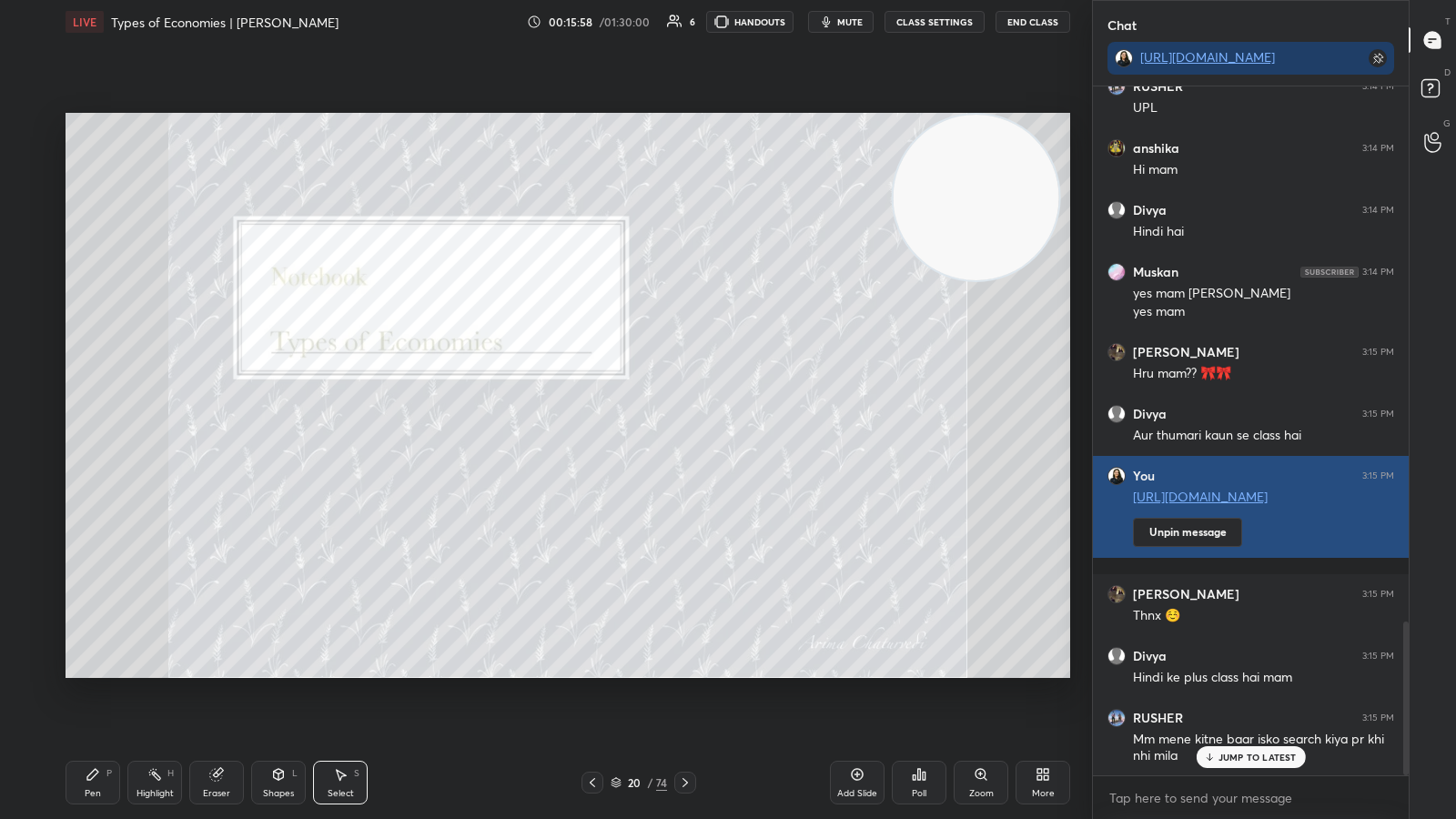 click on "https://unacademy.com/content/unacademy-polls-league/" at bounding box center (1200, 496) 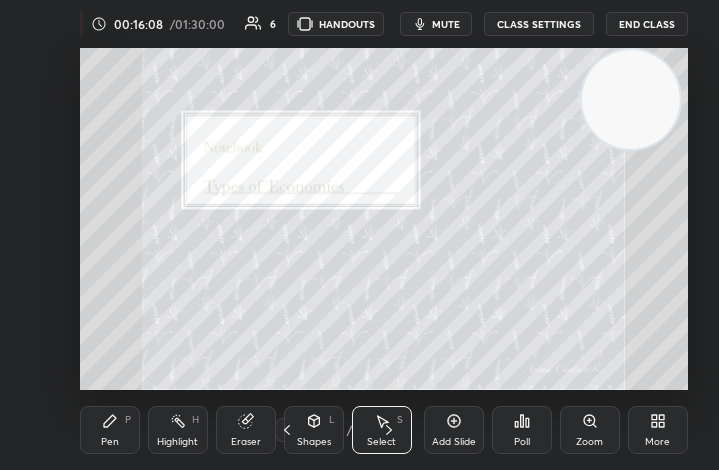 click on "More" at bounding box center (658, 430) 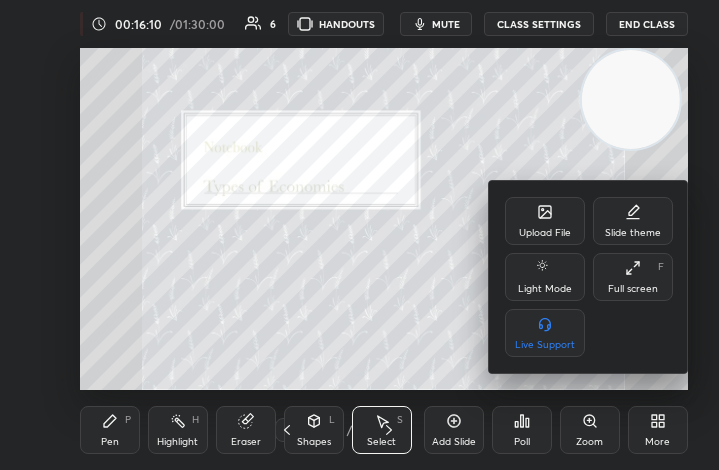 click on "Full screen" at bounding box center [633, 289] 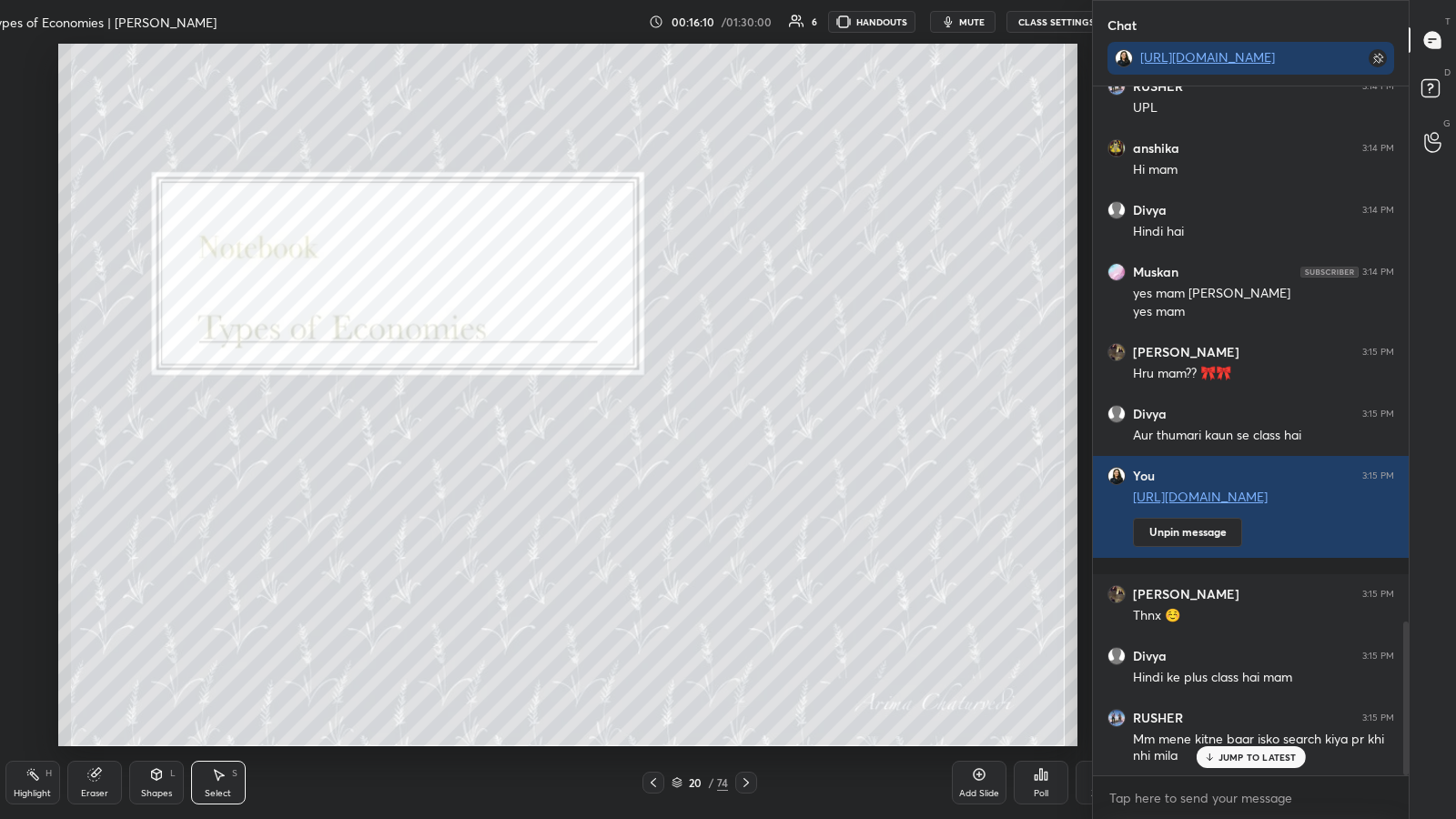 type on "x" 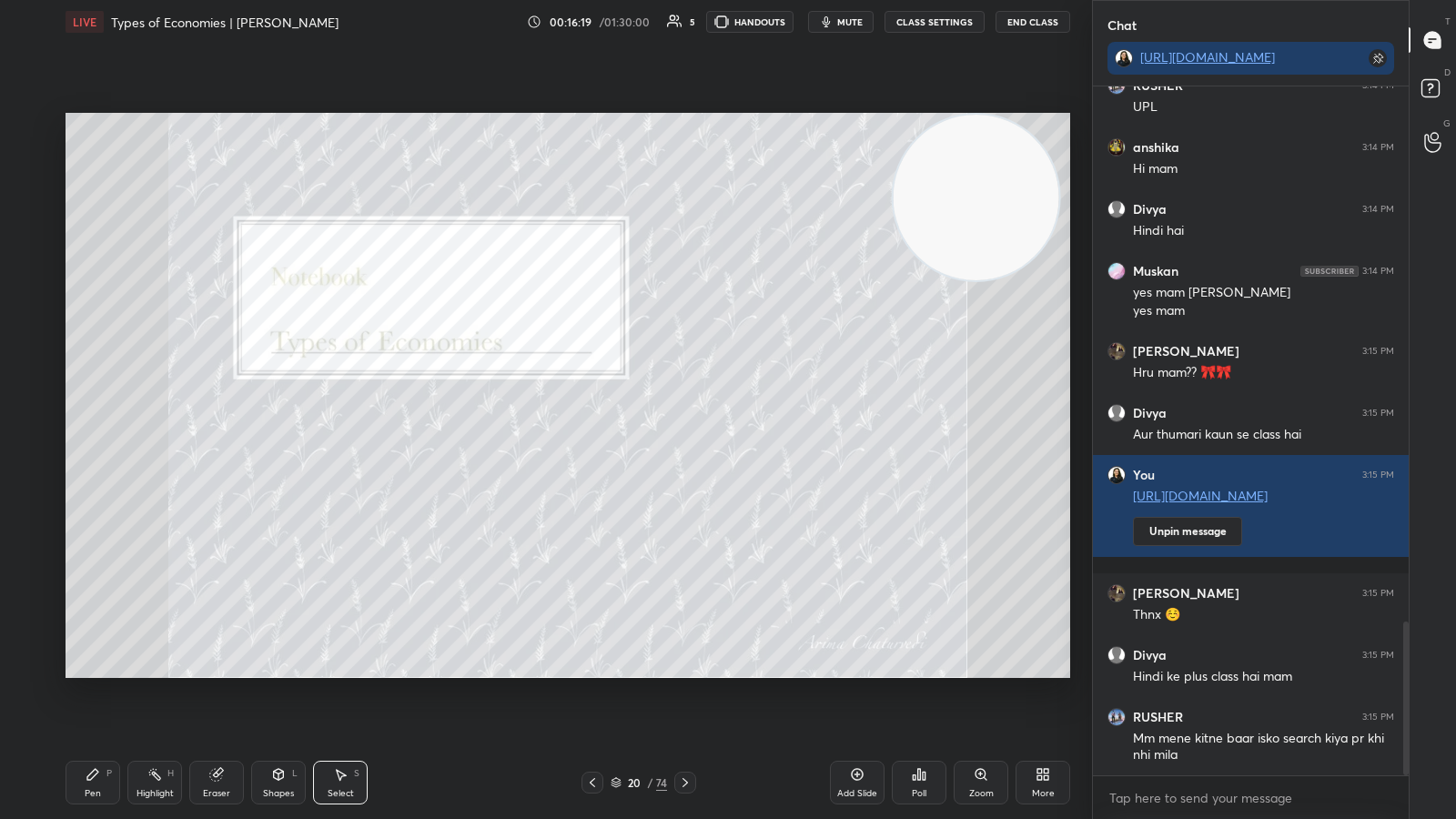 click on "LIVE Types of Economies | Arima Chaturvedi 00:16:19 /  01:30:00 5 HANDOUTS mute CLASS SETTINGS End Class 0 ° Undo Copy Duplicate Duplicate to new slide Delete Setting up your live class Poll for   secs No correct answer Start poll Back Types of Economies | Arima Chaturvedi Arima Chaturvedi Pen P Highlight H Eraser Shapes L Select S 20 / 74 Add Slide Poll Zoom More" at bounding box center (568, 410) 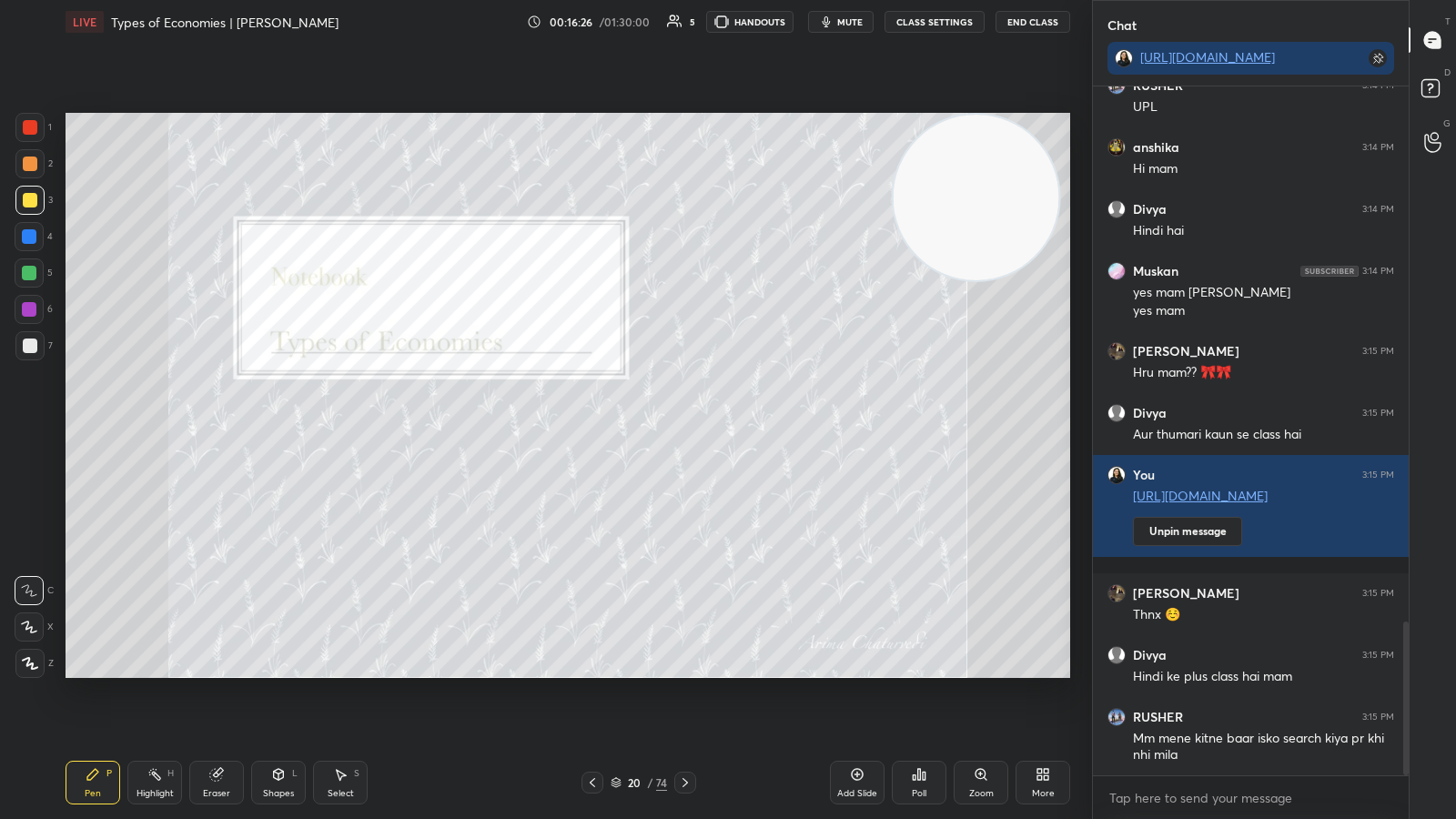 click on "mute" at bounding box center (850, 22) 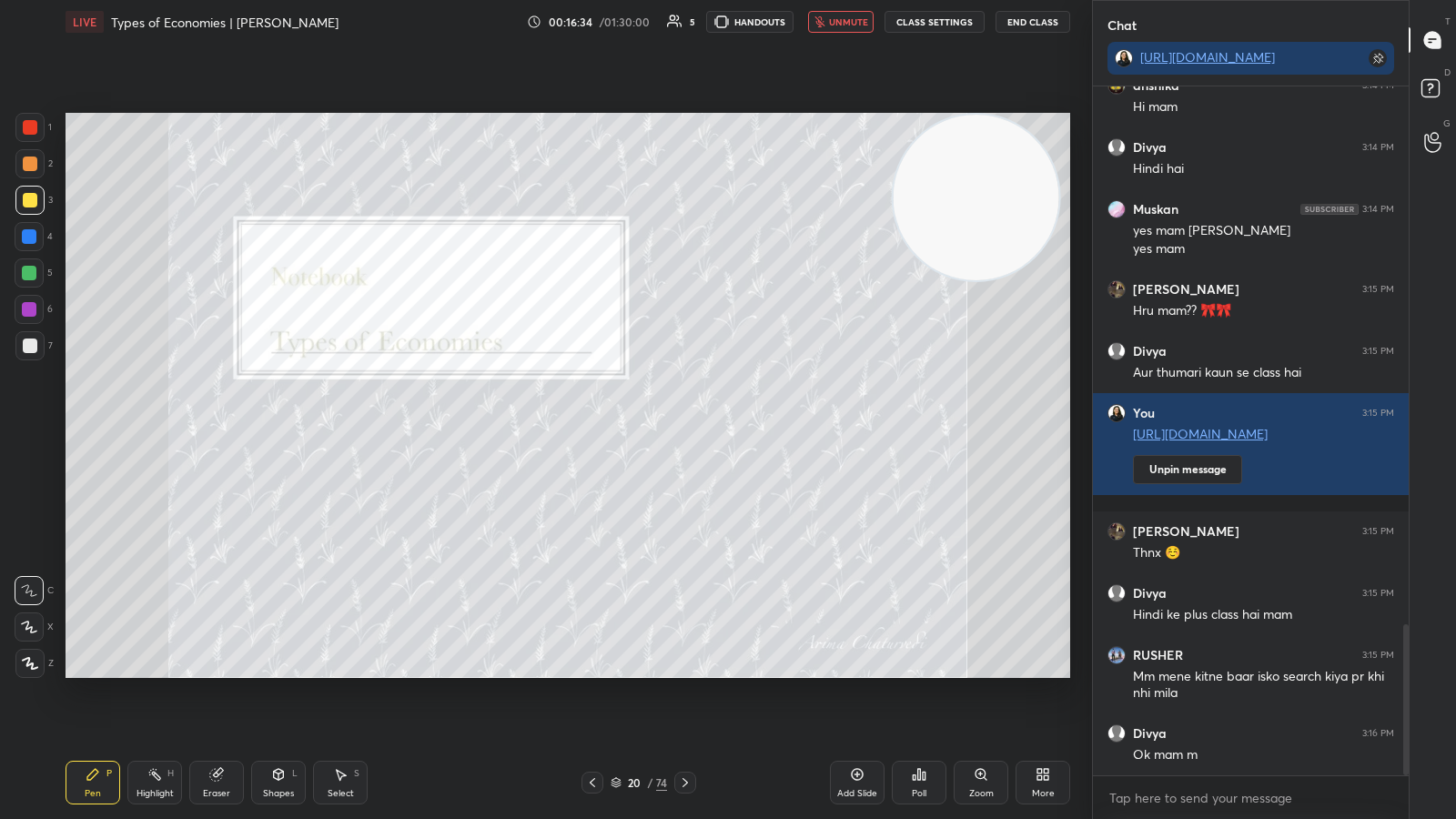 click on "unmute" at bounding box center [848, 22] 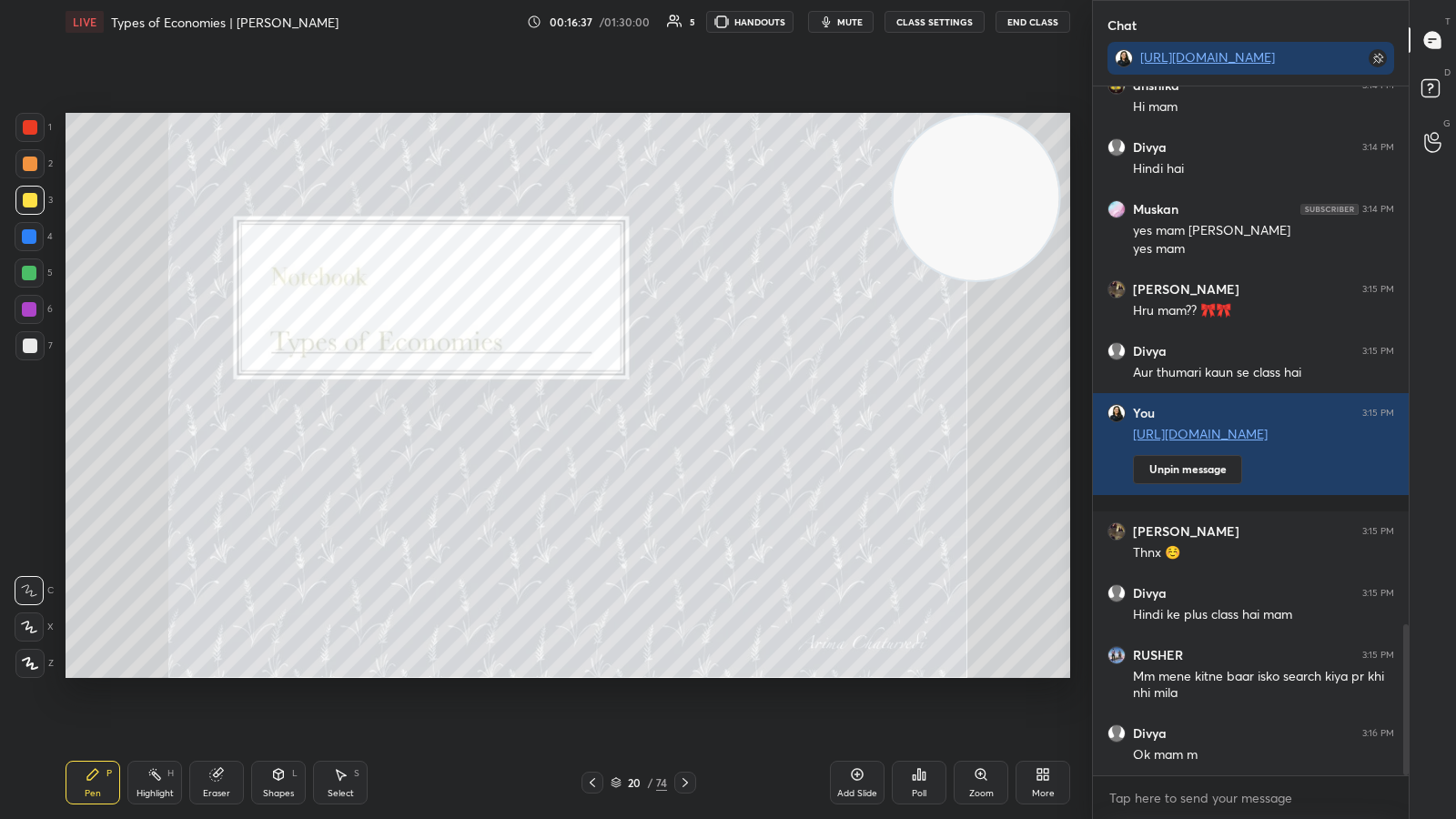 click 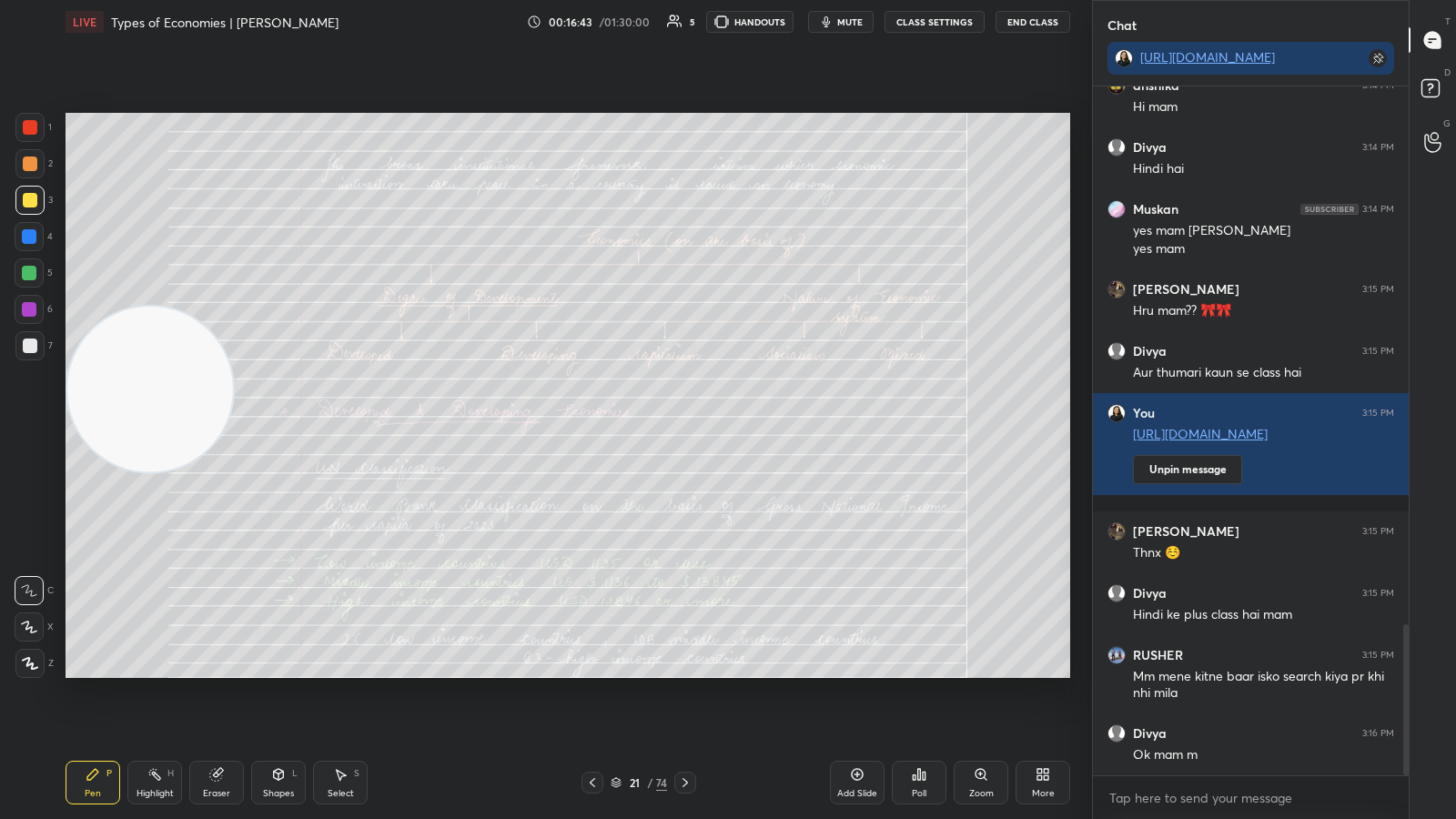 click on "Zoom" at bounding box center [981, 783] 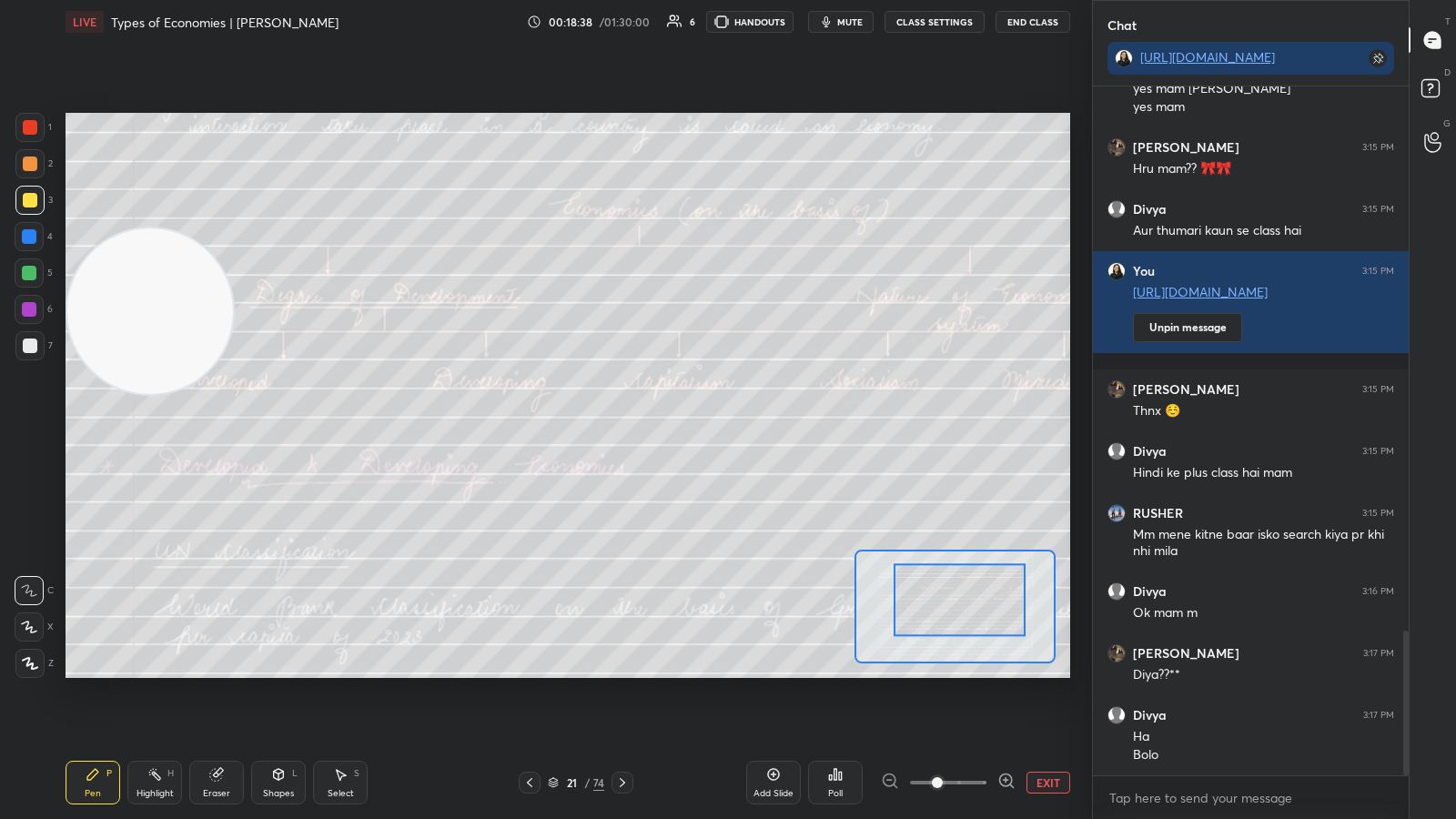 scroll, scrollTop: 2660, scrollLeft: 0, axis: vertical 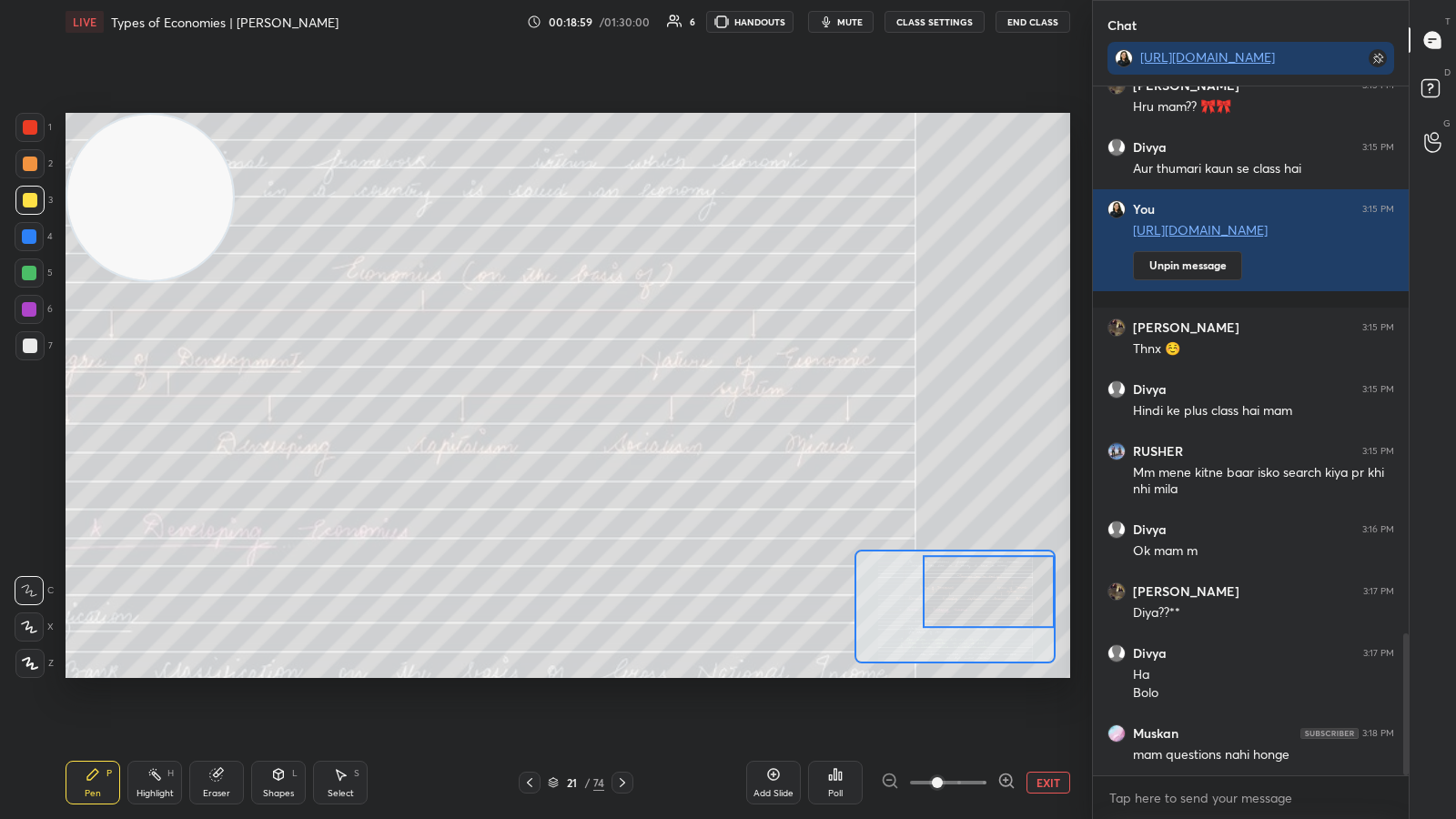 click on "mute" at bounding box center (850, 22) 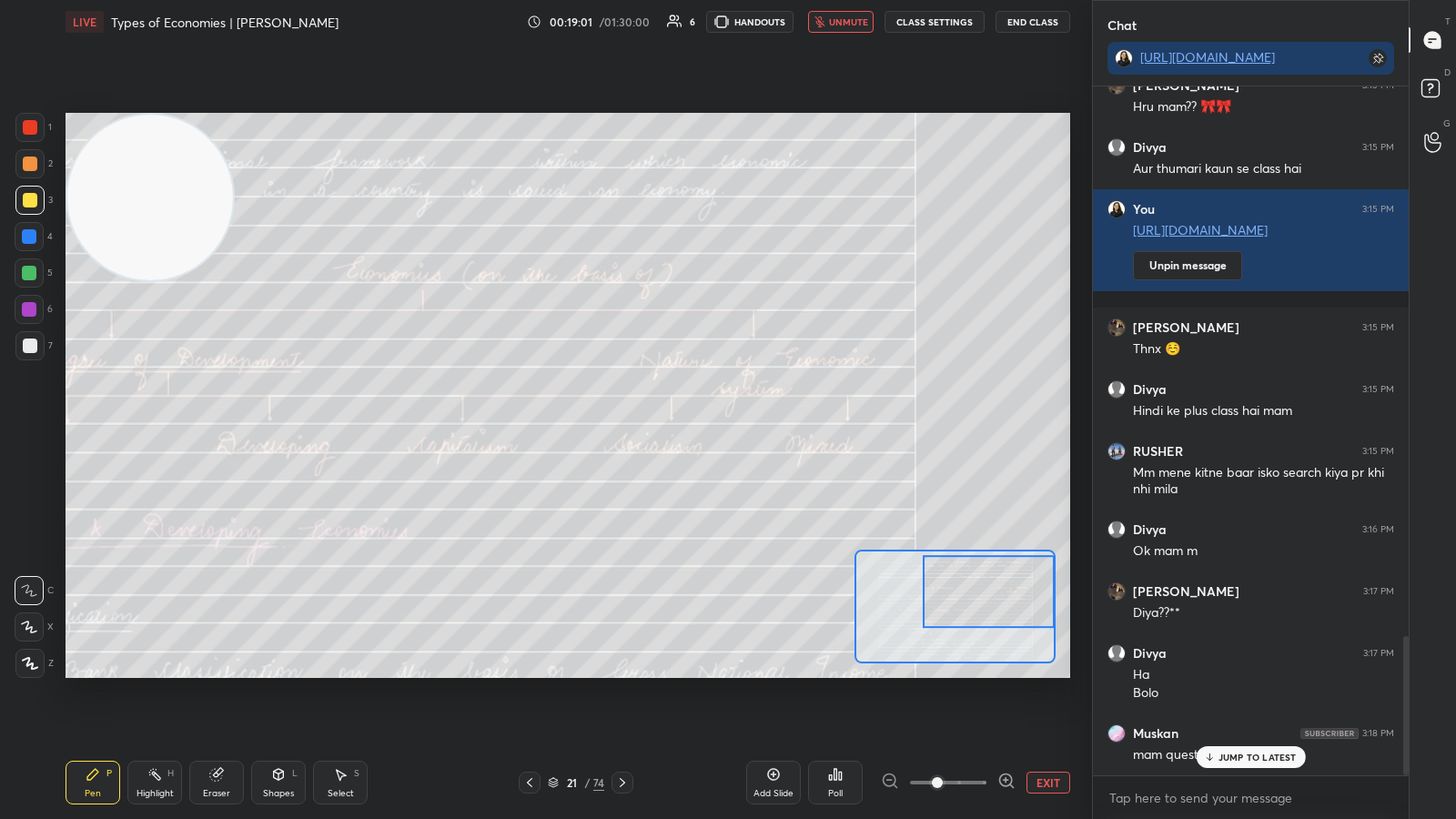 scroll, scrollTop: 2721, scrollLeft: 0, axis: vertical 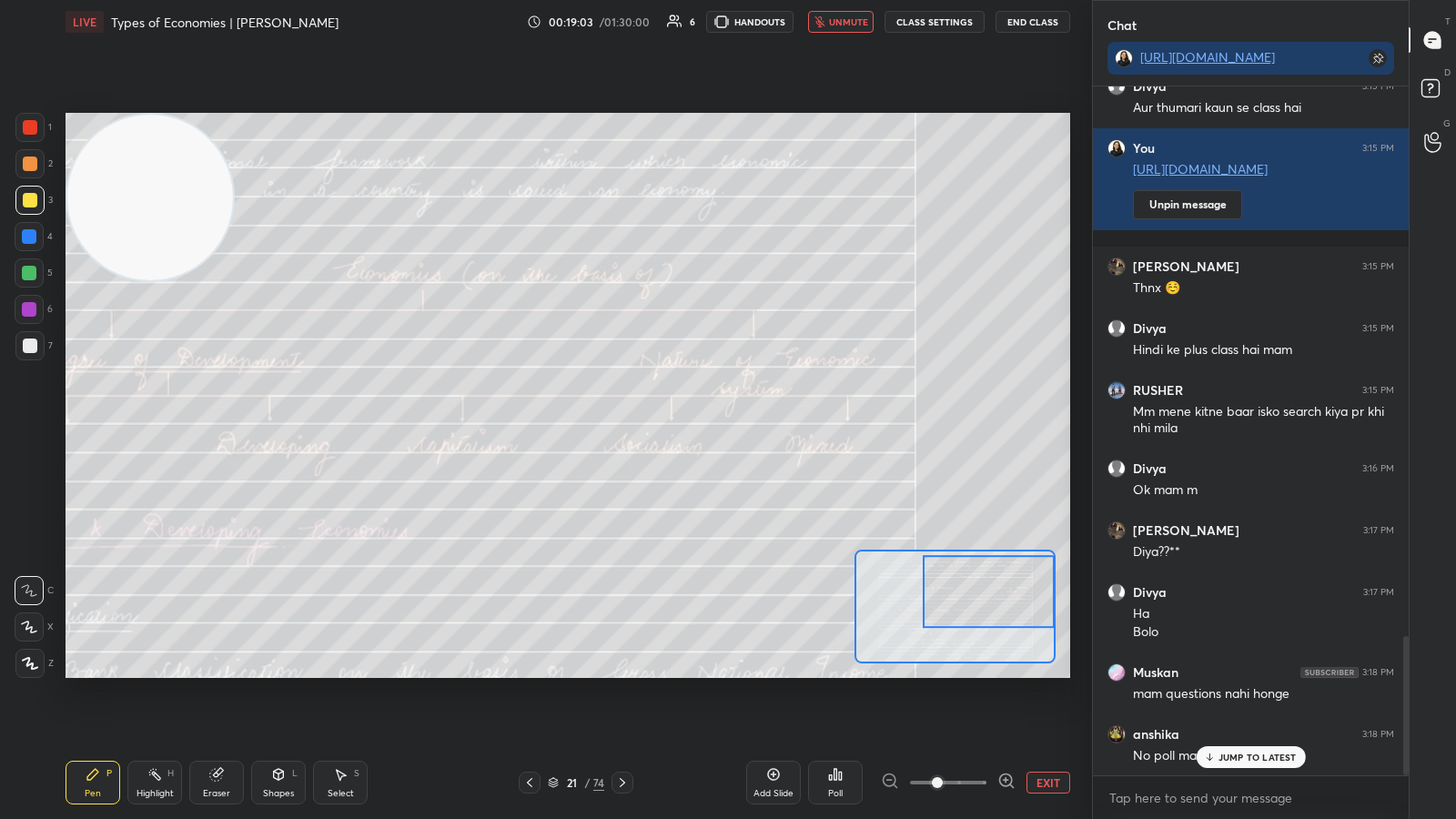 click on "JUMP TO LATEST" at bounding box center [1258, 757] 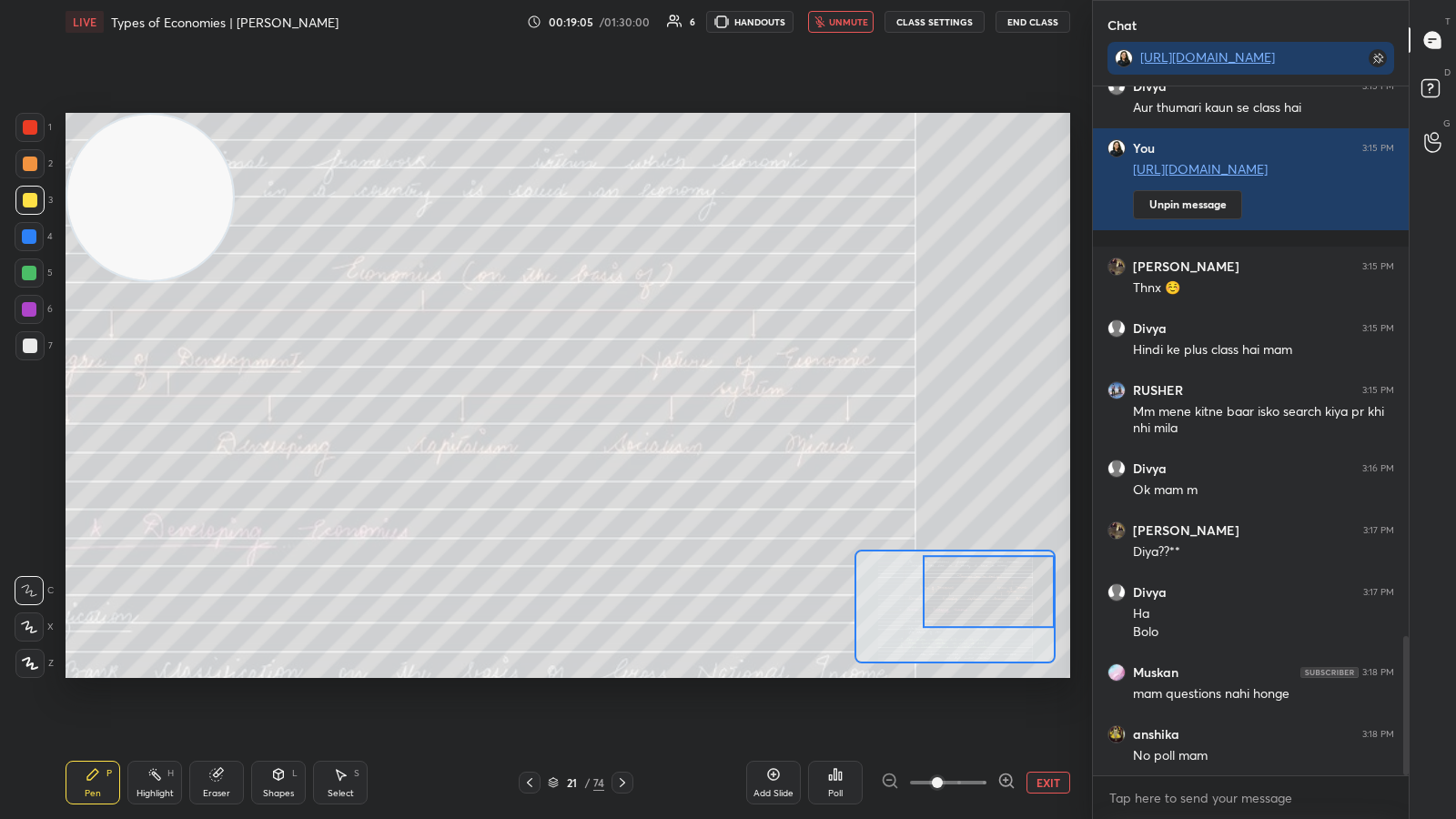click on "unmute" at bounding box center [848, 22] 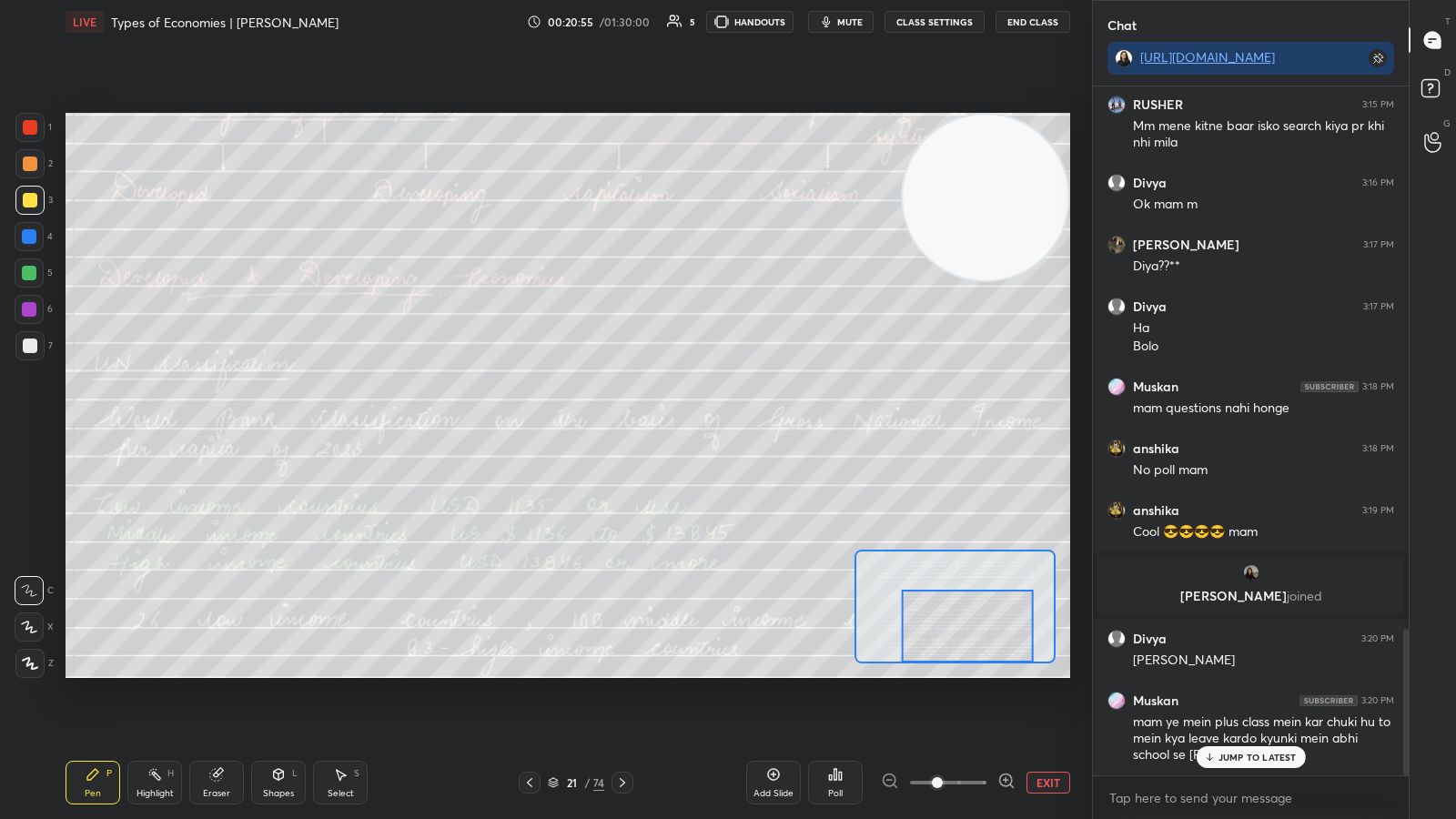 scroll, scrollTop: 2557, scrollLeft: 0, axis: vertical 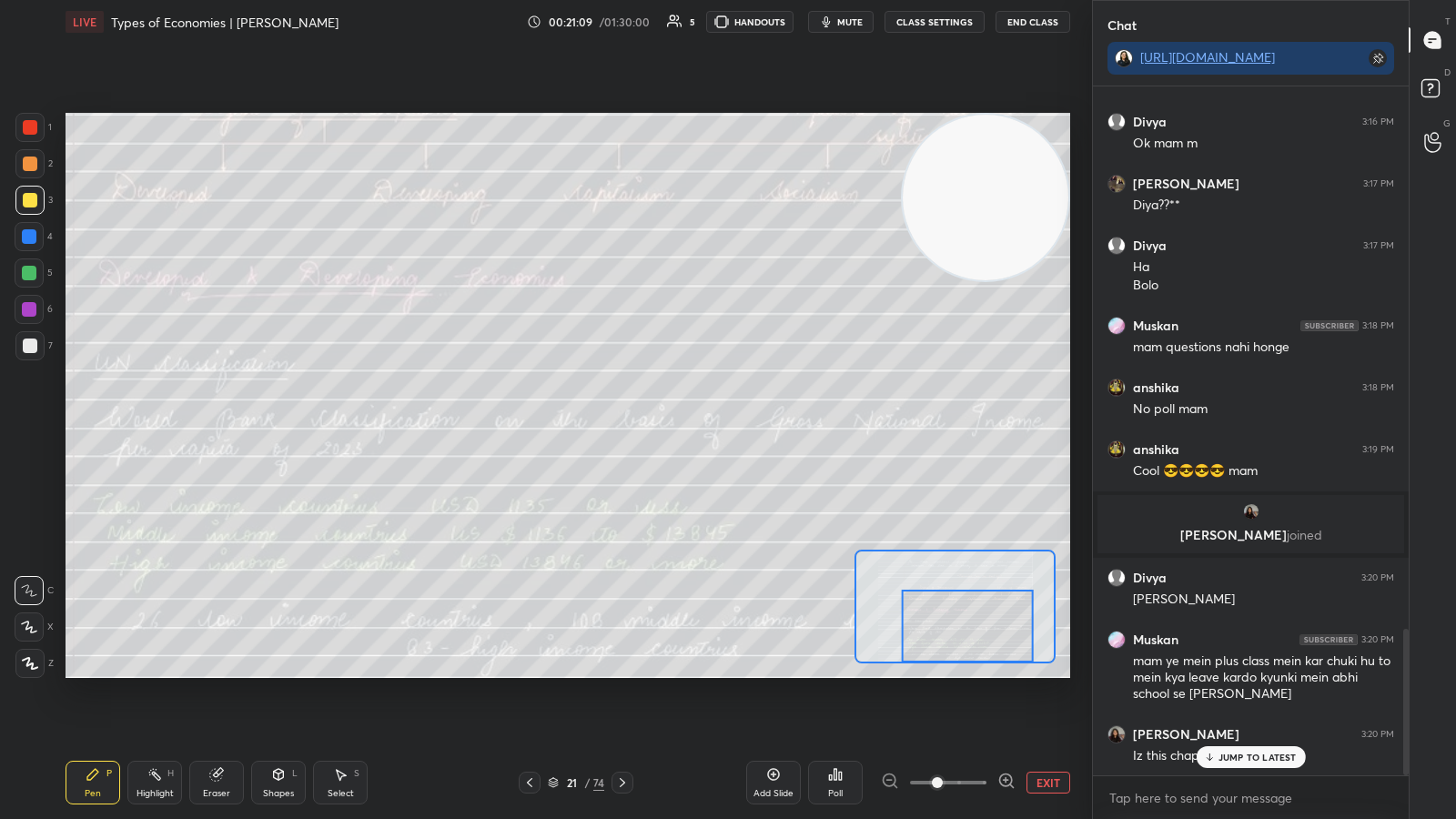 click on "JUMP TO LATEST" at bounding box center [1258, 757] 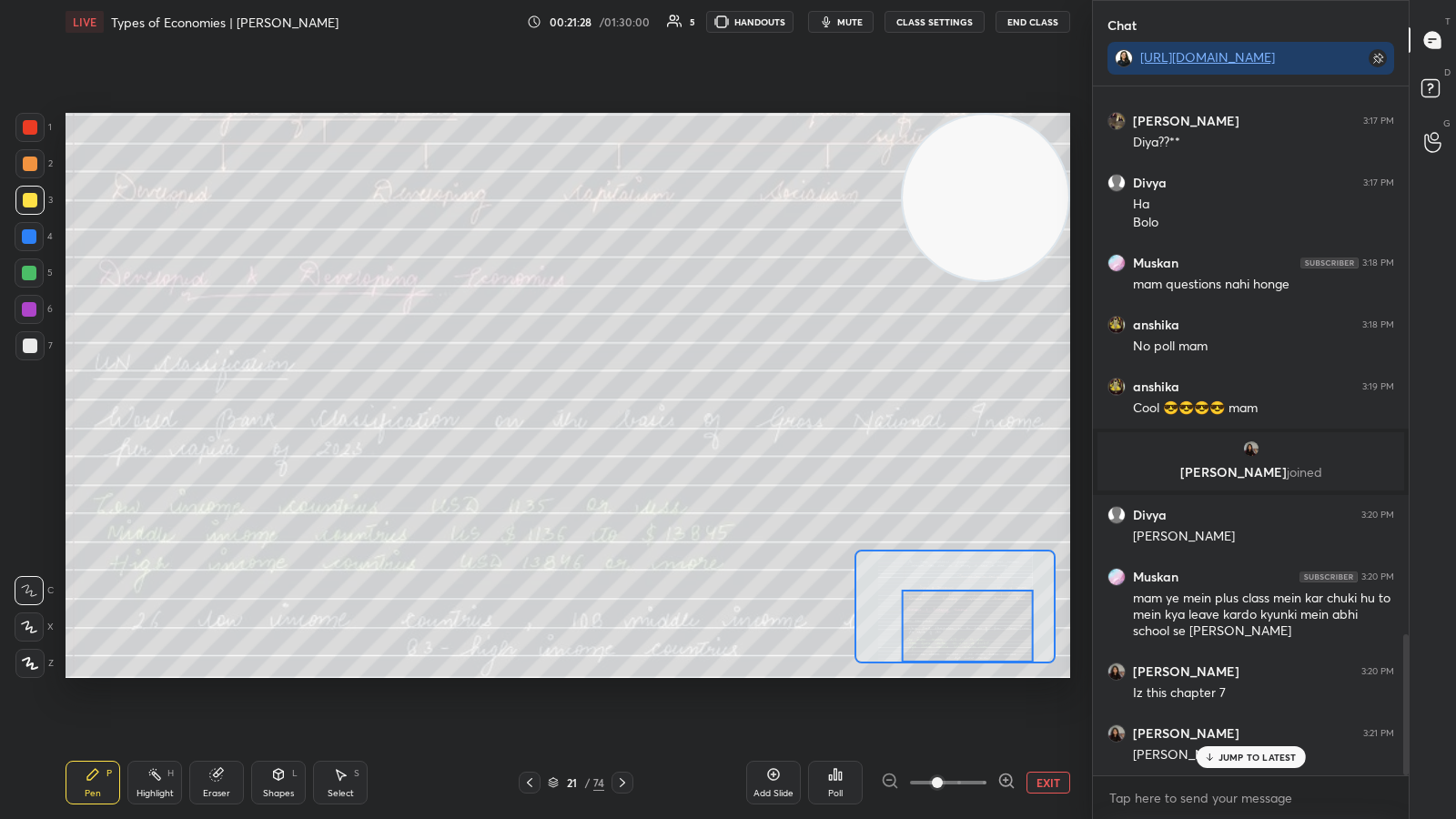 scroll, scrollTop: 2685, scrollLeft: 0, axis: vertical 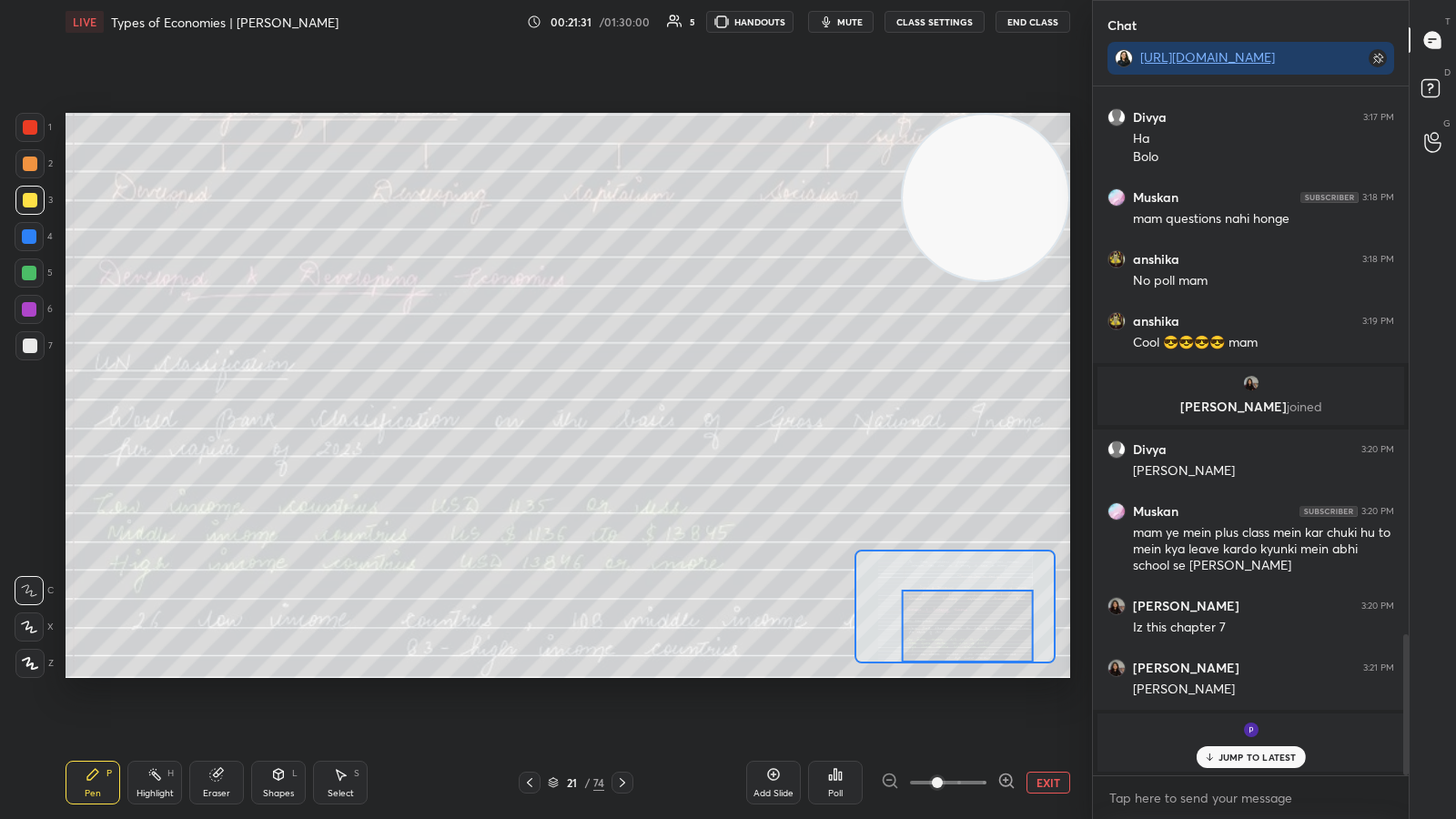 click on "JUMP TO LATEST" at bounding box center (1250, 757) 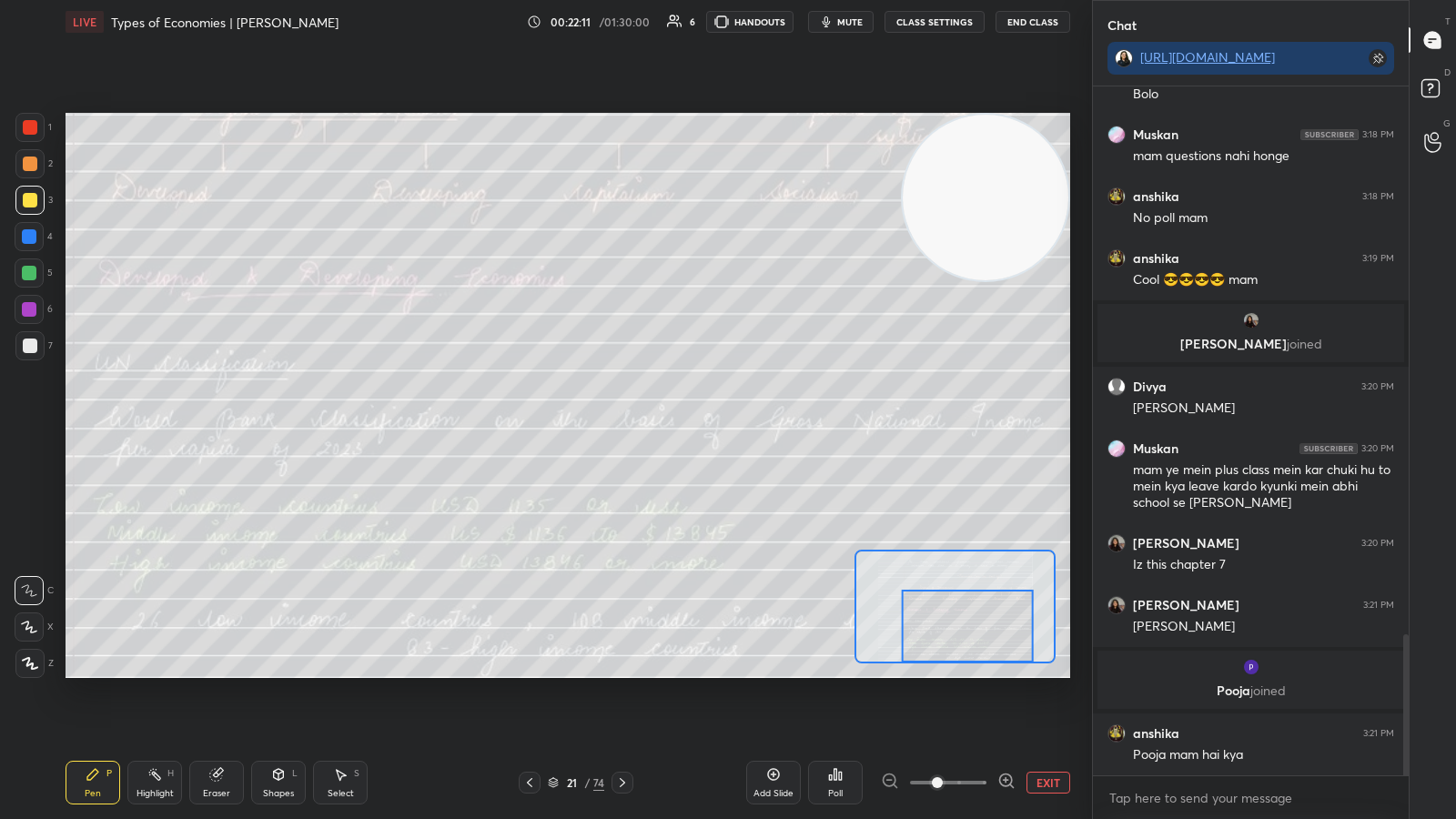 scroll, scrollTop: 2644, scrollLeft: 0, axis: vertical 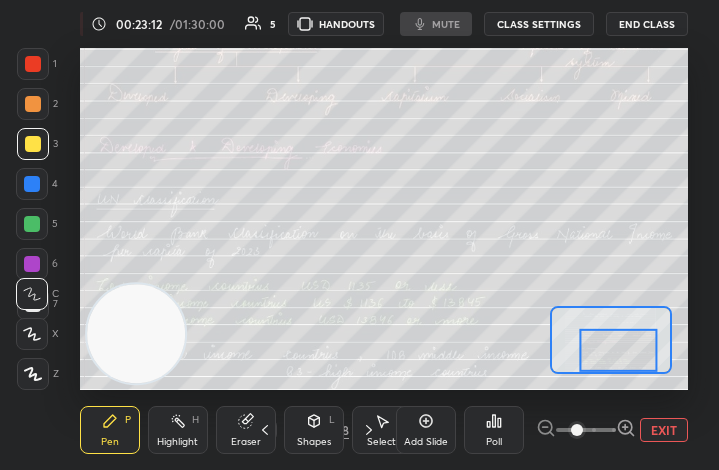 click on "EXIT" at bounding box center (664, 430) 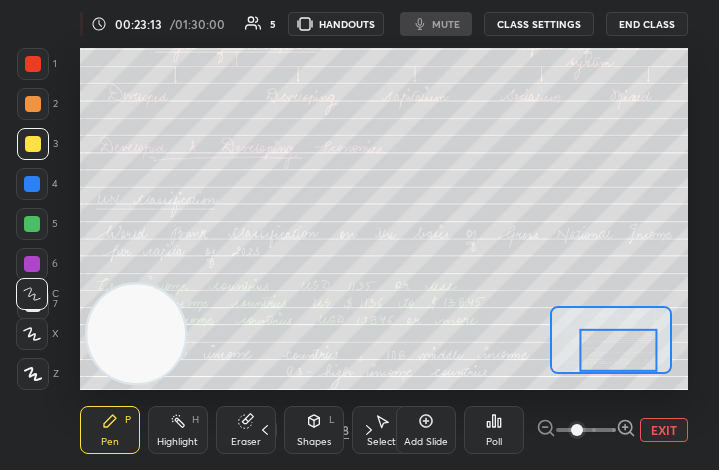 click on "EXIT" at bounding box center (664, 430) 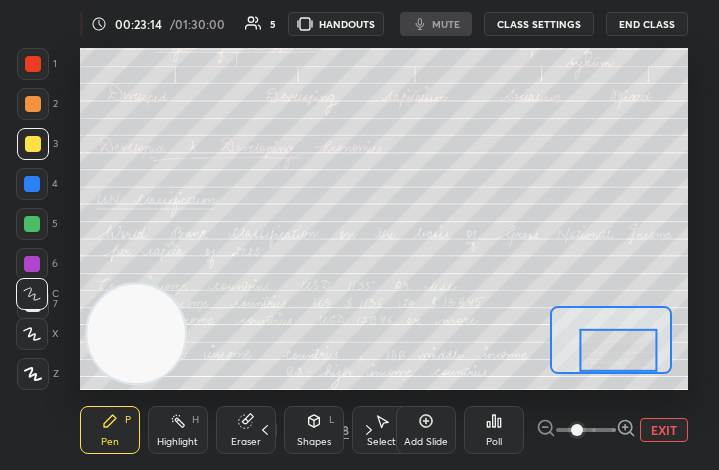 click on "EXIT" at bounding box center (664, 430) 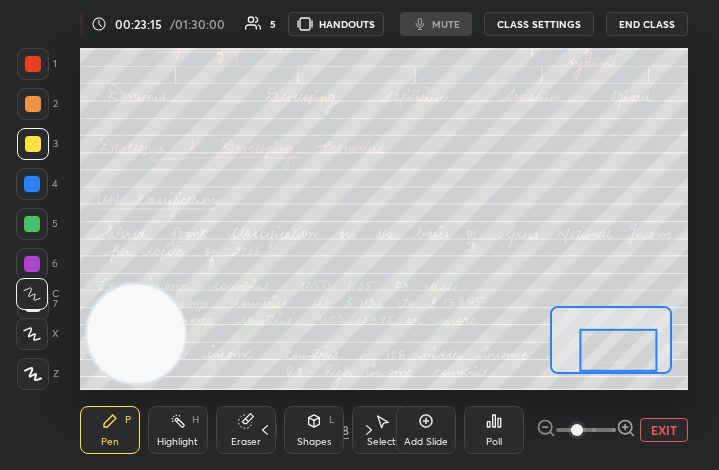 click on "Add Slide Poll EXIT" at bounding box center (542, 430) 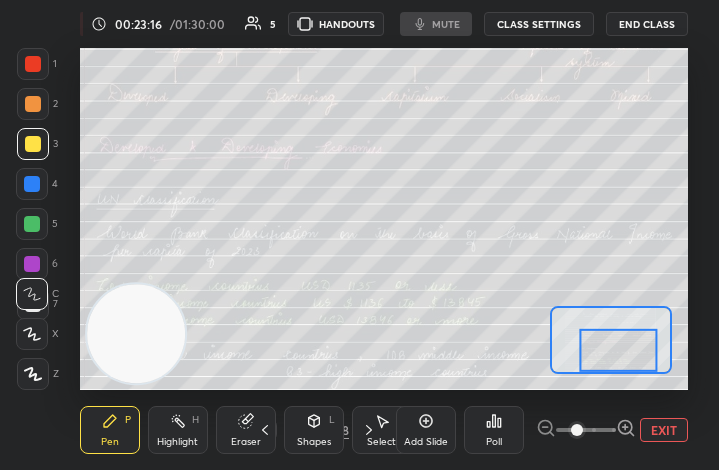 click on "Add Slide Poll EXIT" at bounding box center (542, 430) 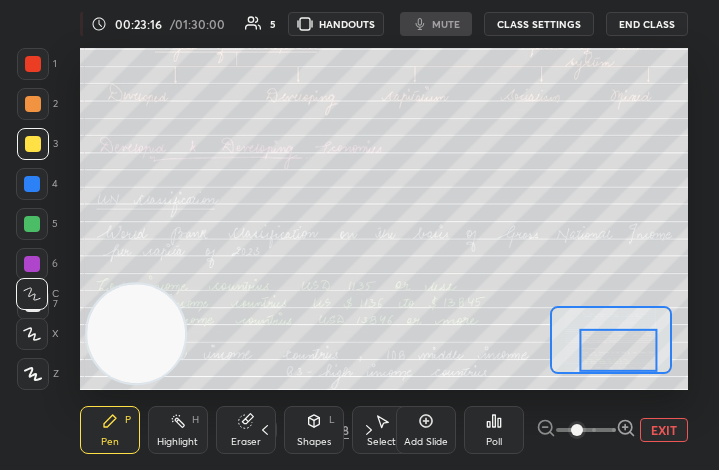 click at bounding box center (618, 350) 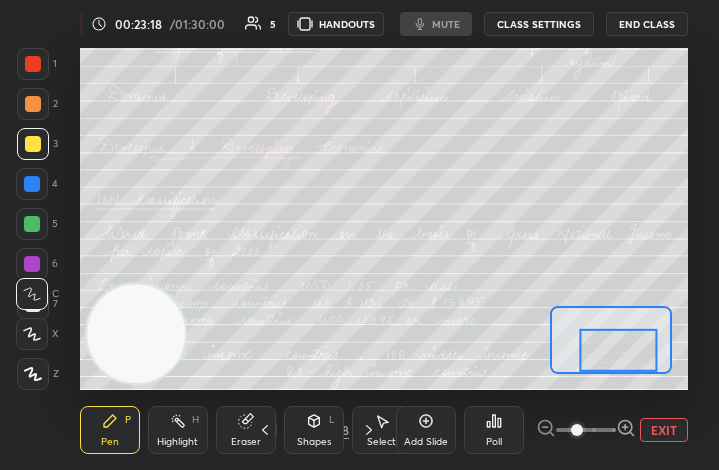 click on "EXIT" at bounding box center [664, 430] 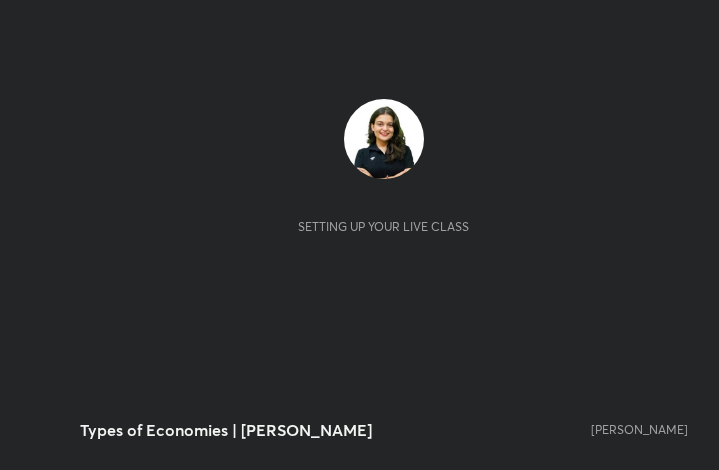 scroll, scrollTop: 0, scrollLeft: 0, axis: both 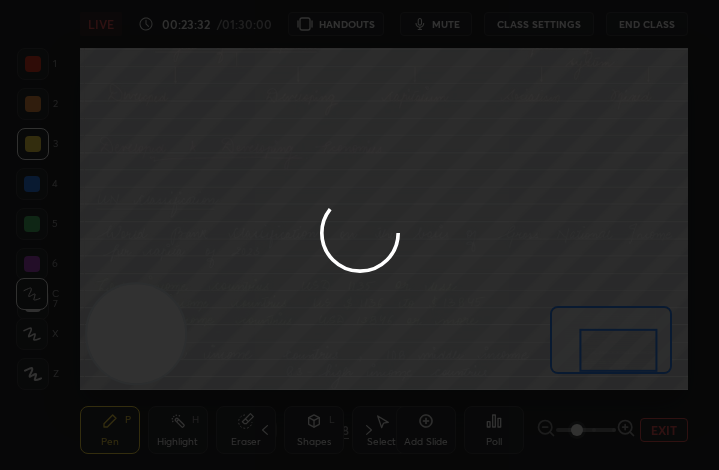 click at bounding box center (359, 235) 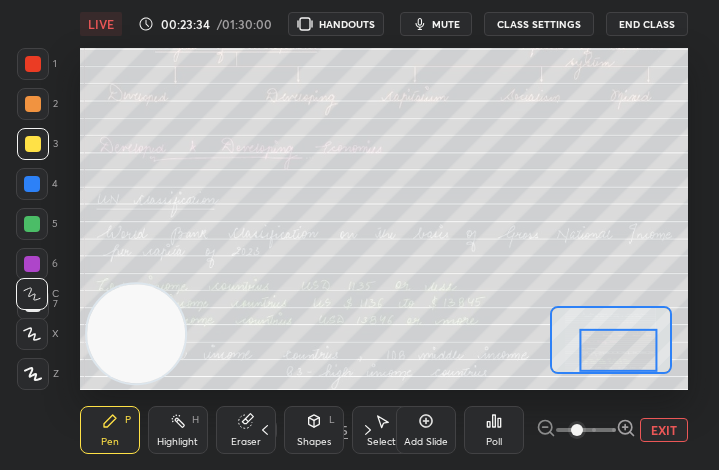 click on "EXIT" at bounding box center (664, 430) 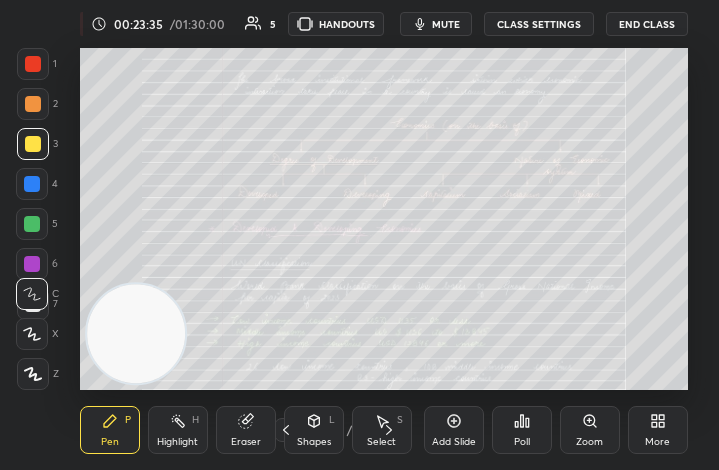 click 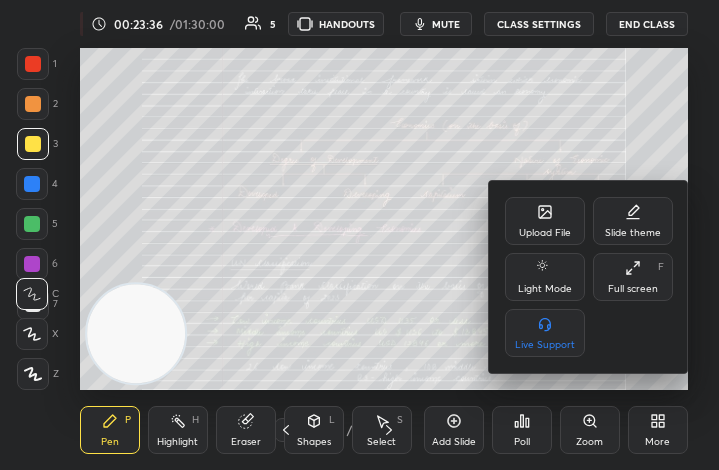 click on "Full screen F" at bounding box center [633, 277] 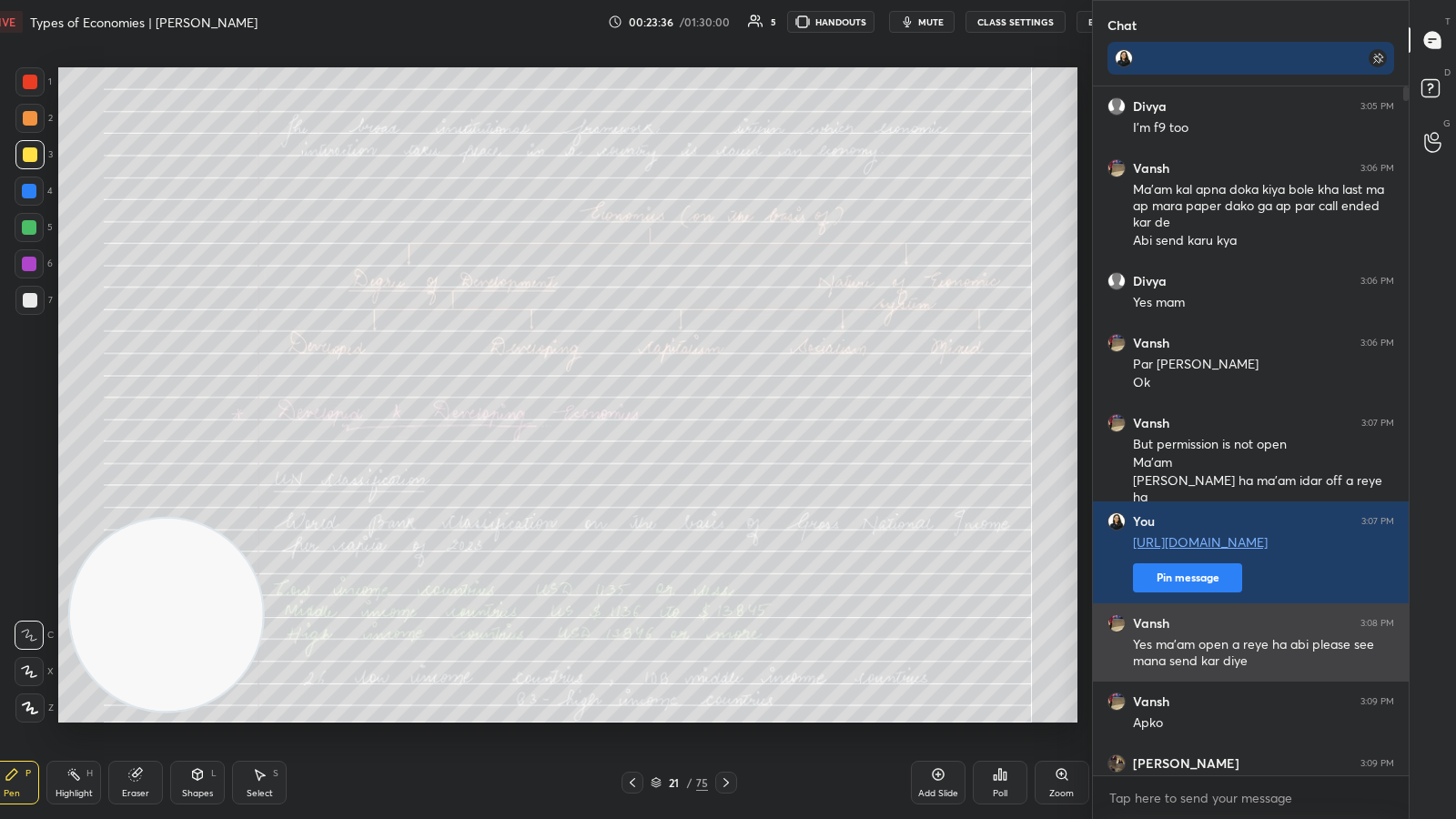 scroll, scrollTop: 90297, scrollLeft: 89951, axis: both 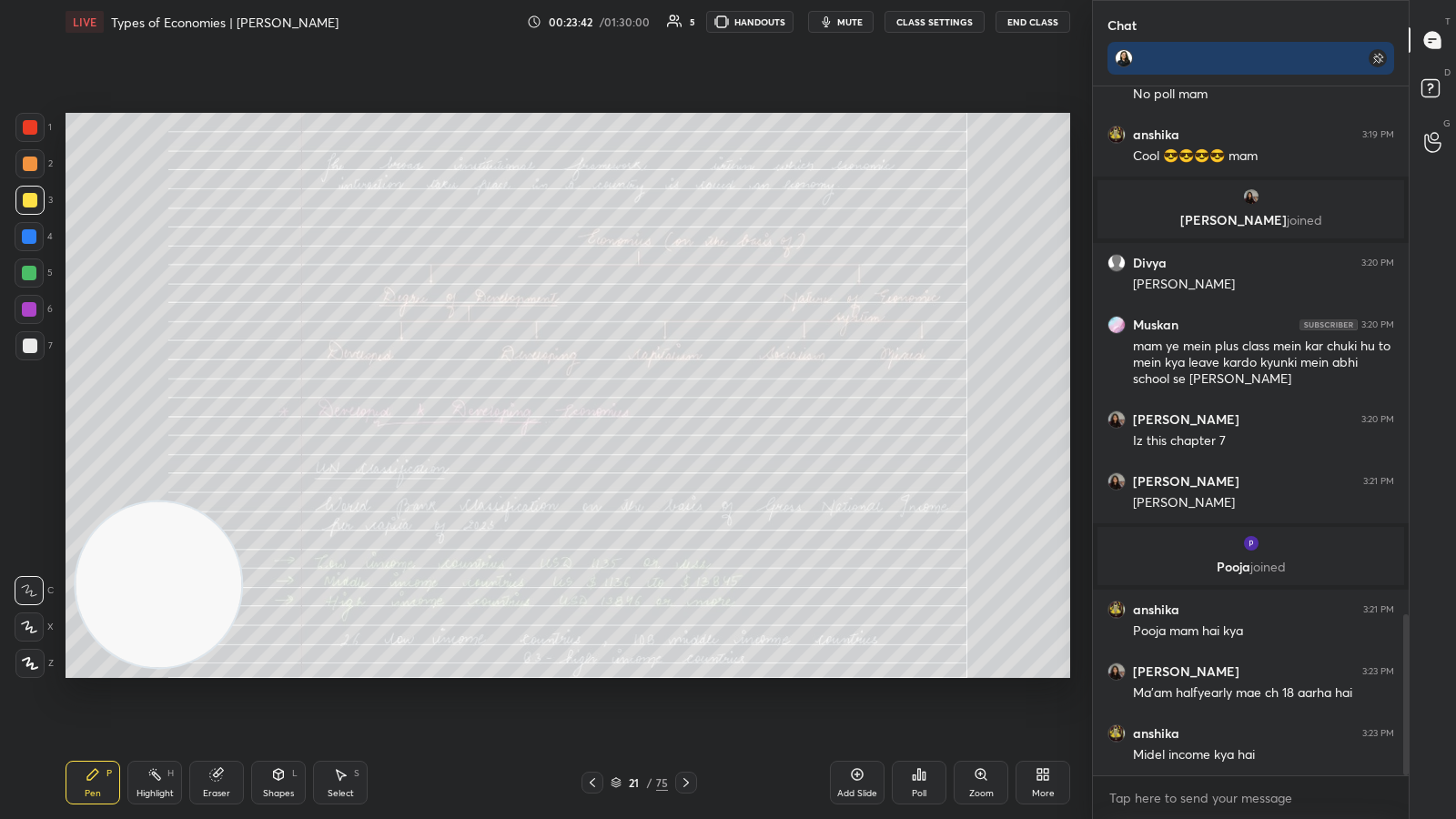 click on "Zoom" at bounding box center (981, 783) 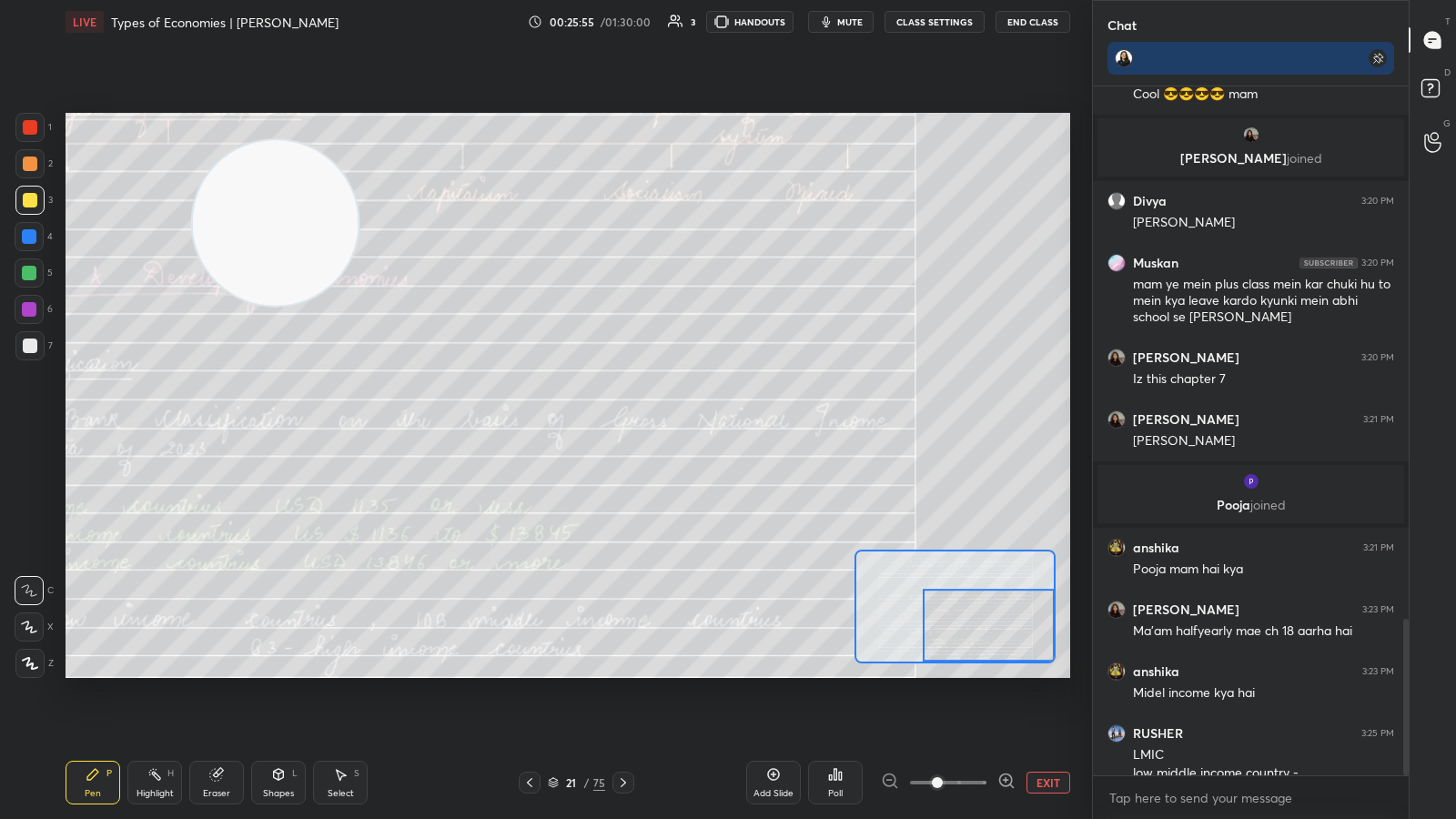 scroll, scrollTop: 2342, scrollLeft: 0, axis: vertical 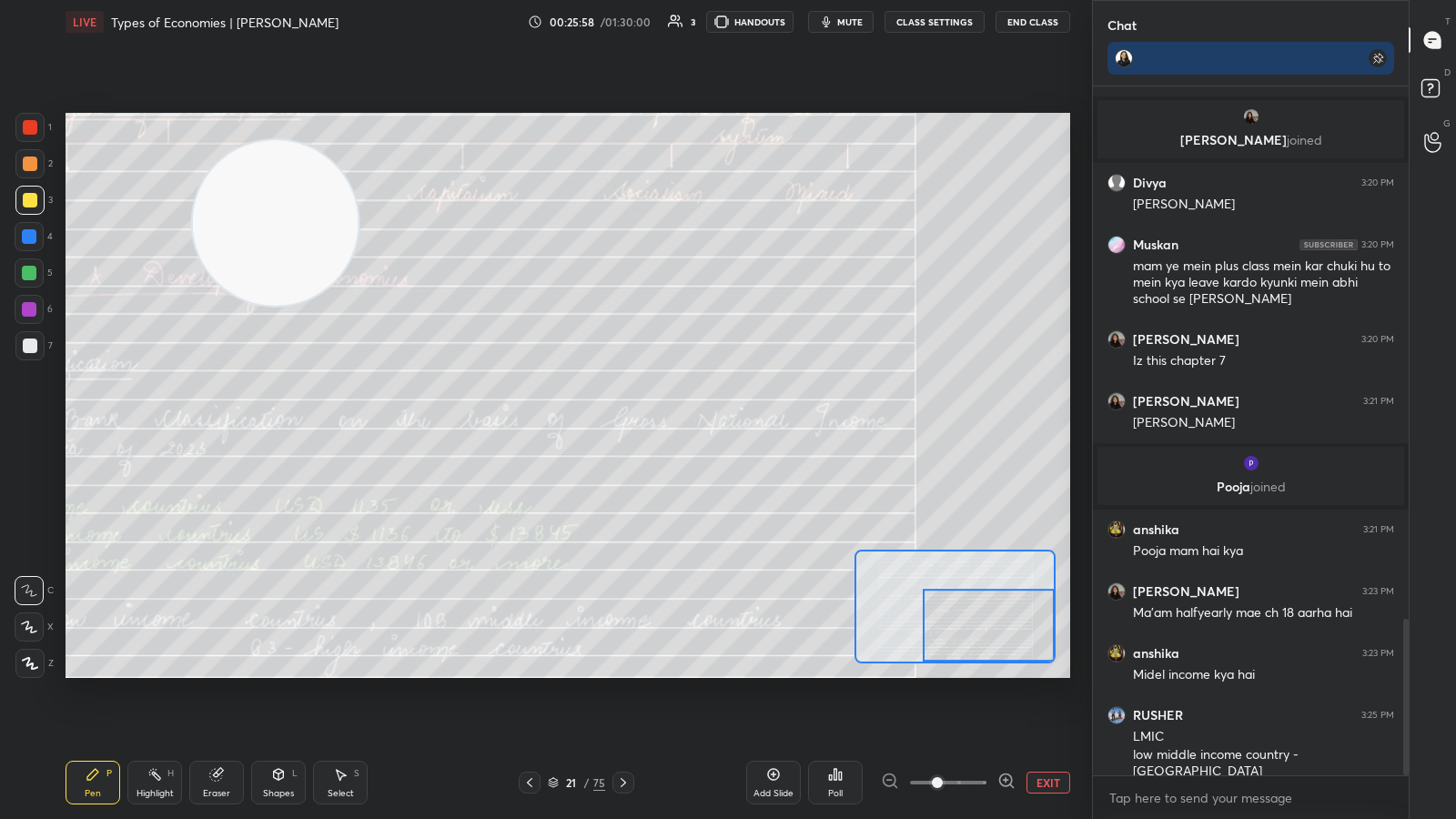 click 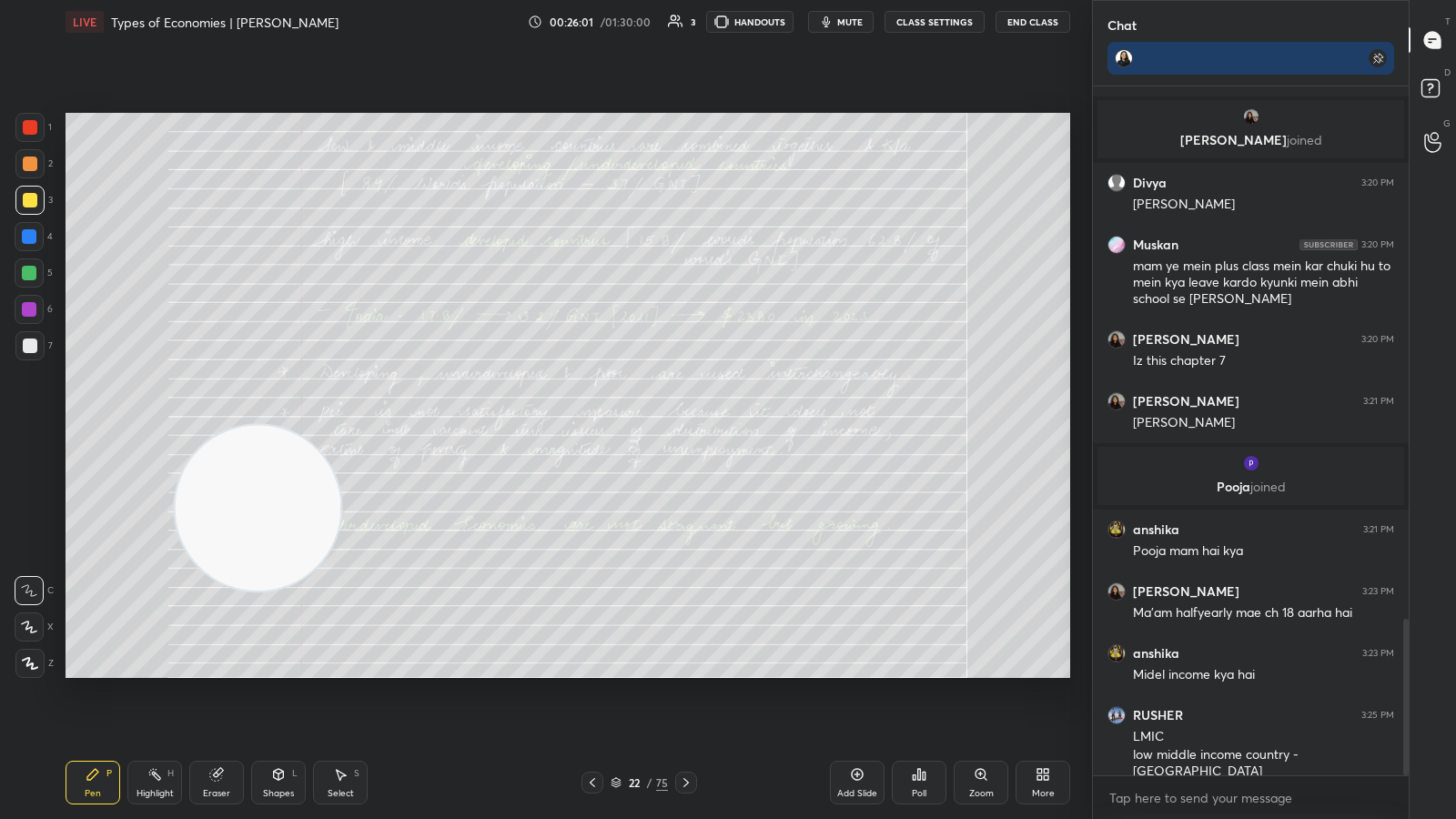 click on "Zoom" at bounding box center (981, 783) 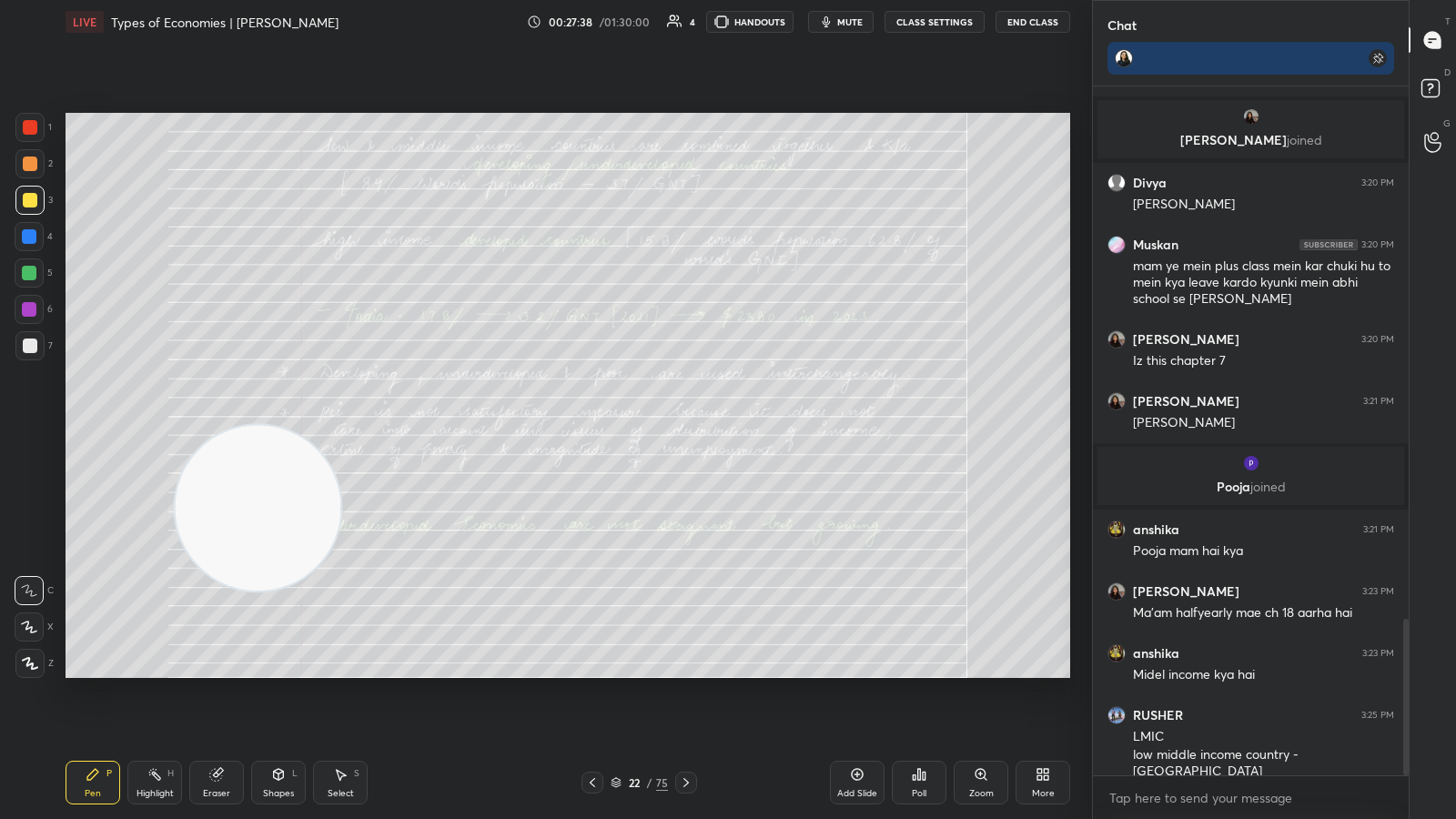 click on "Zoom" at bounding box center (981, 794) 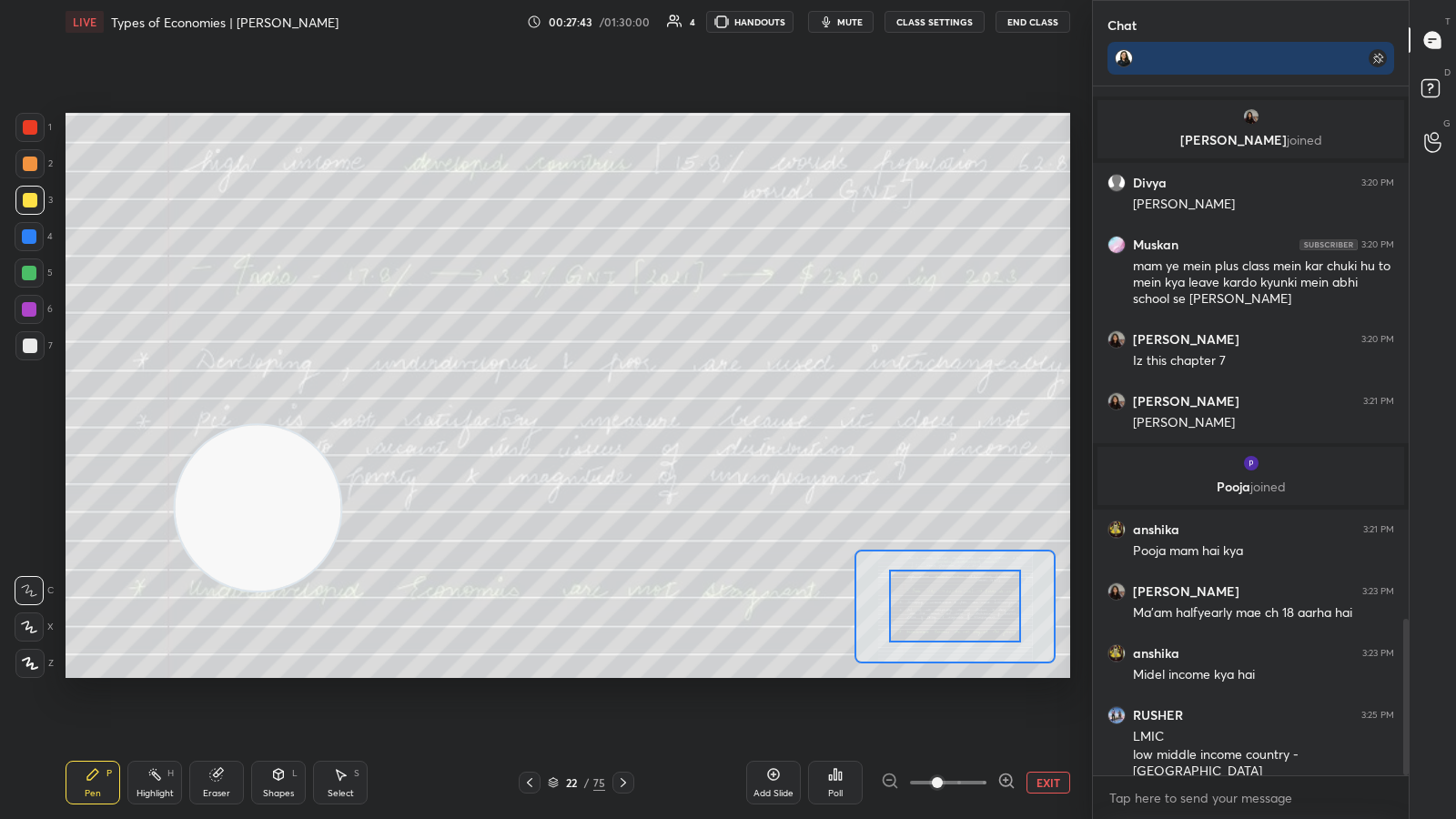 click 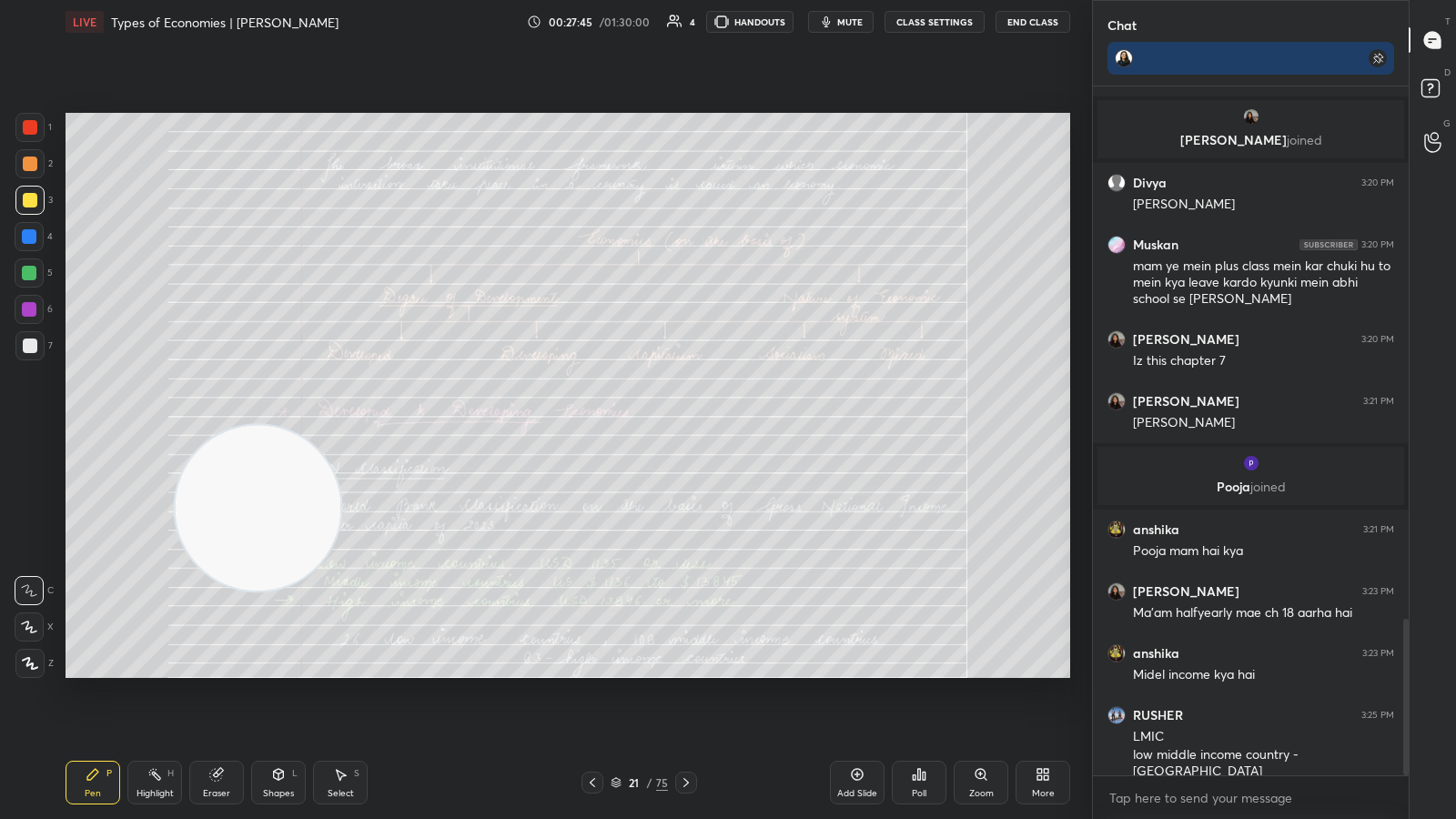 scroll, scrollTop: 2403, scrollLeft: 0, axis: vertical 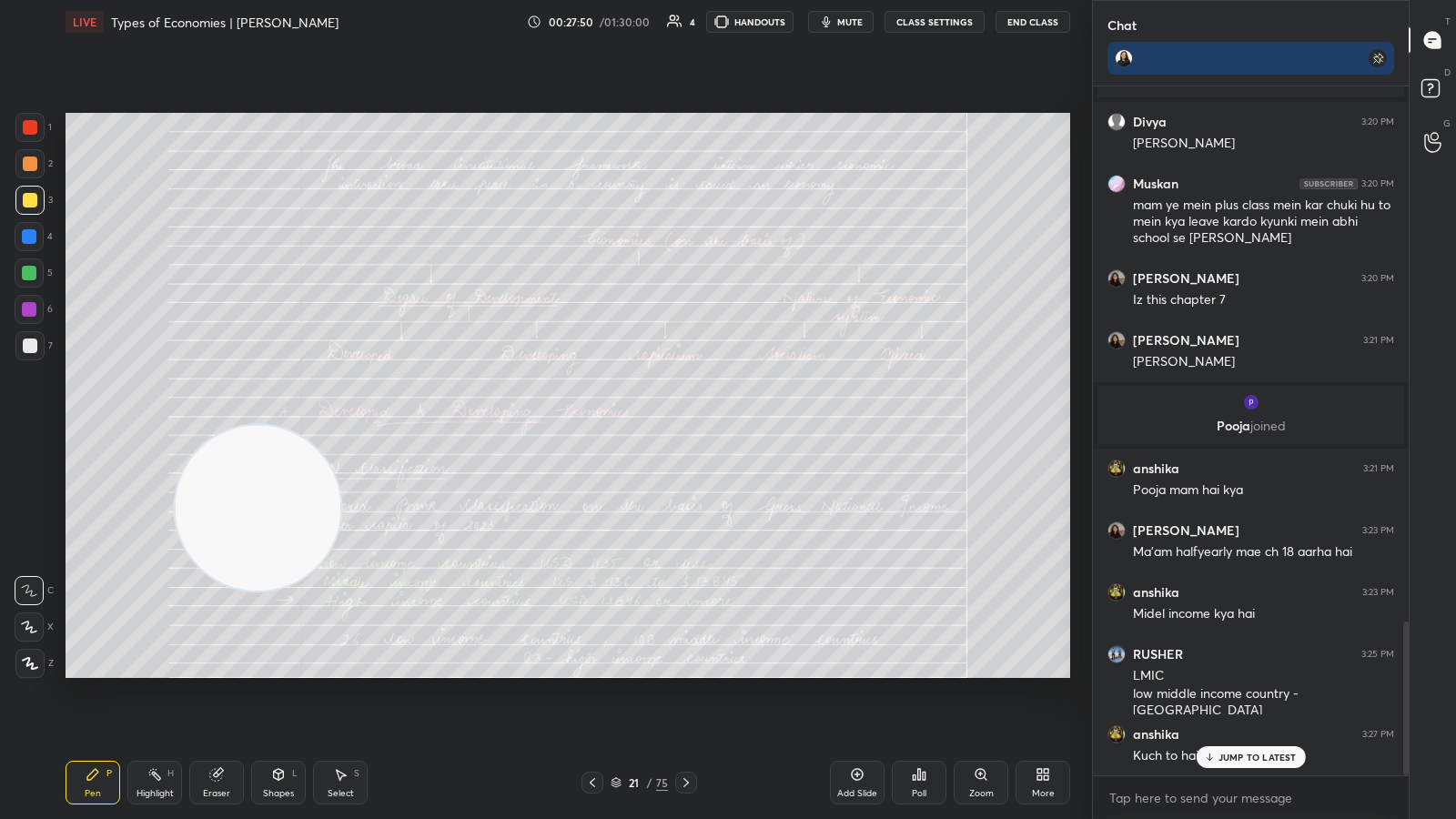 click 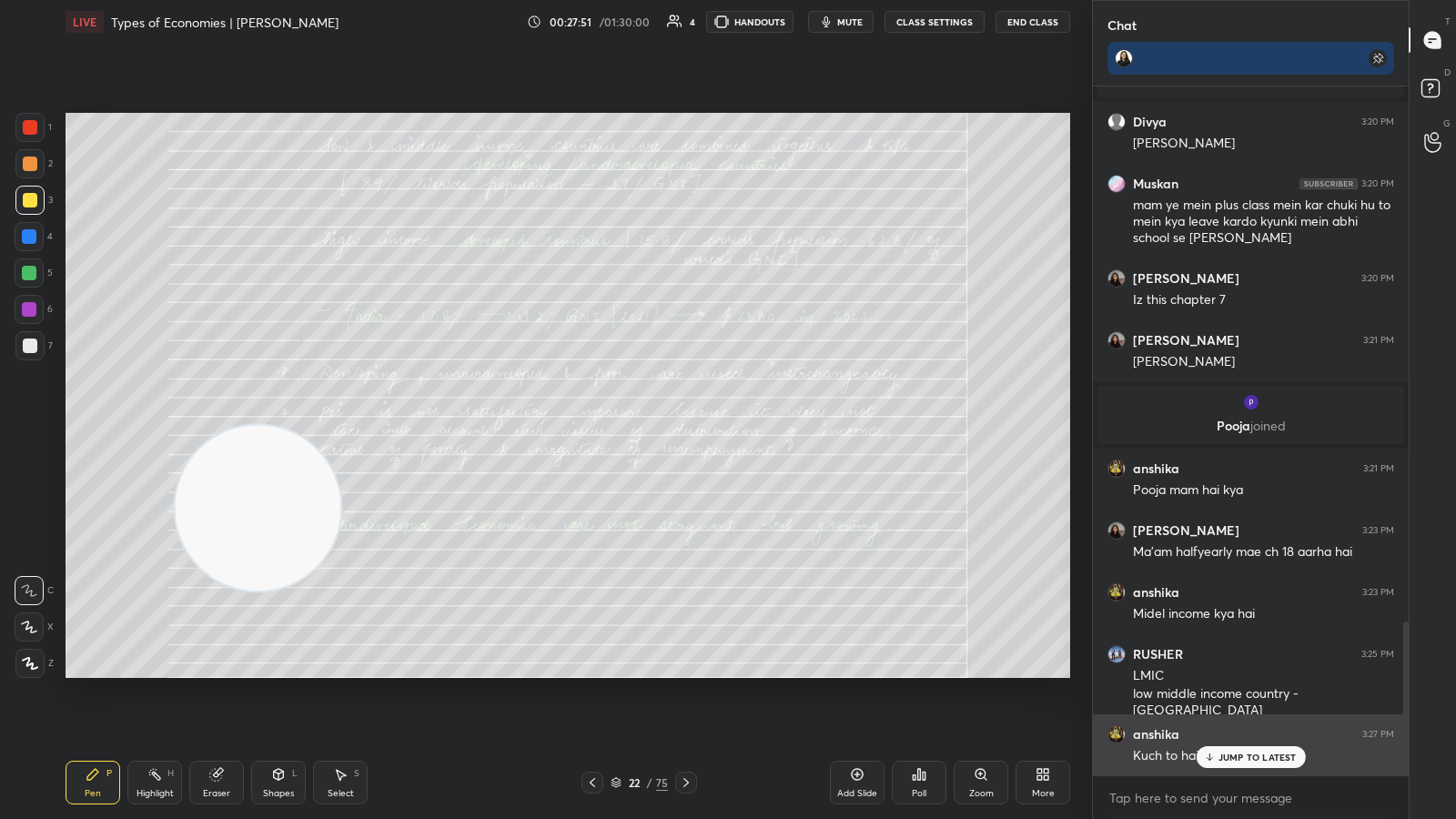 click on "JUMP TO LATEST" at bounding box center (1258, 757) 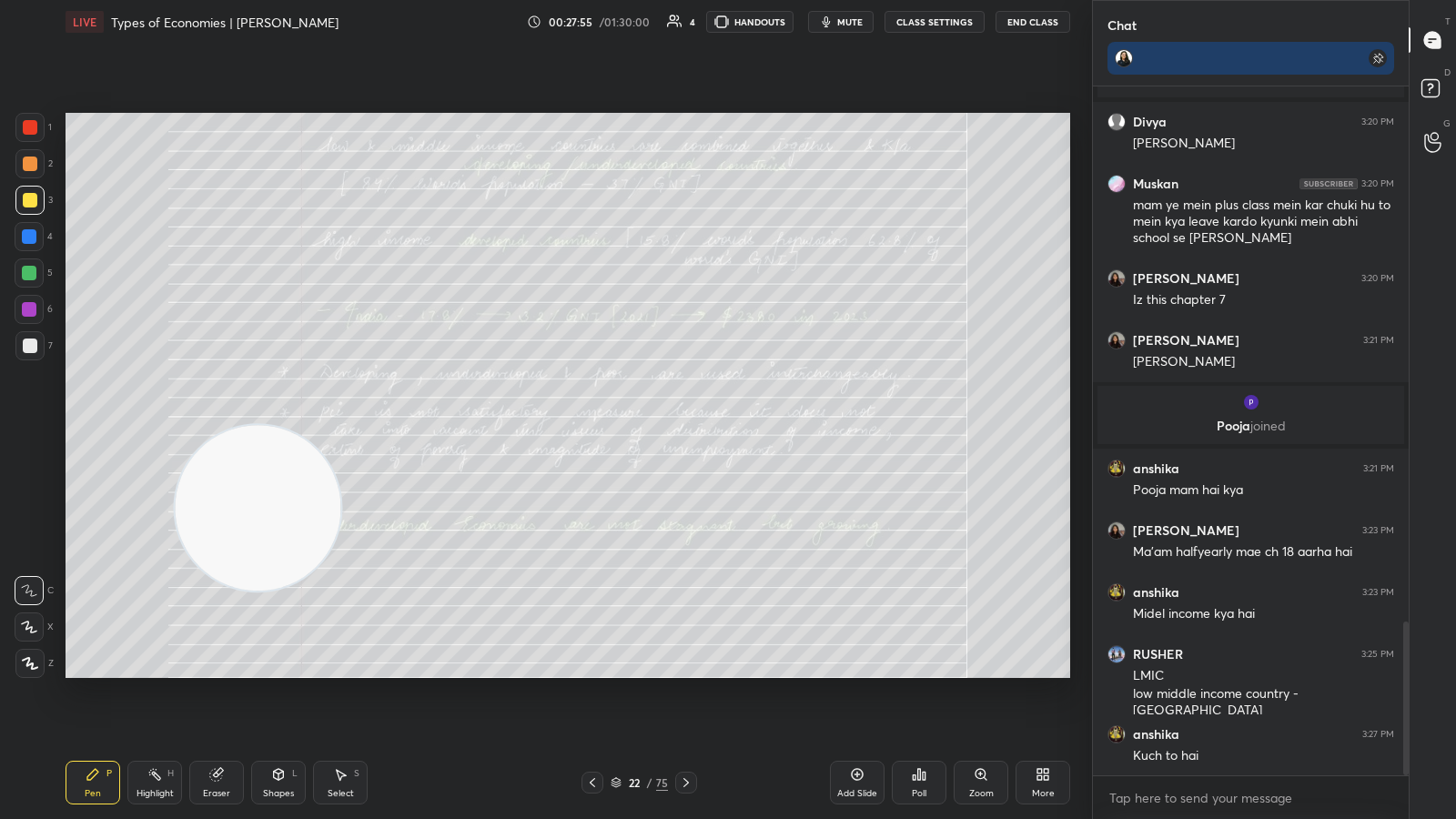 click 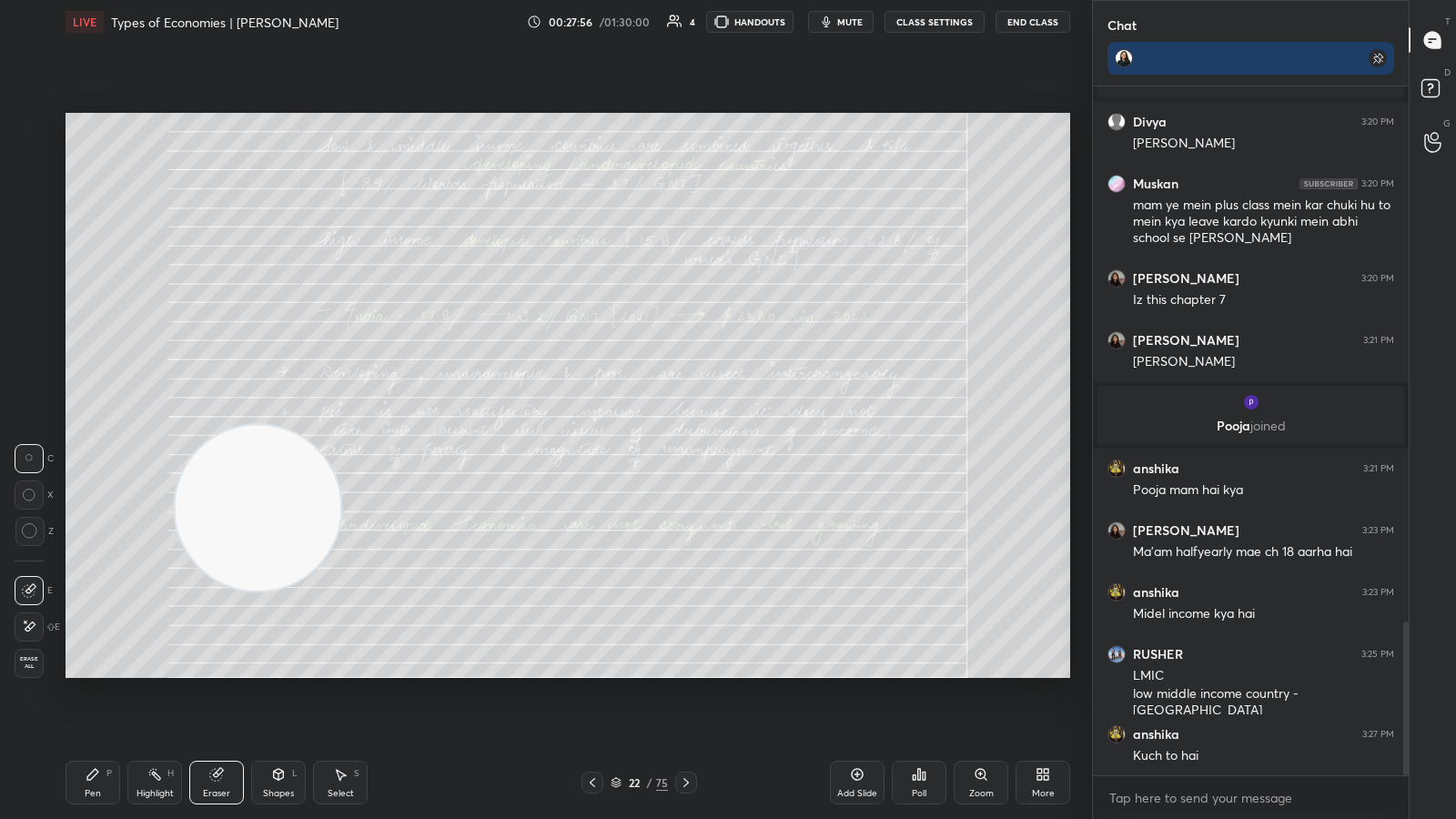 click on "Erase all" at bounding box center [29, 663] 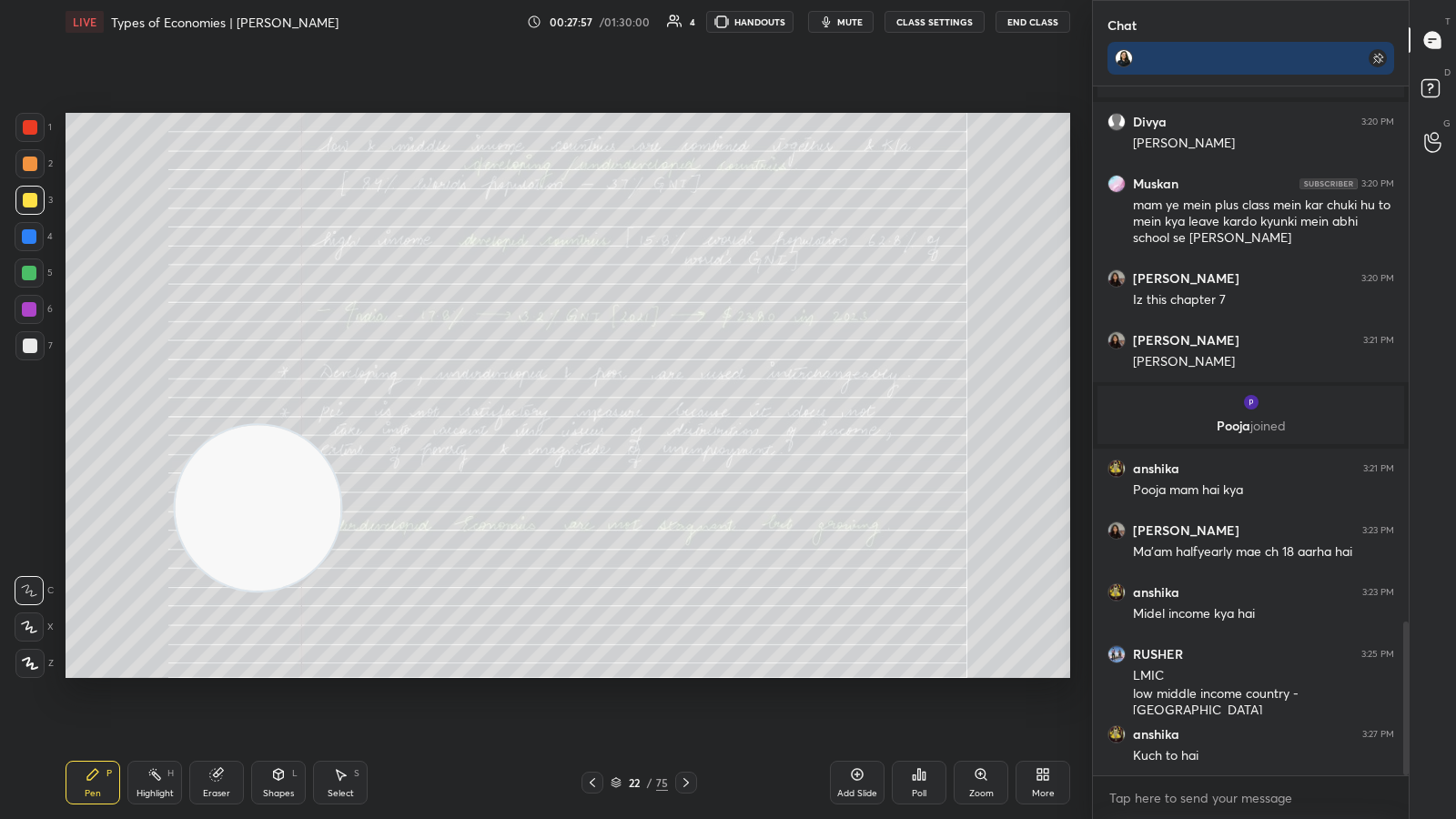 click 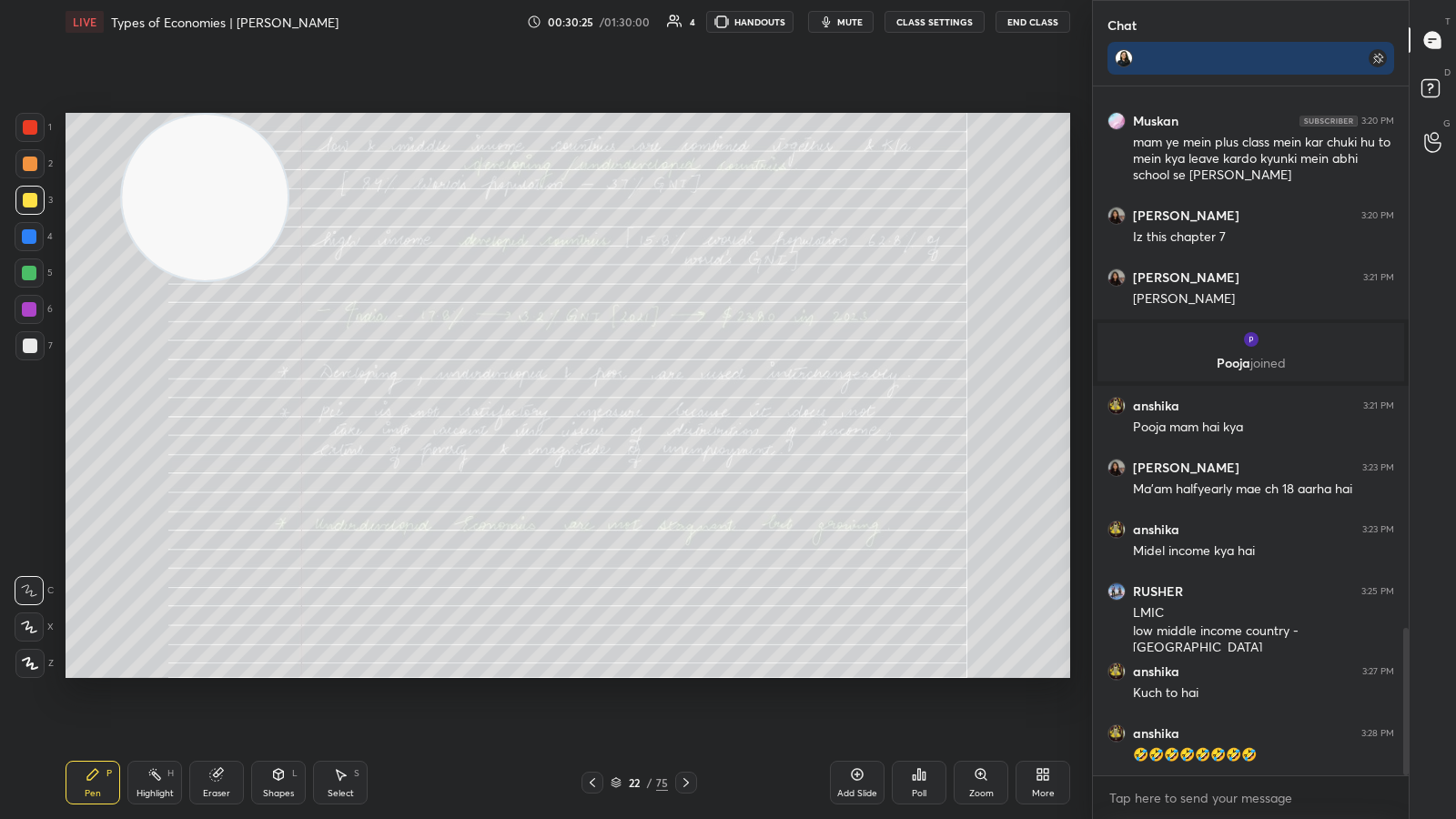 scroll, scrollTop: 2528, scrollLeft: 0, axis: vertical 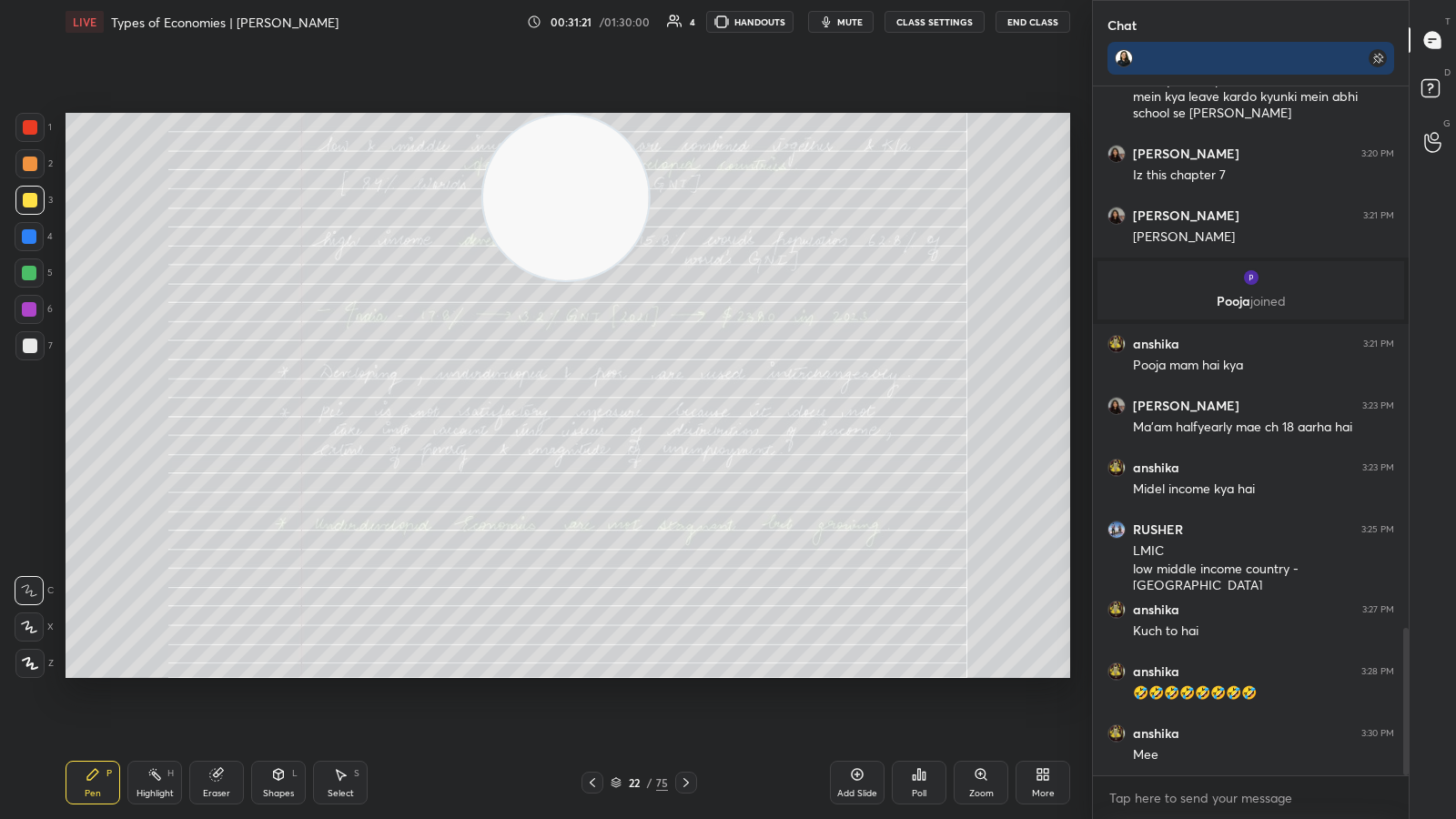click 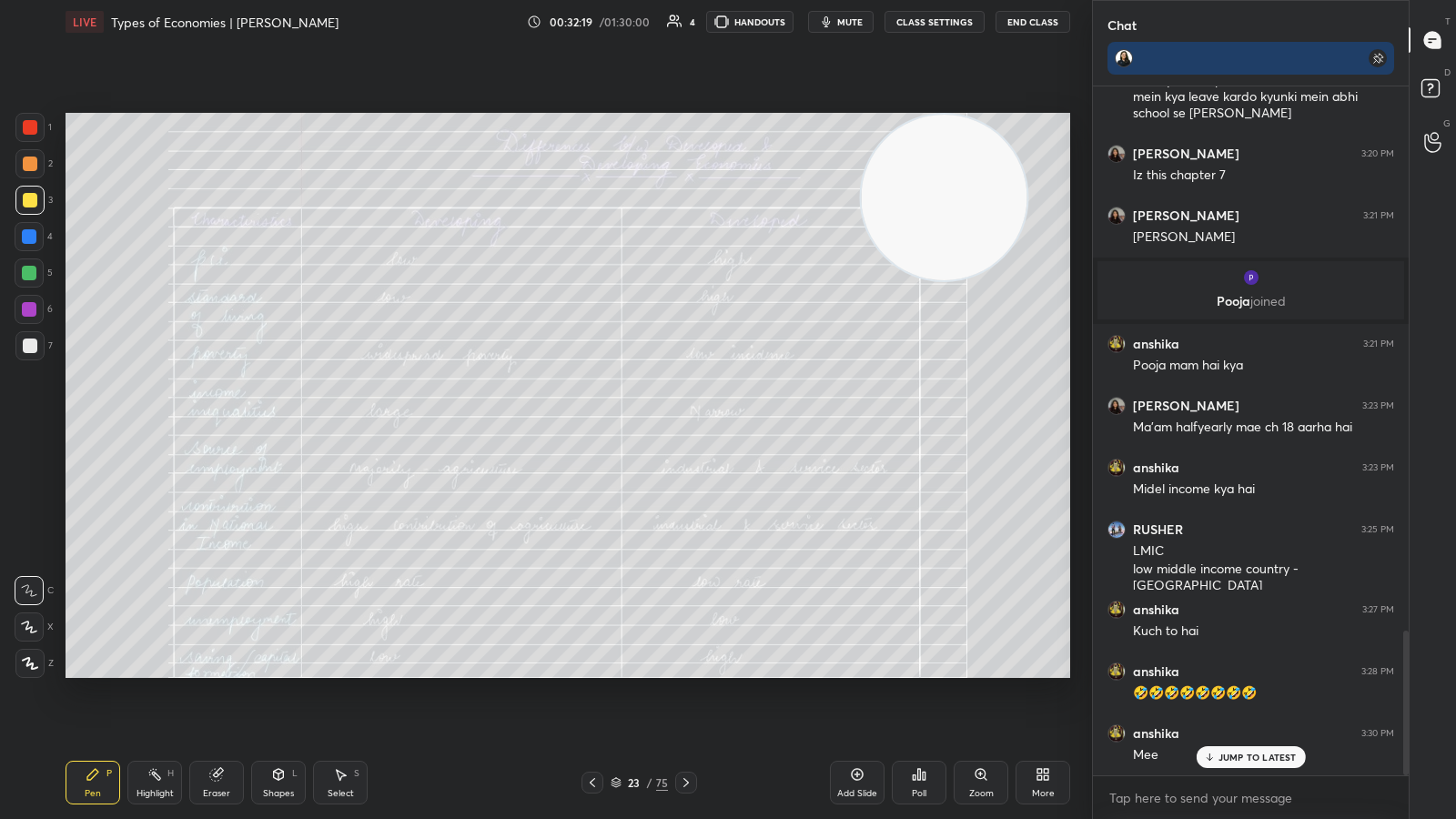 scroll, scrollTop: 2589, scrollLeft: 0, axis: vertical 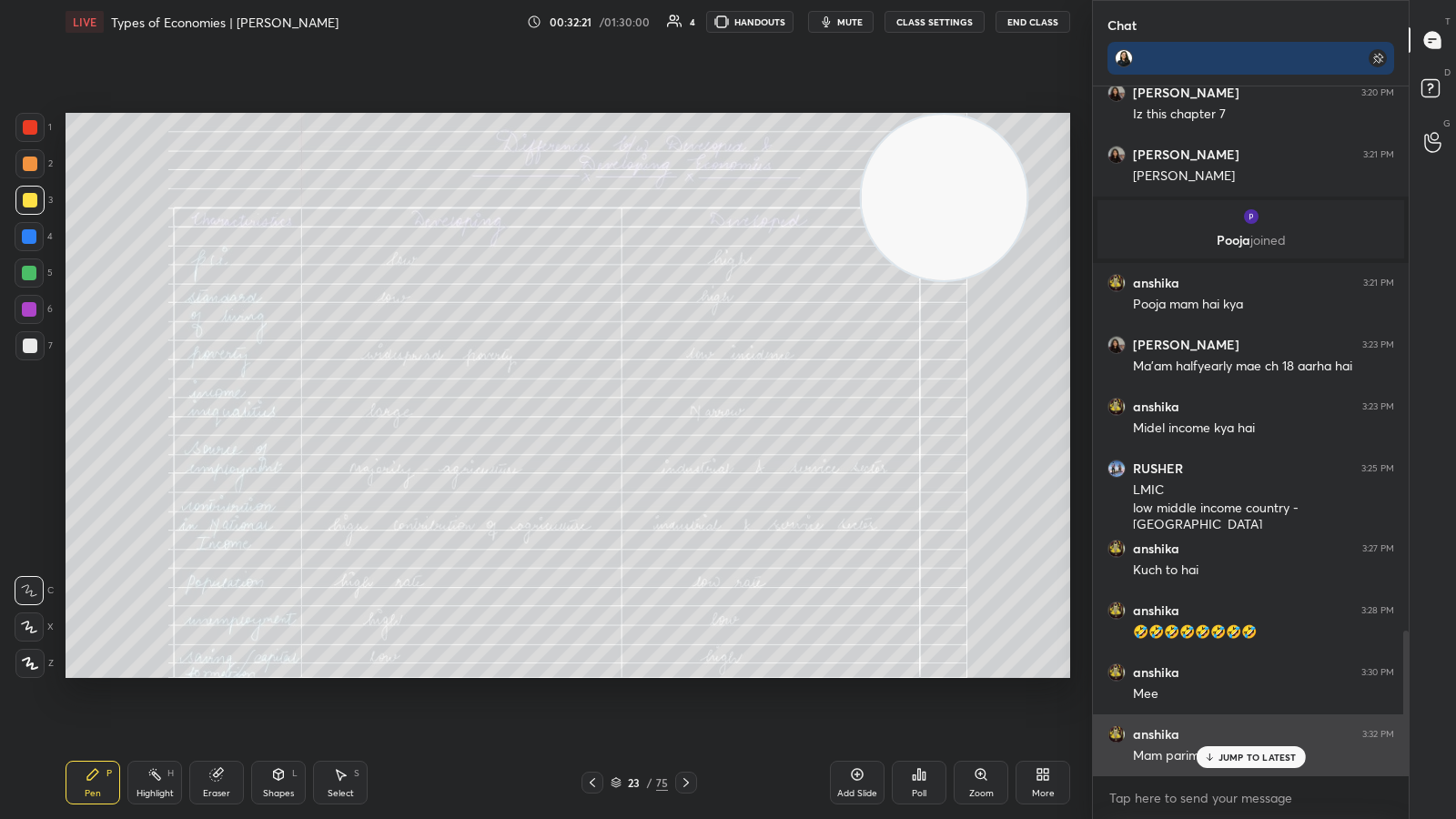 click on "JUMP TO LATEST" at bounding box center (1250, 757) 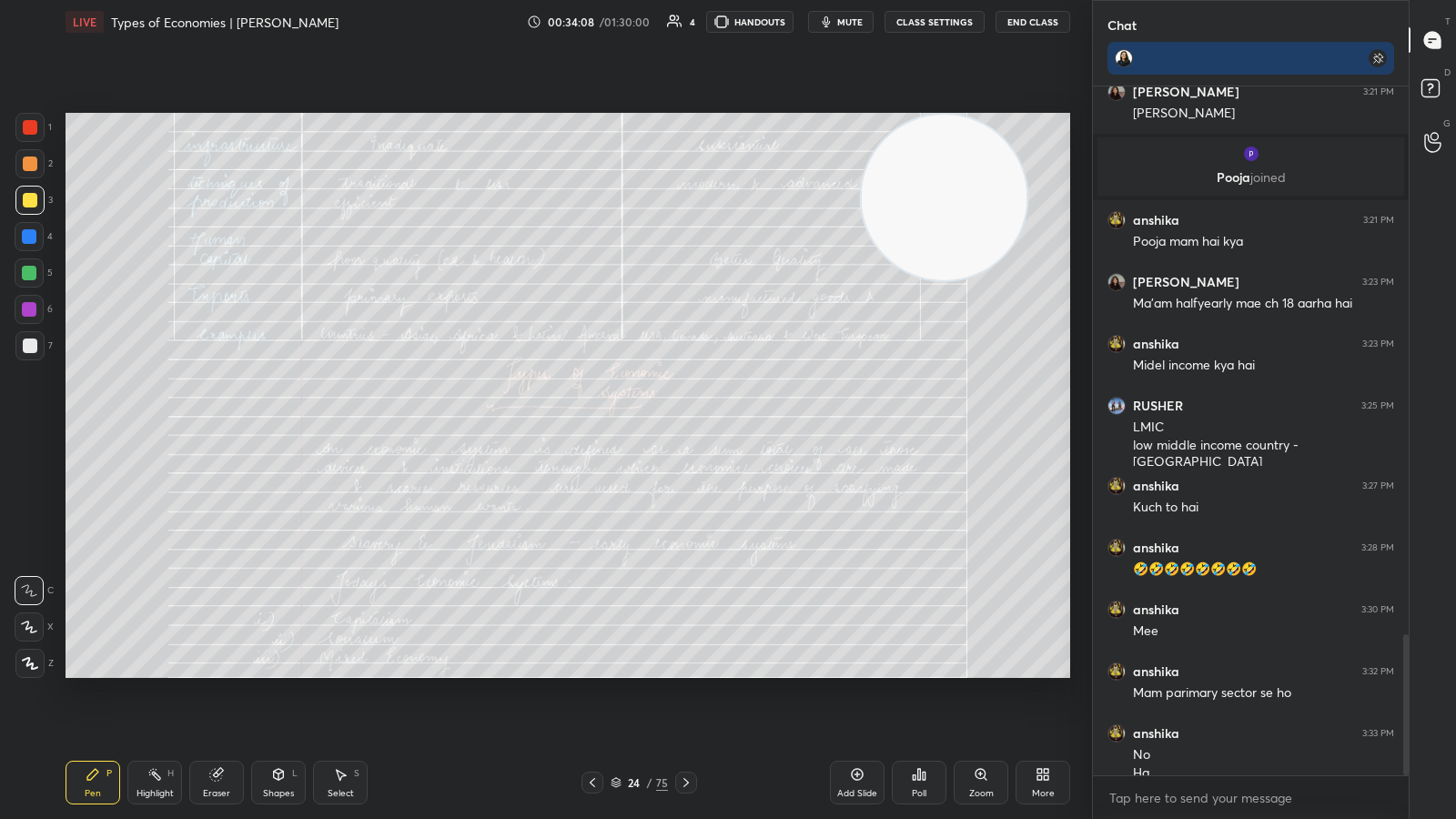 scroll, scrollTop: 2670, scrollLeft: 0, axis: vertical 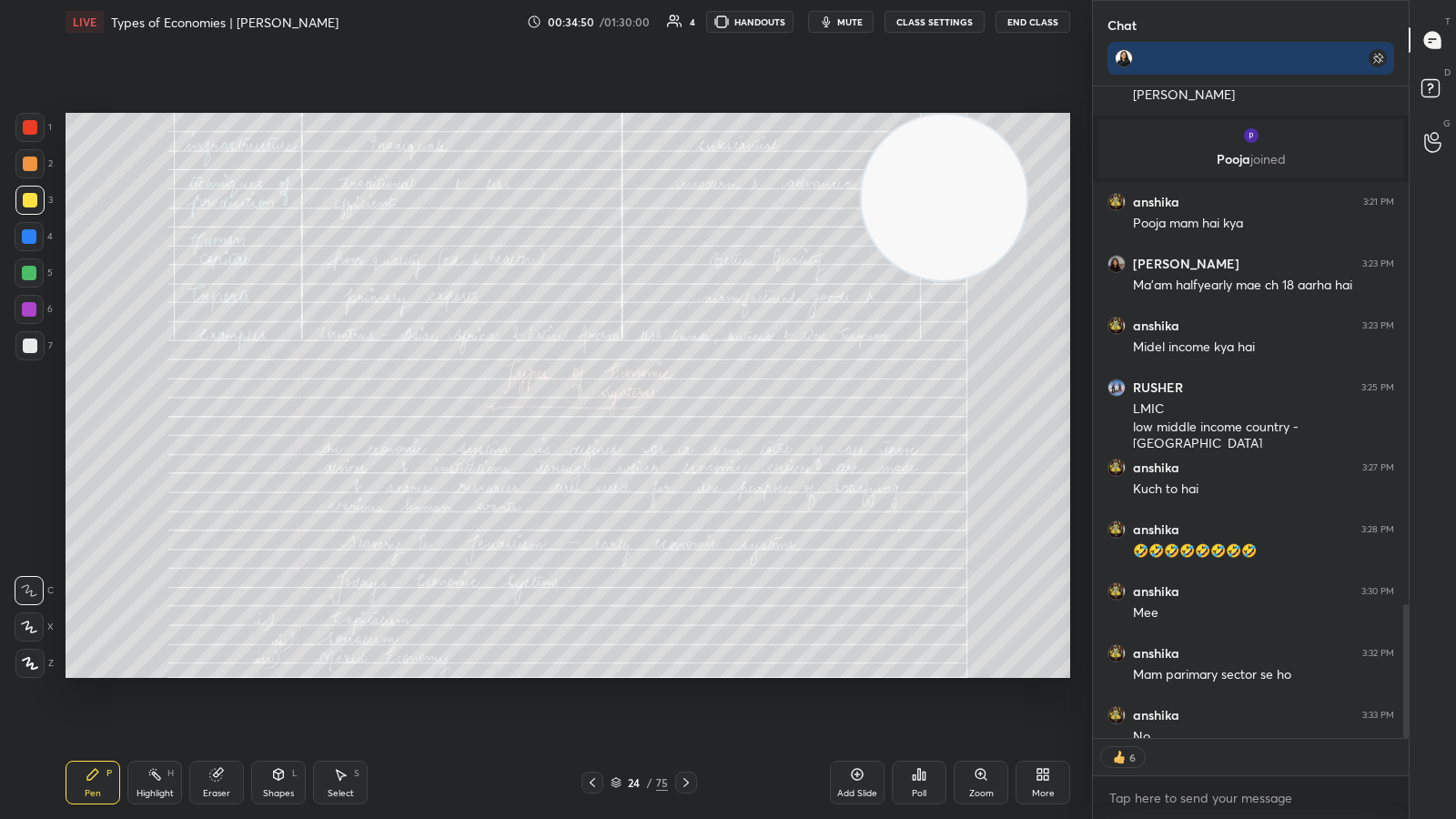 type on "x" 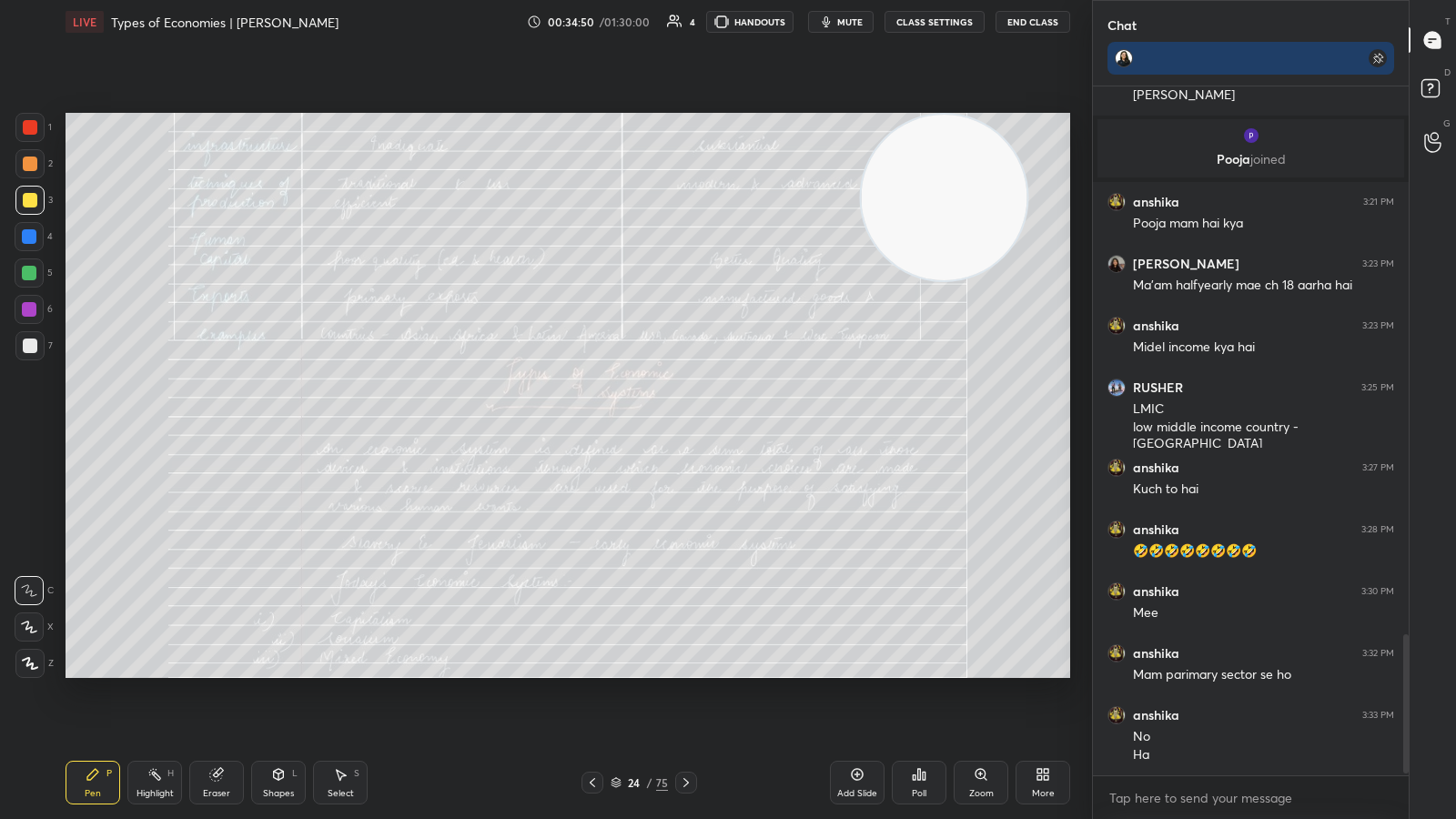 scroll, scrollTop: 5, scrollLeft: 5, axis: both 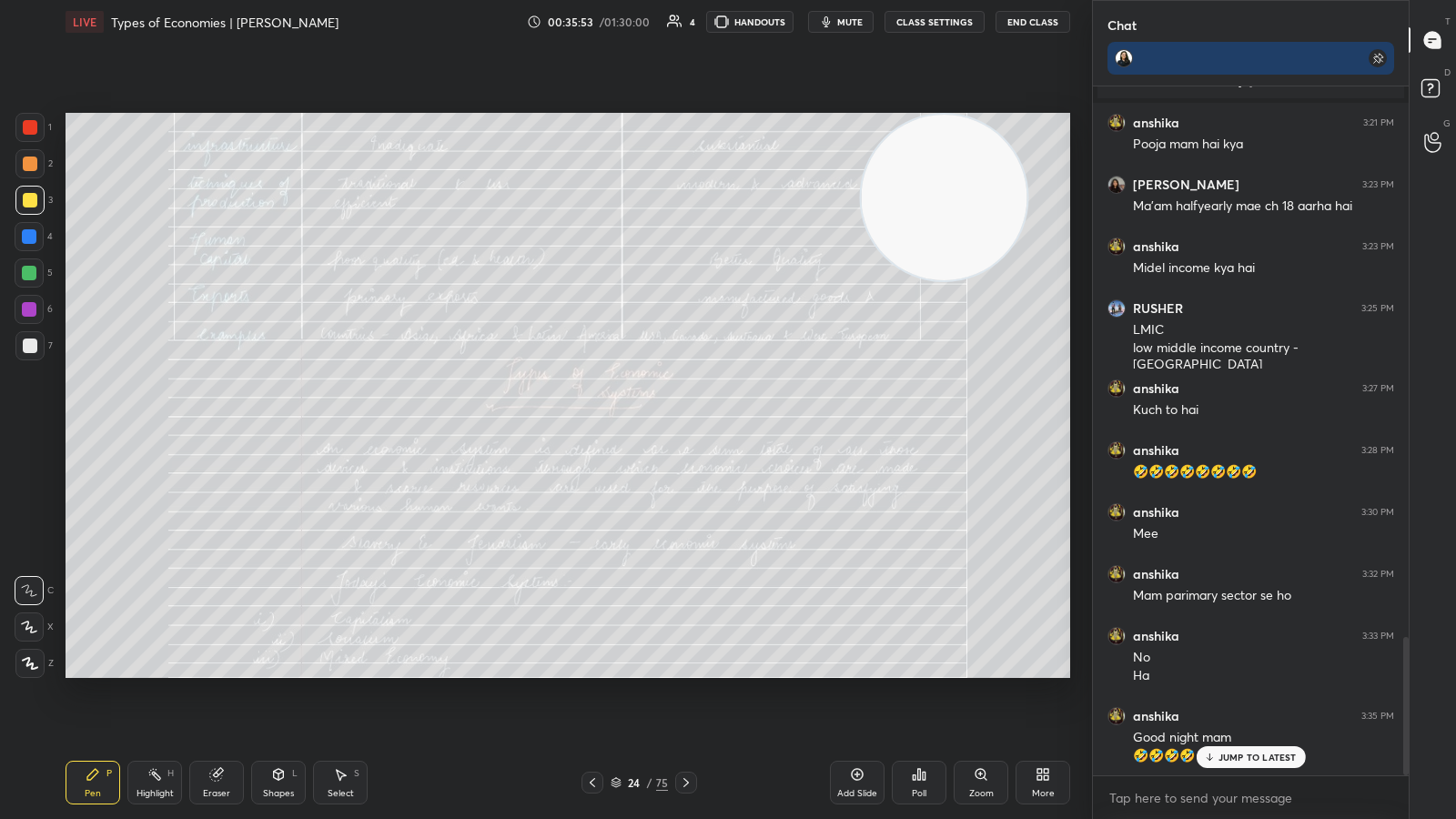 click 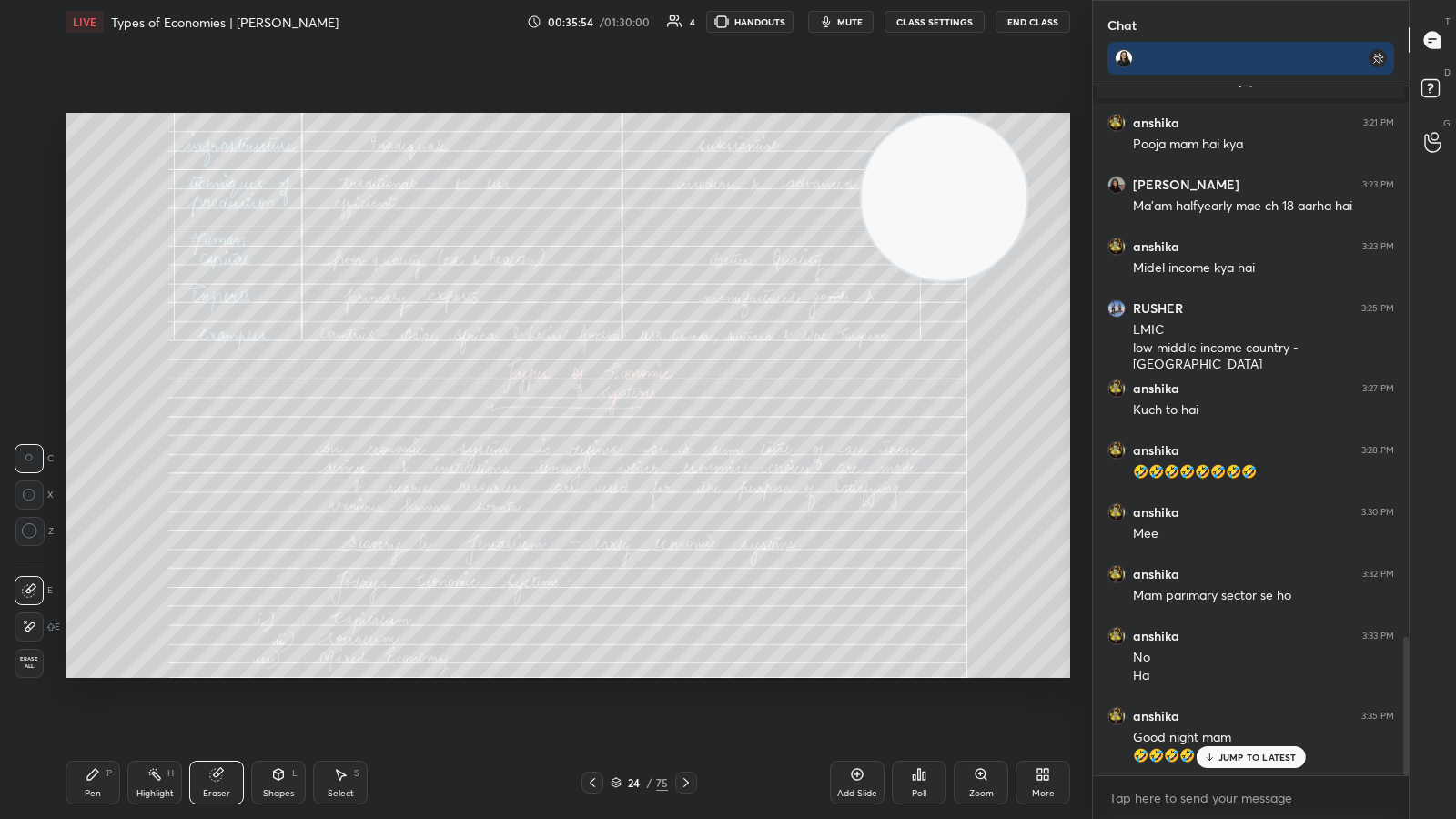 click on "Erase all" at bounding box center (29, 663) 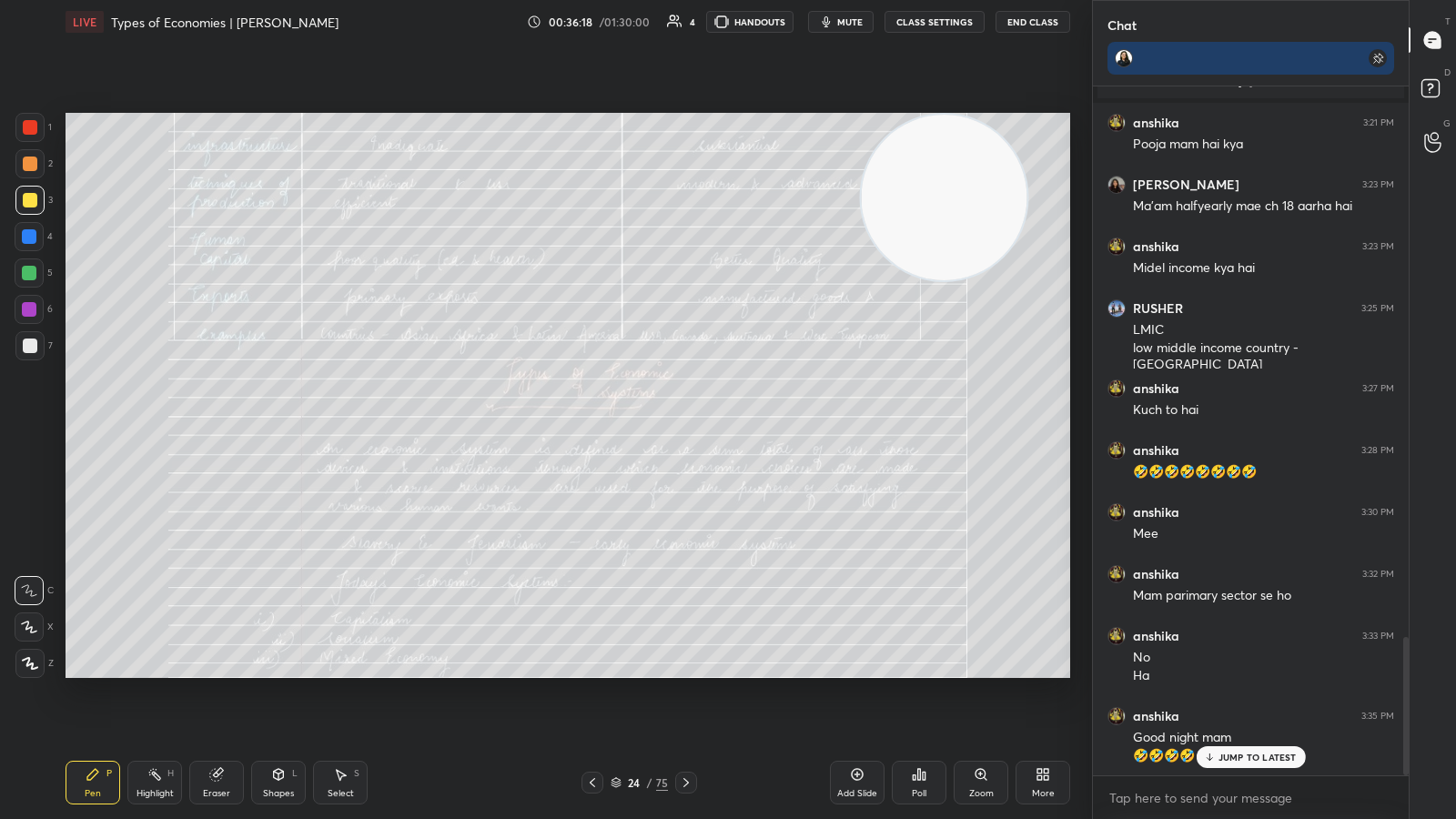 scroll, scrollTop: 2811, scrollLeft: 0, axis: vertical 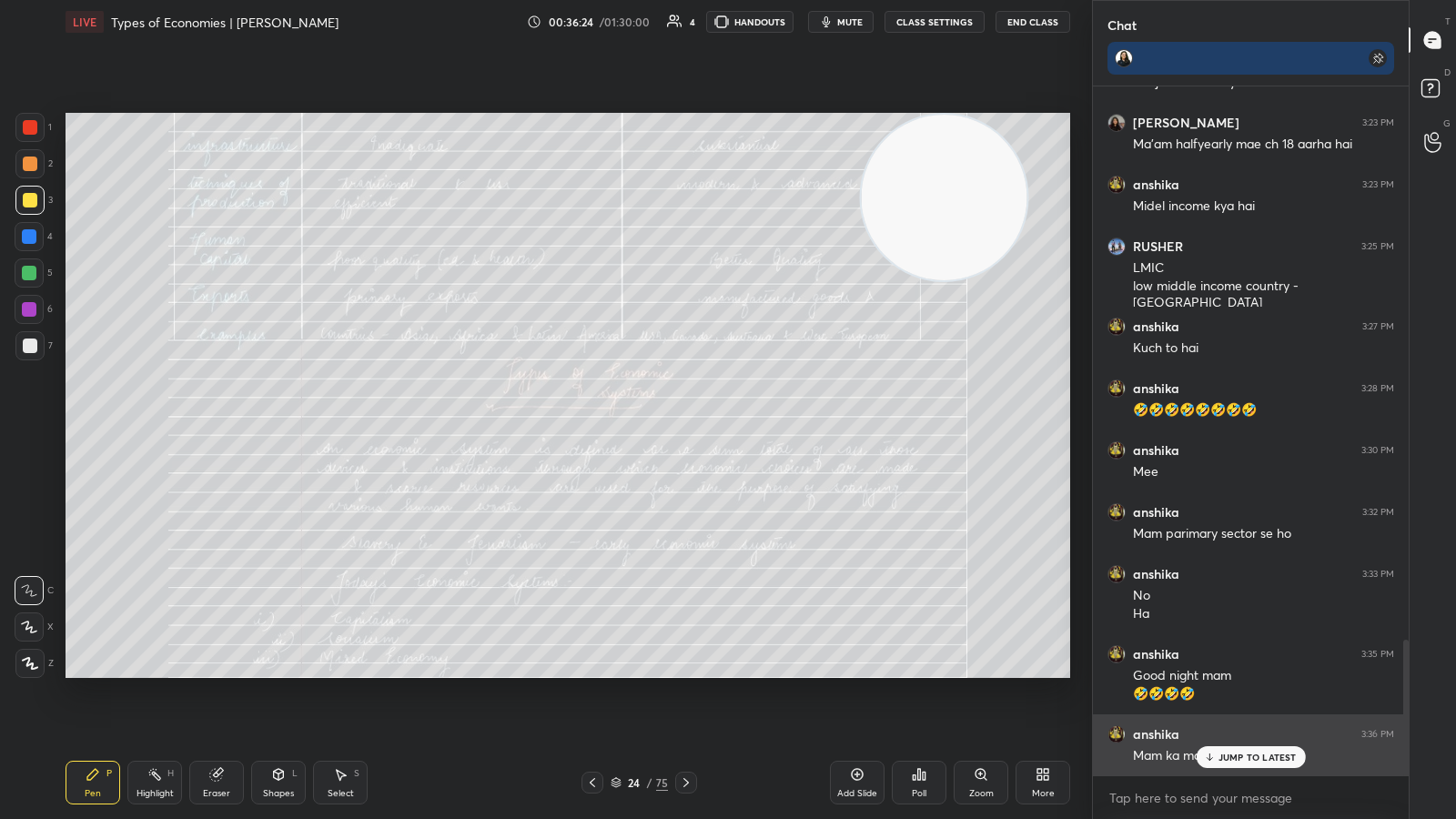 click on "JUMP TO LATEST" at bounding box center (1250, 757) 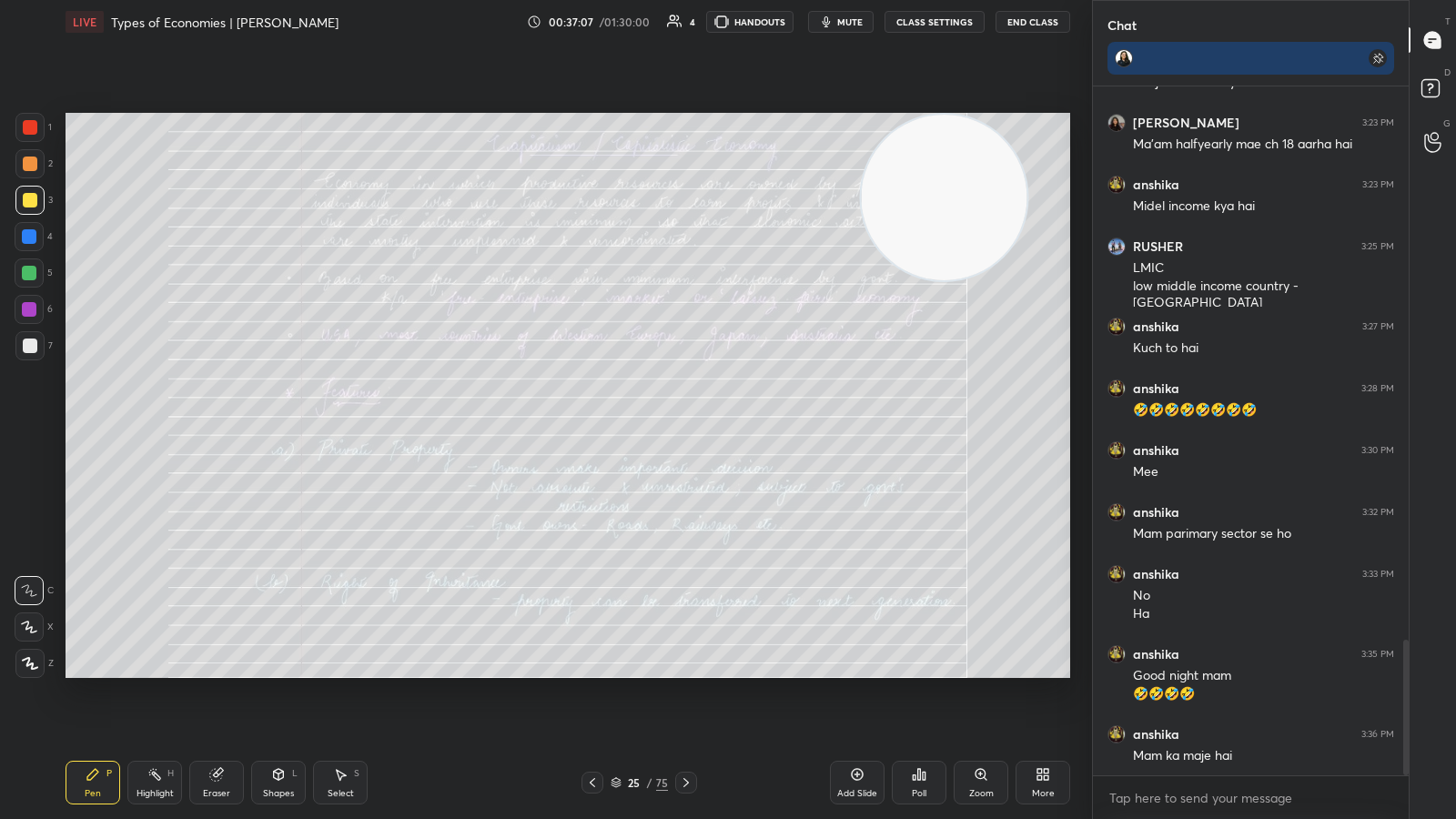 scroll, scrollTop: 2829, scrollLeft: 0, axis: vertical 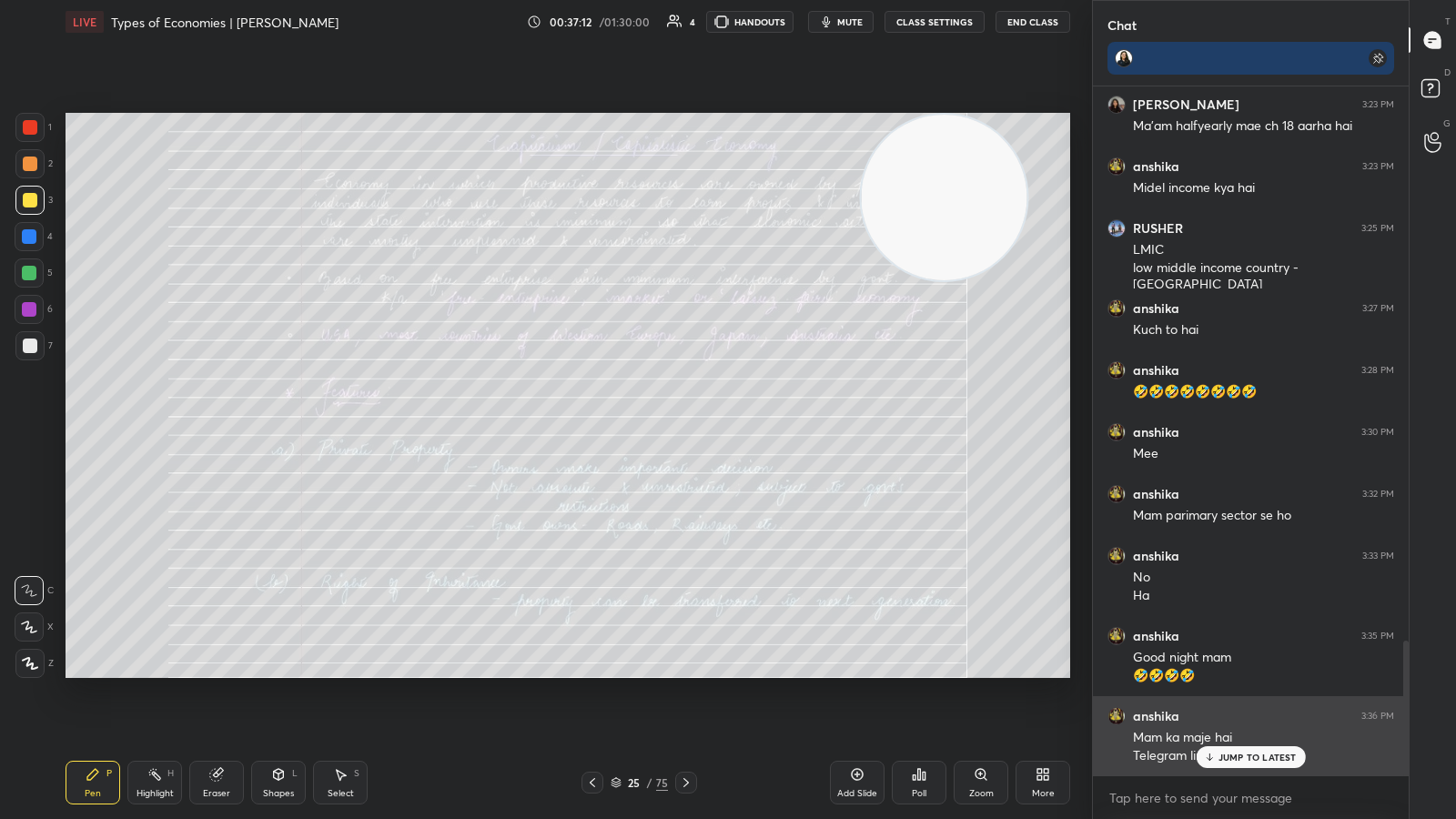 click 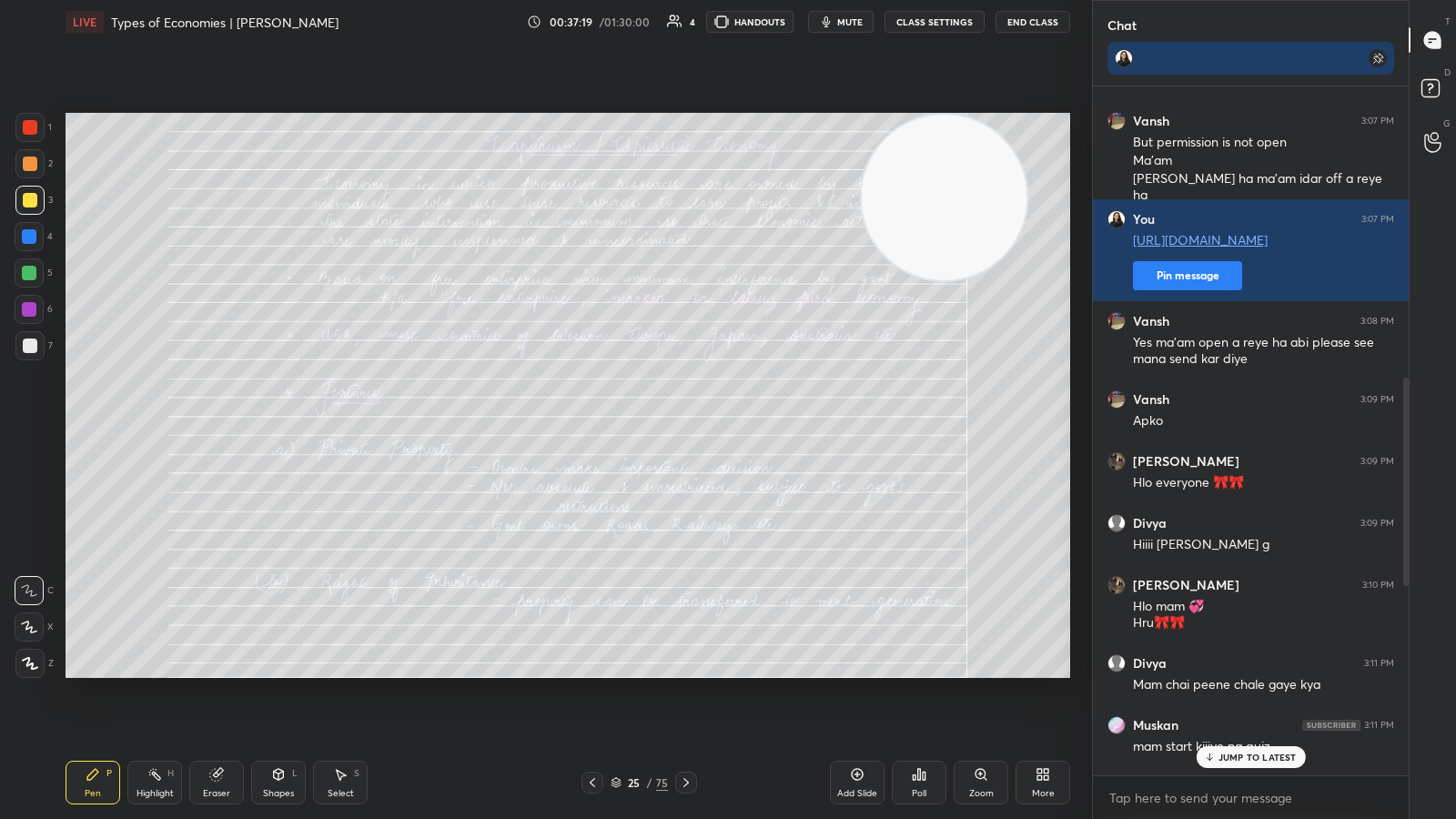 scroll, scrollTop: 1723, scrollLeft: 0, axis: vertical 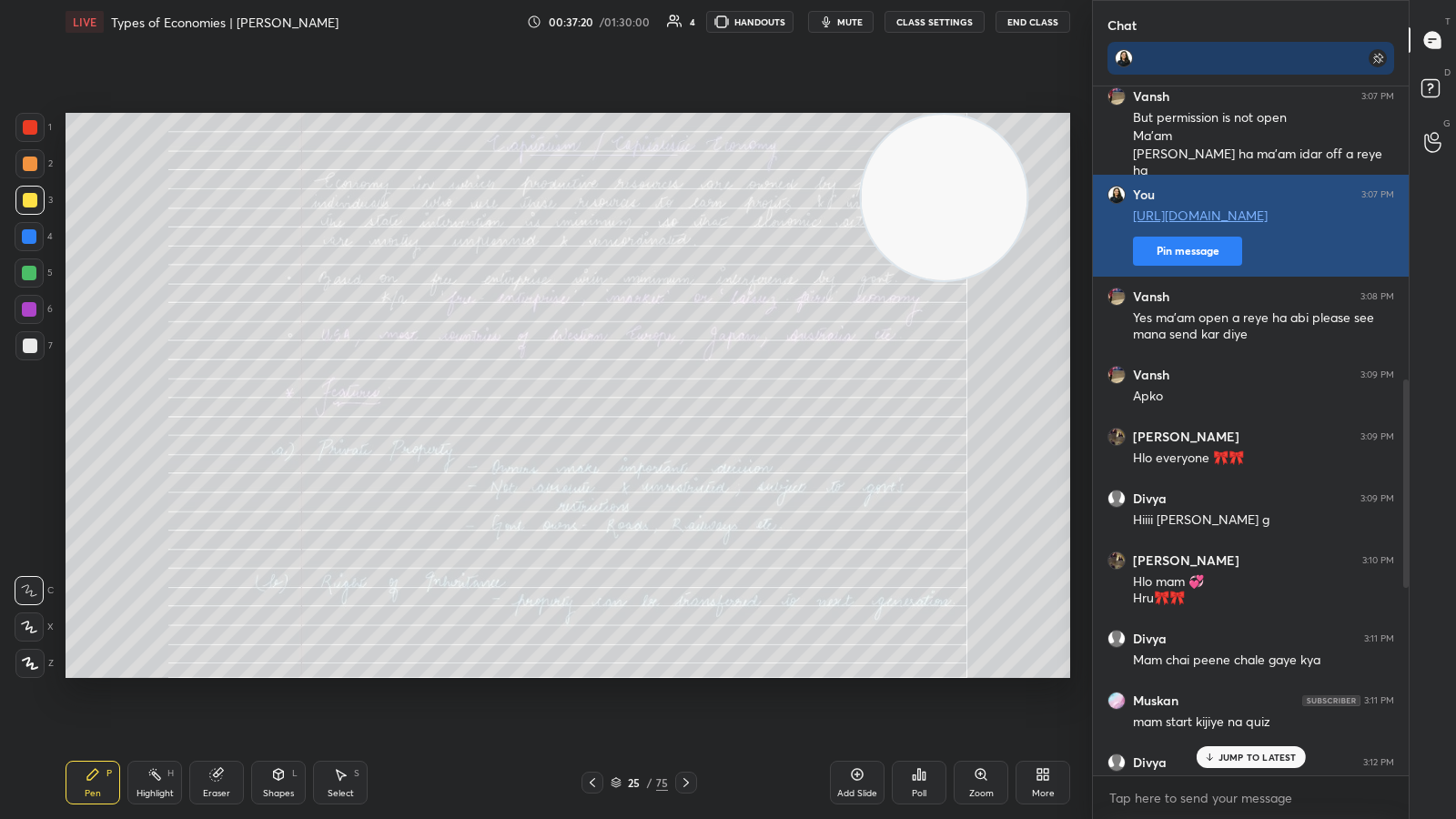 click on "Pin message" at bounding box center [1188, 251] 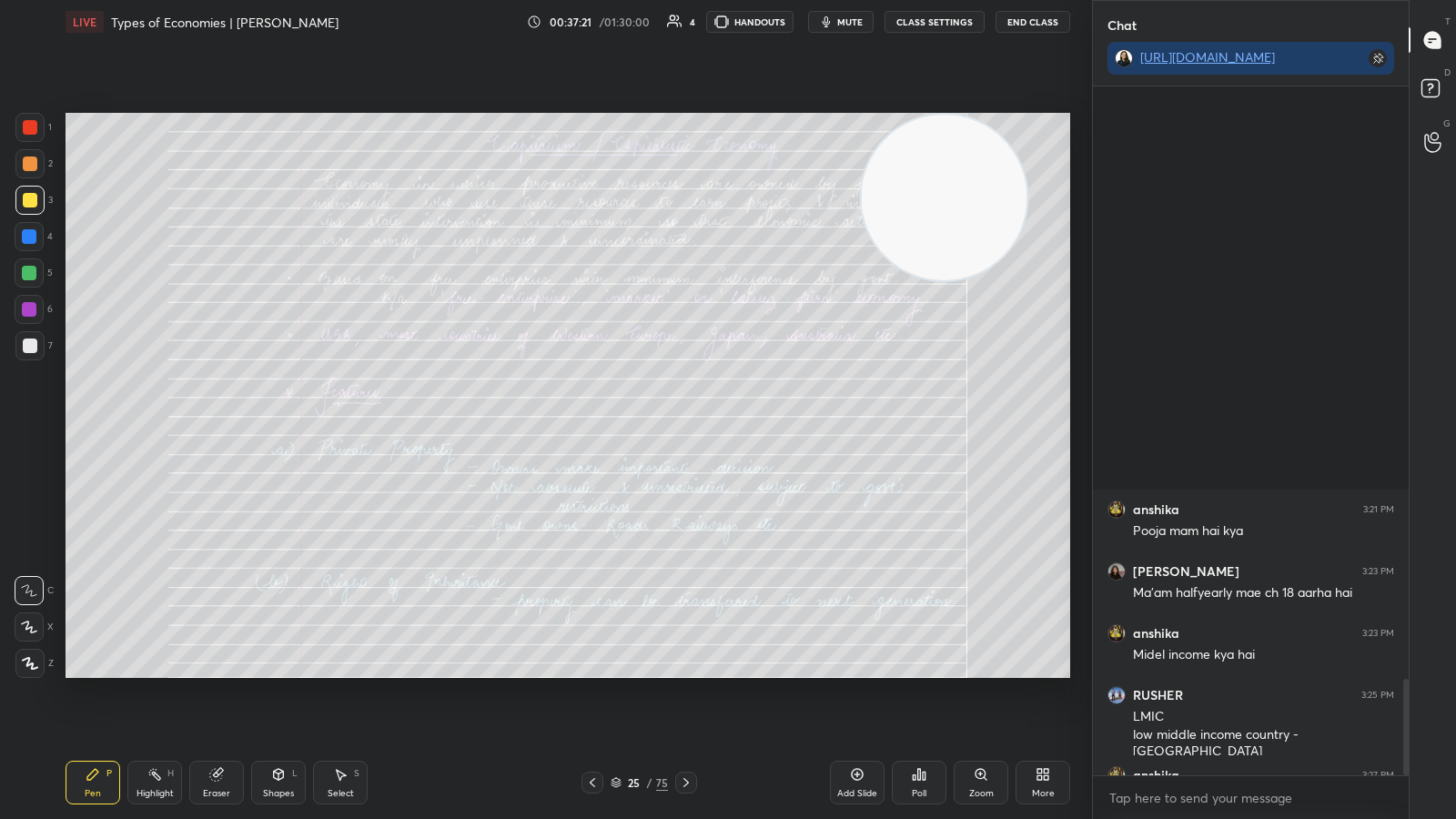 scroll, scrollTop: 4226, scrollLeft: 0, axis: vertical 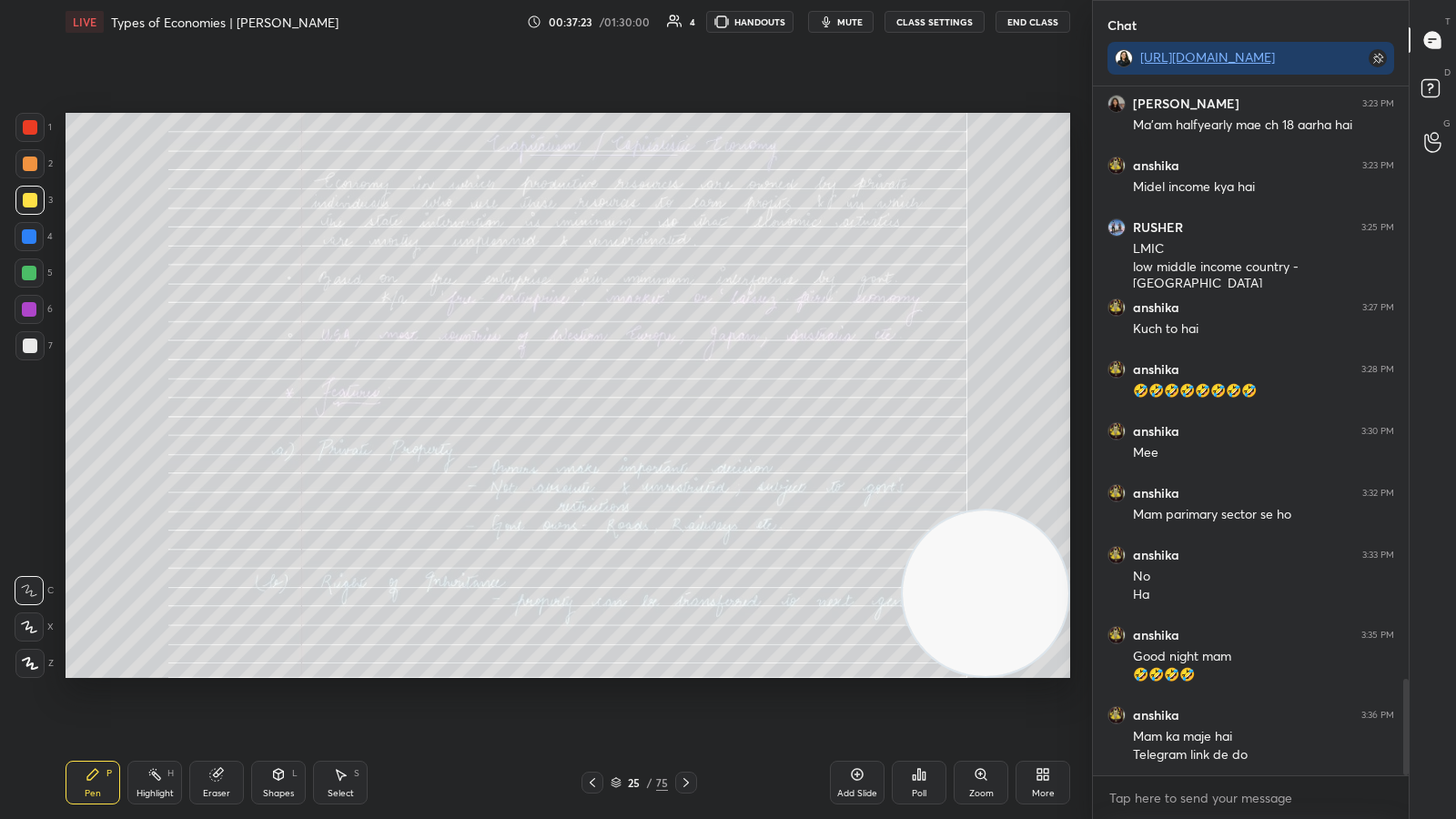 click on "Add Slide Poll Zoom More" at bounding box center (950, 783) 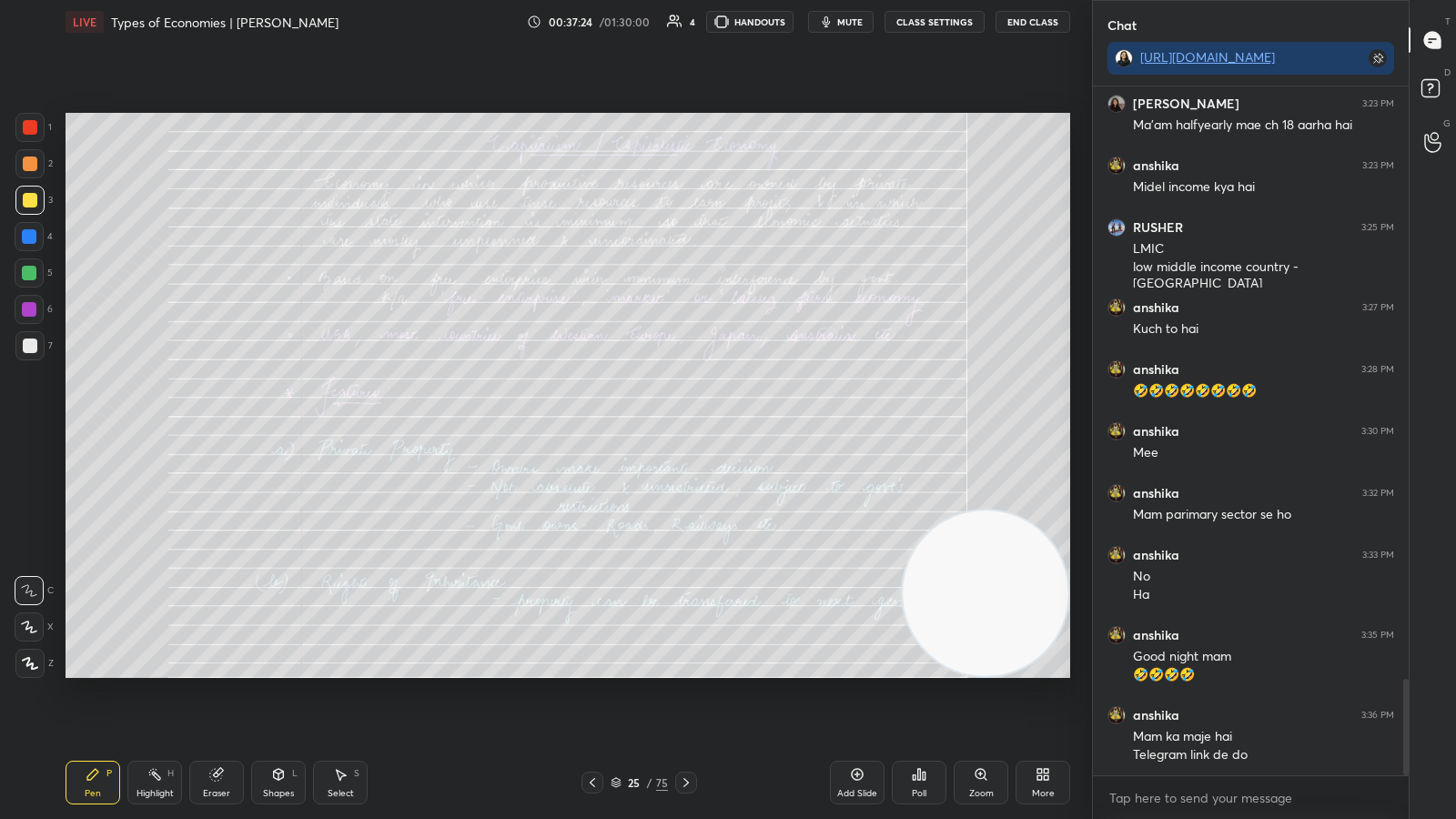 click 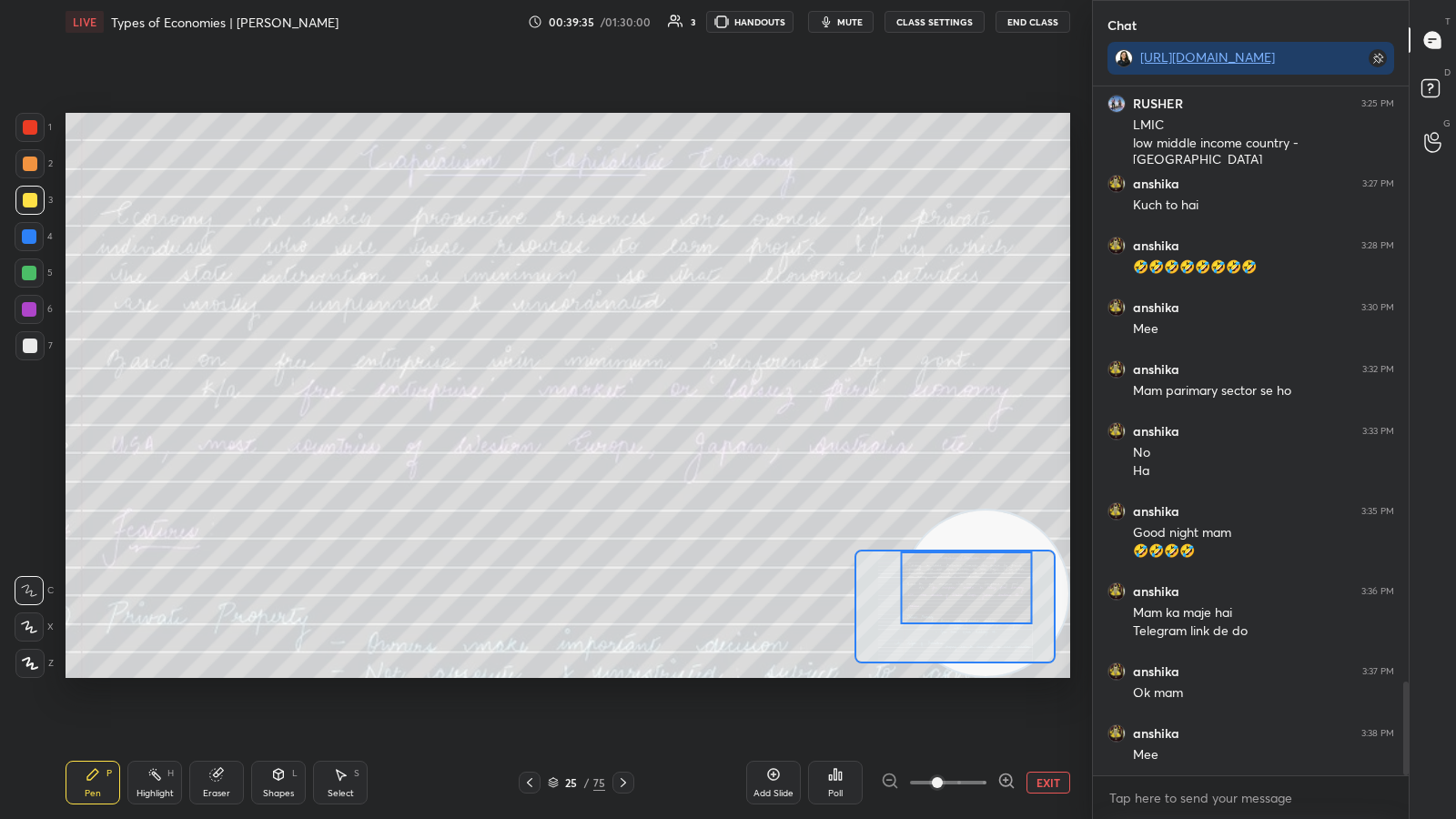 scroll, scrollTop: 4412, scrollLeft: 0, axis: vertical 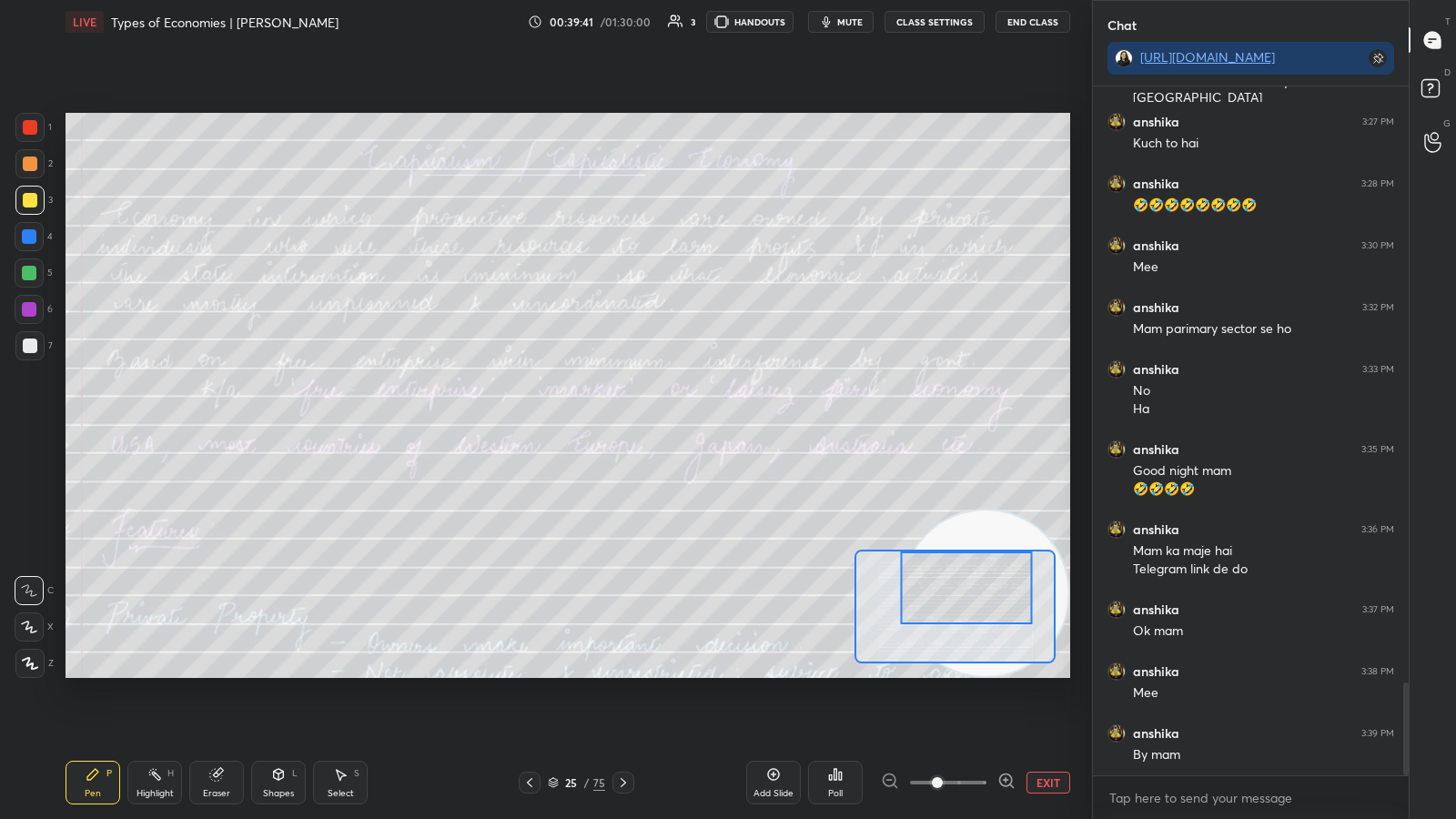 click at bounding box center (966, 588) 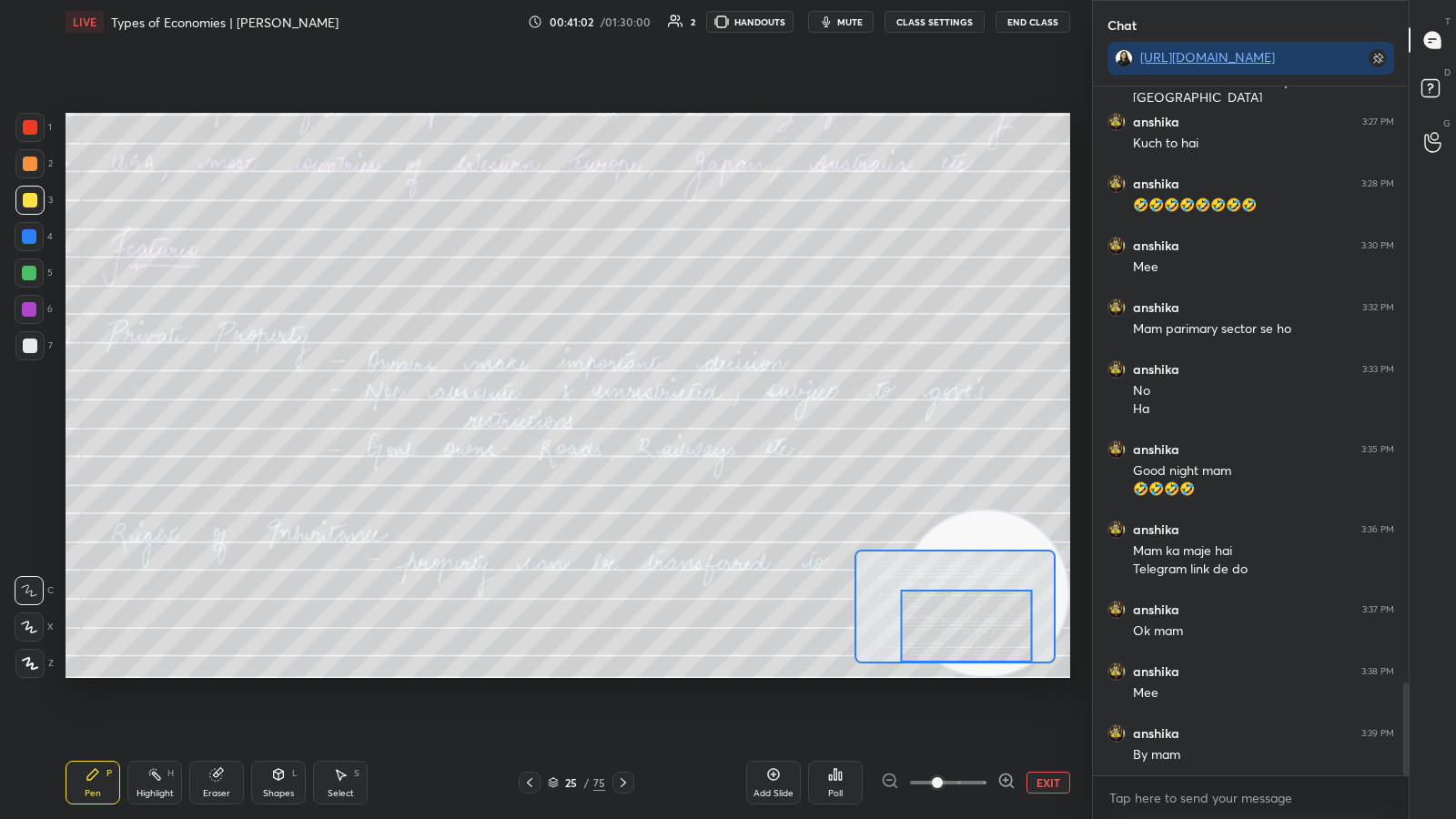 click at bounding box center [623, 783] 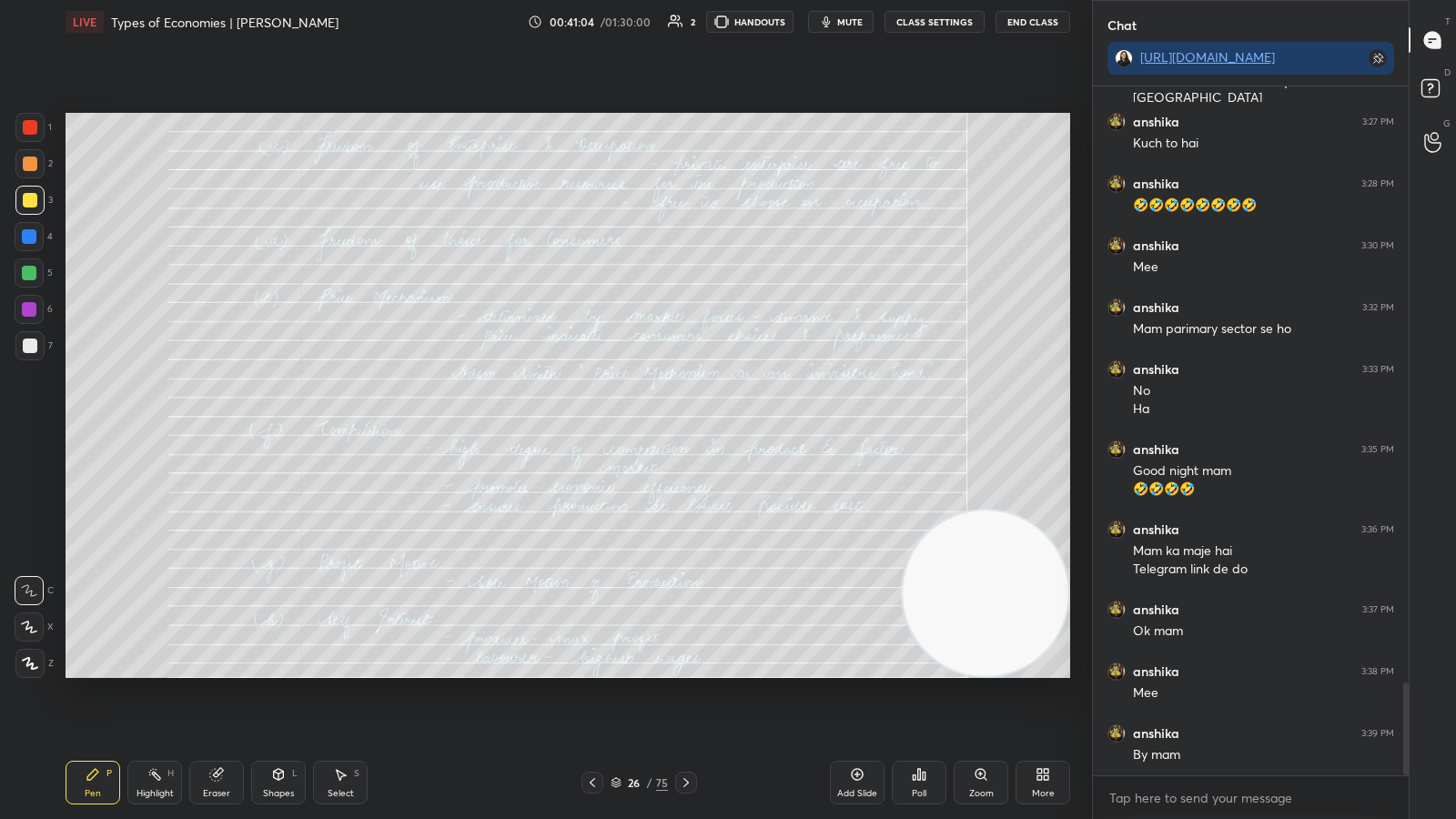 click on "Zoom" at bounding box center [981, 794] 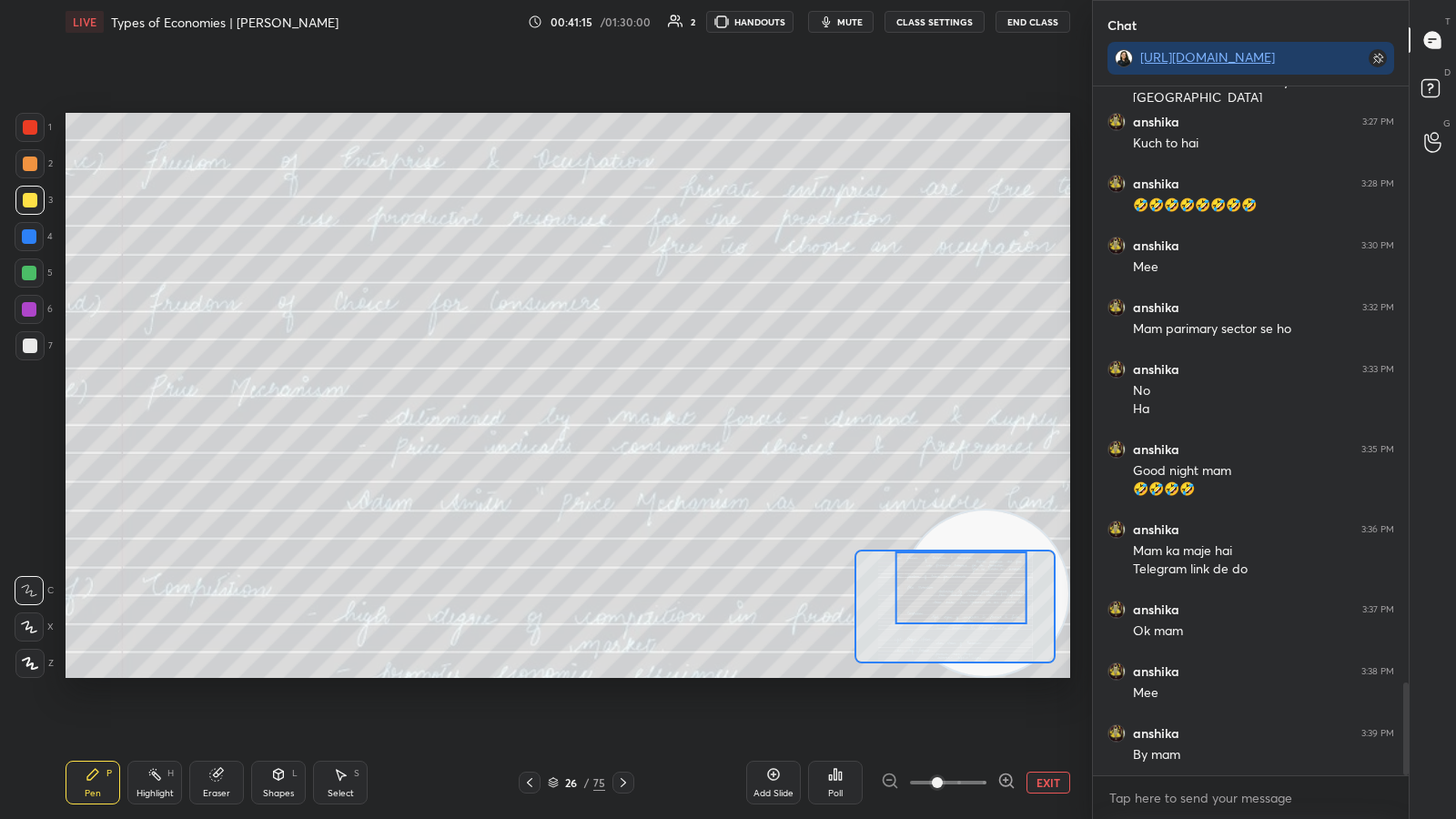 click on "Pen P Highlight H Eraser Shapes L Select S 26 / 75 Add Slide Poll EXIT" at bounding box center (568, 783) 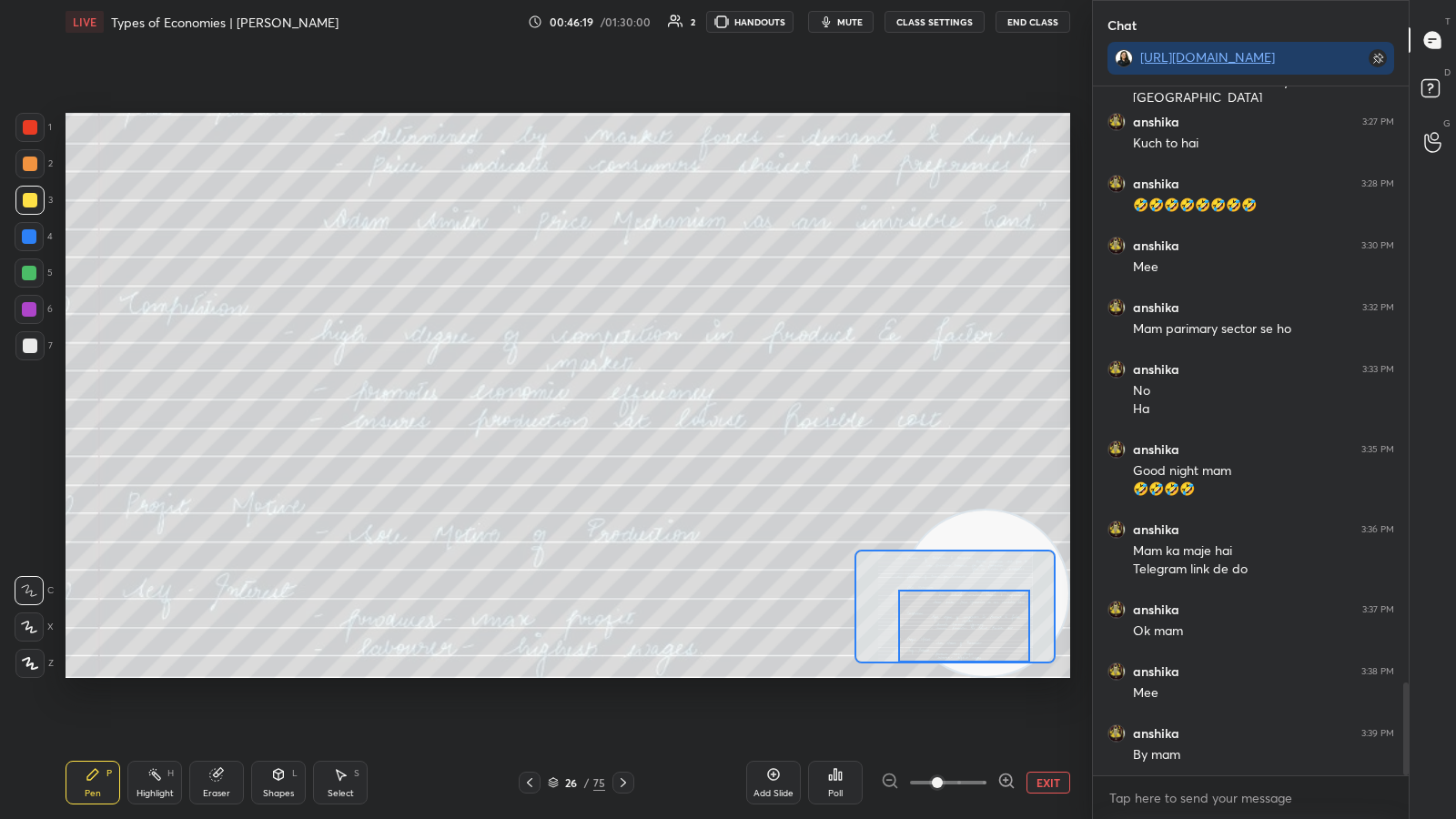click 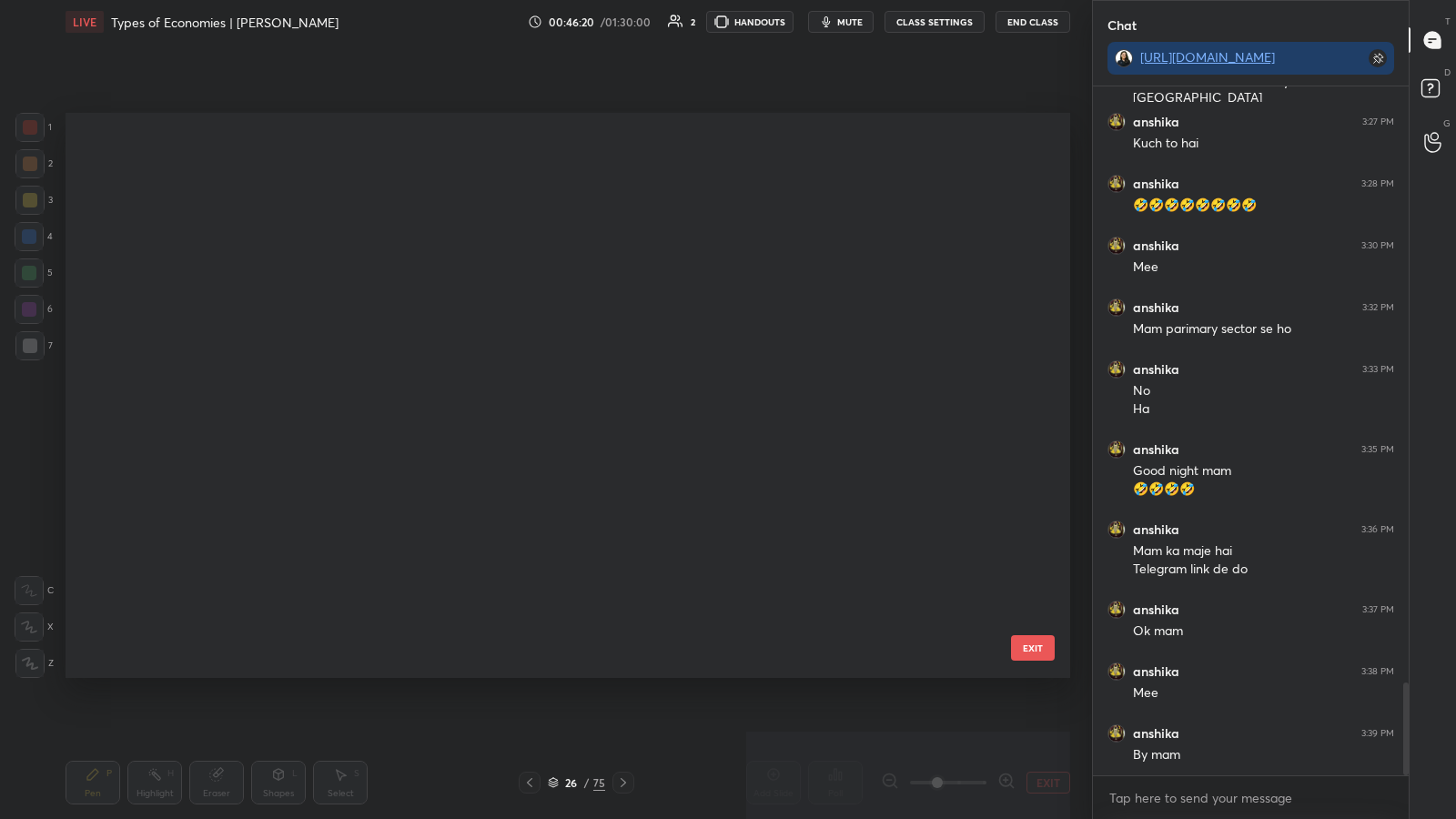 scroll, scrollTop: 1006, scrollLeft: 0, axis: vertical 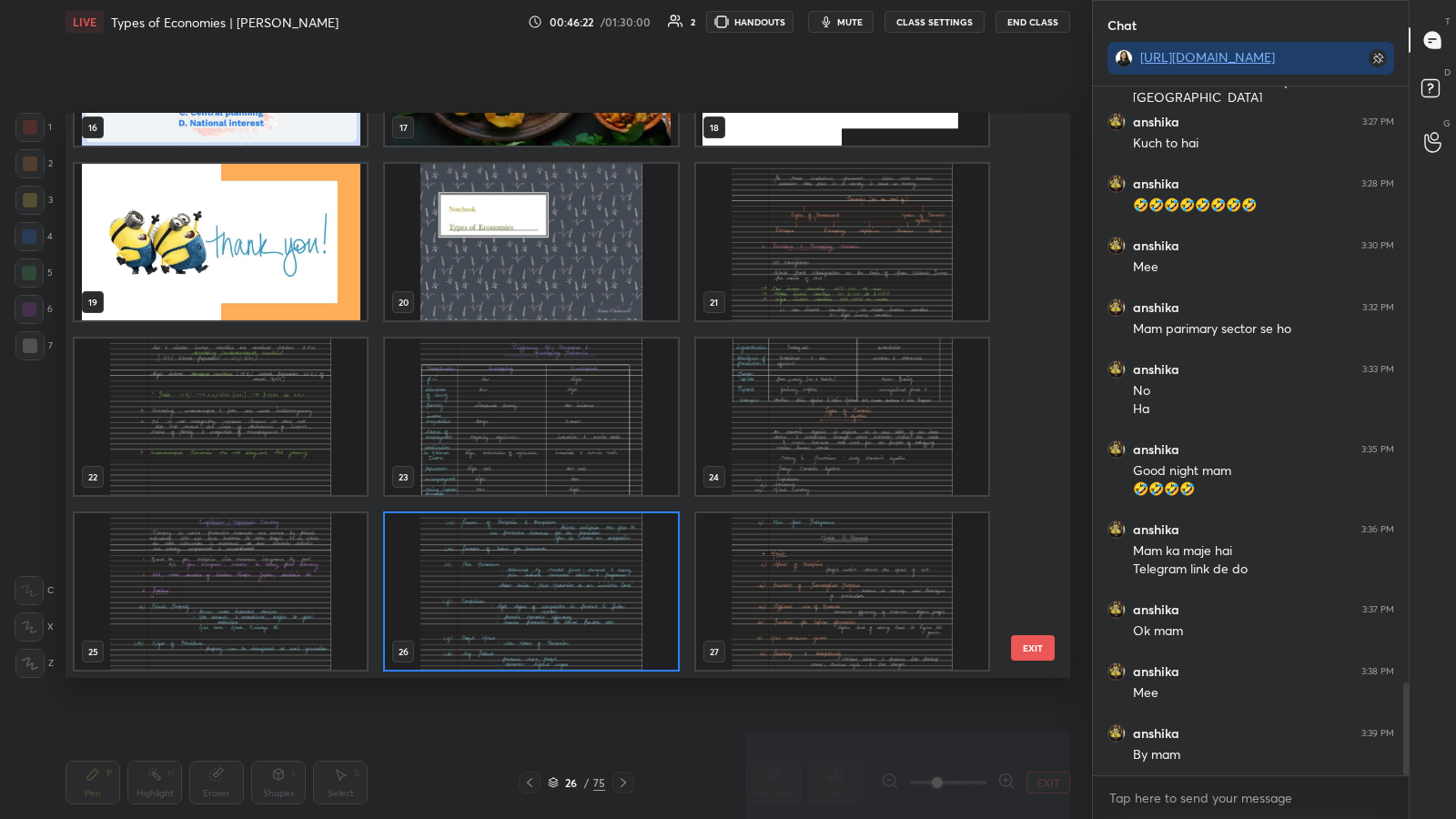 click at bounding box center [842, 592] 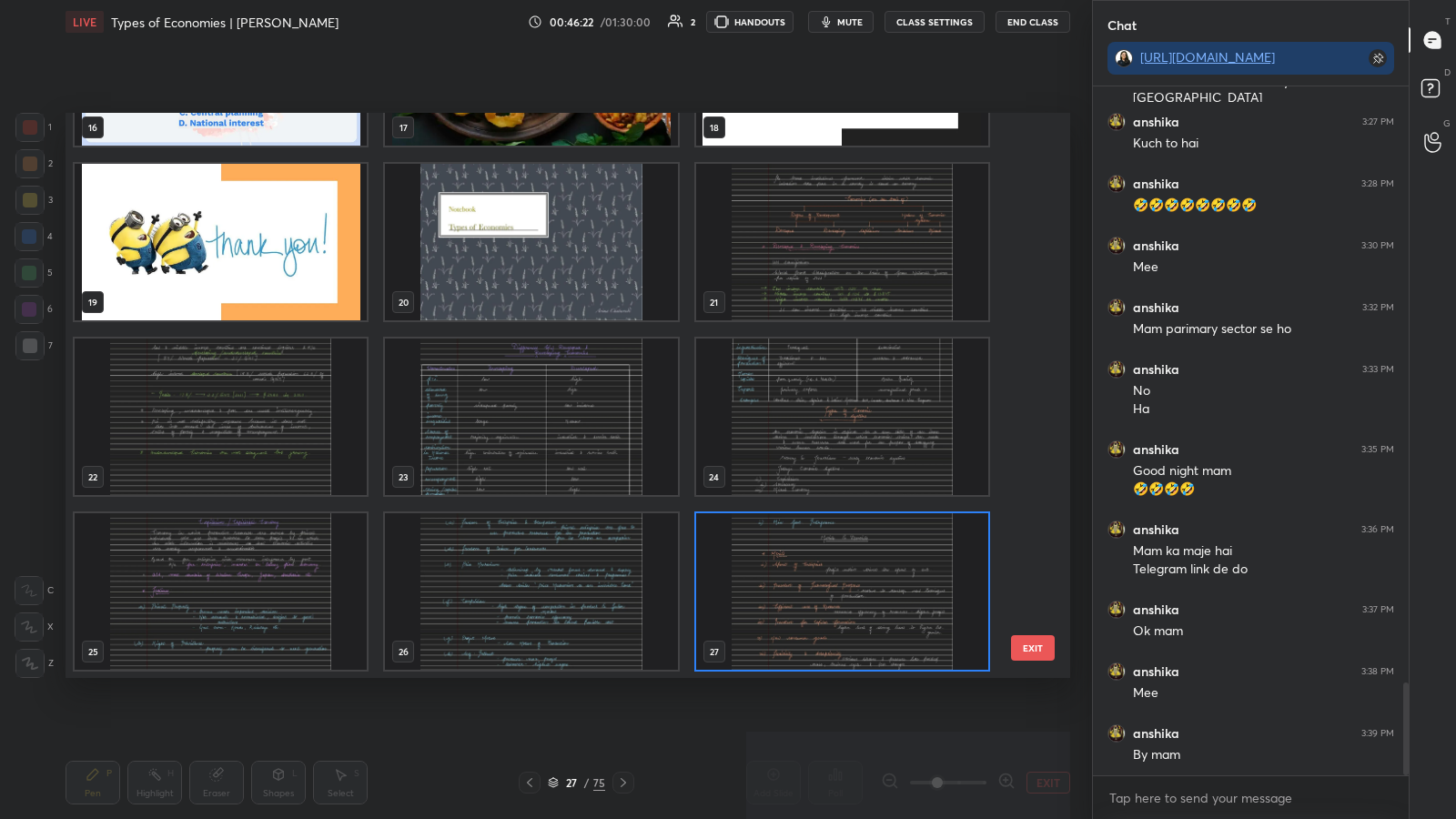 click at bounding box center (842, 592) 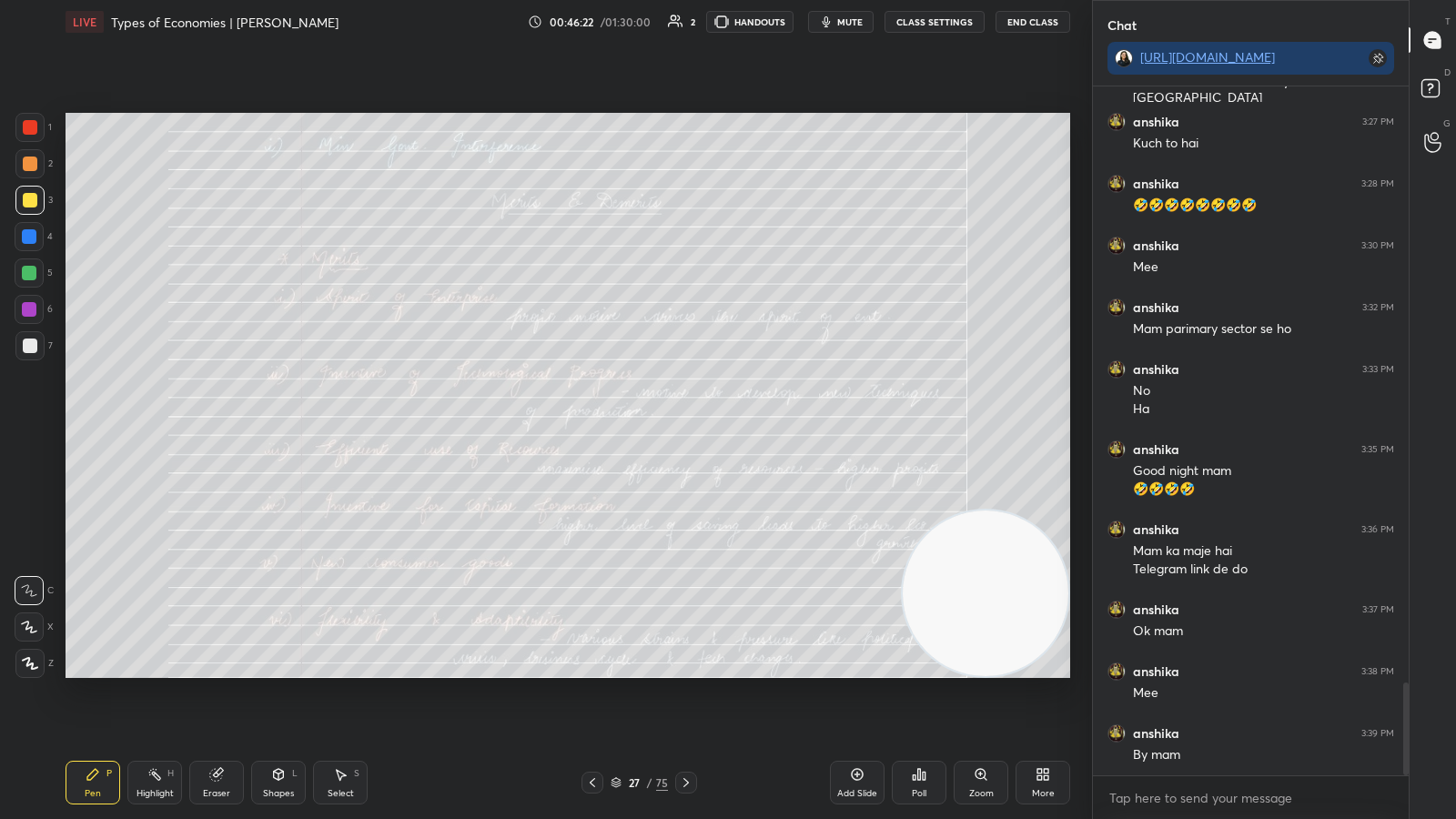 click at bounding box center [842, 592] 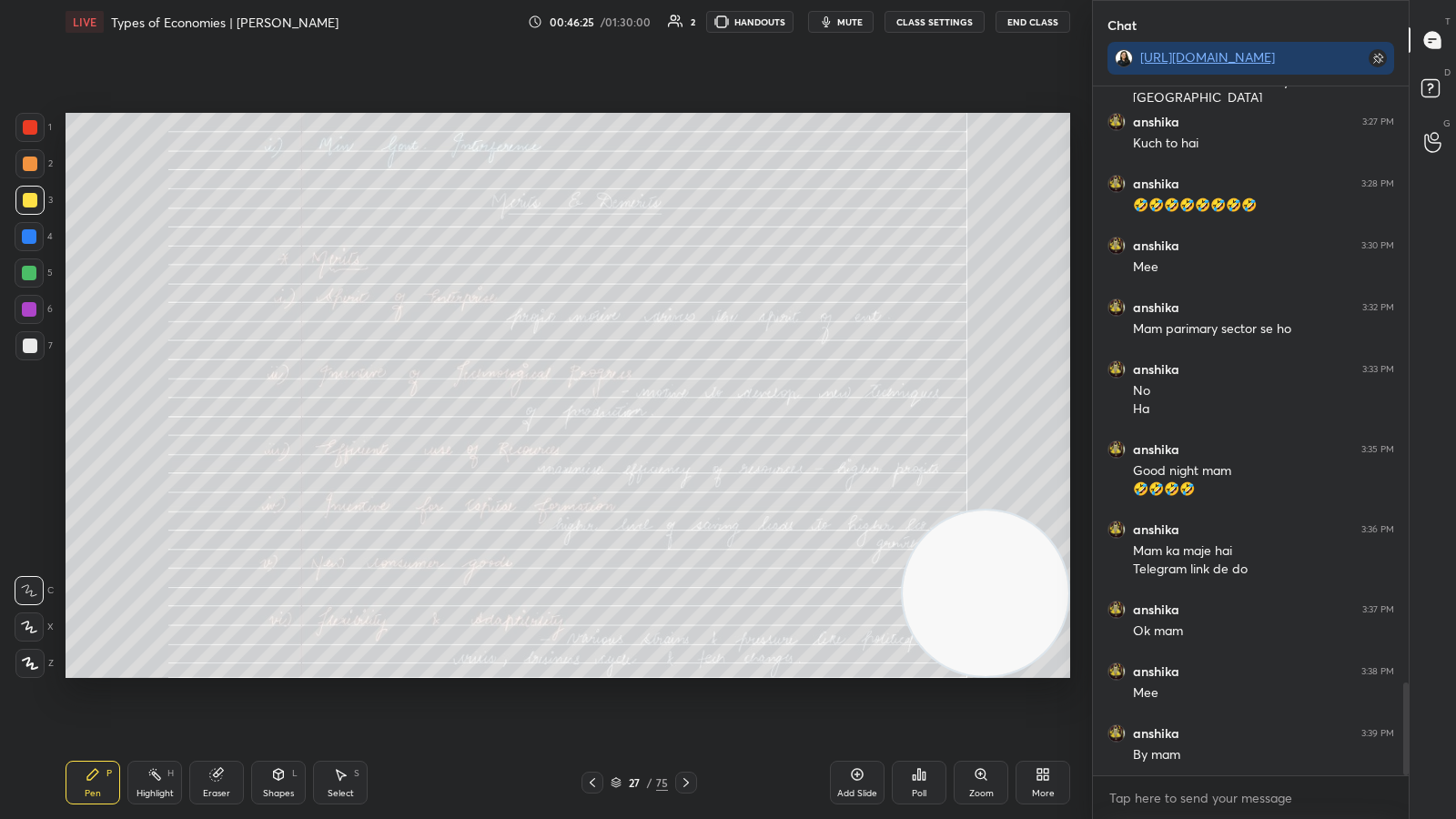 click on "Zoom" at bounding box center [981, 794] 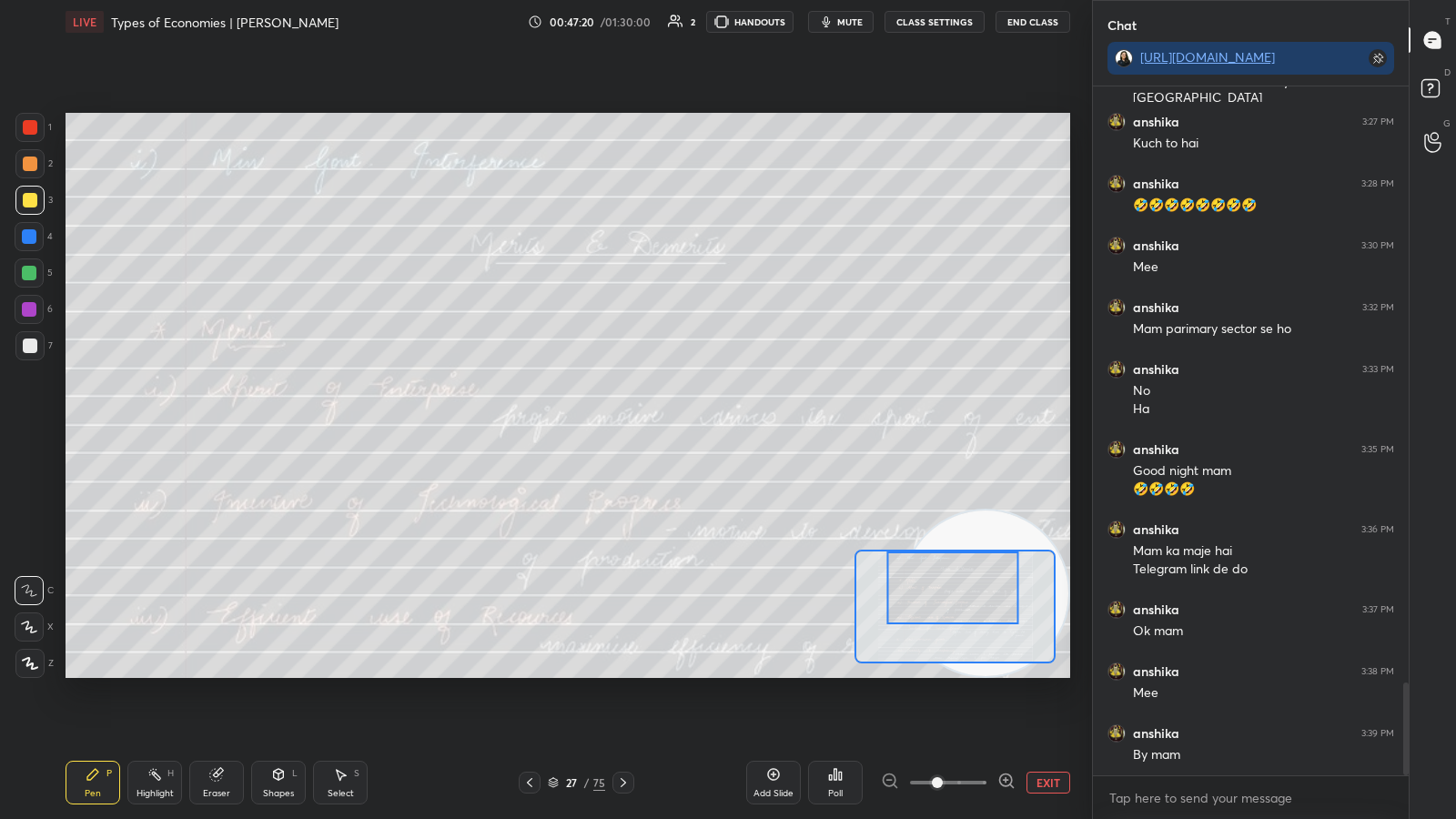 click on "EXIT" at bounding box center (1048, 783) 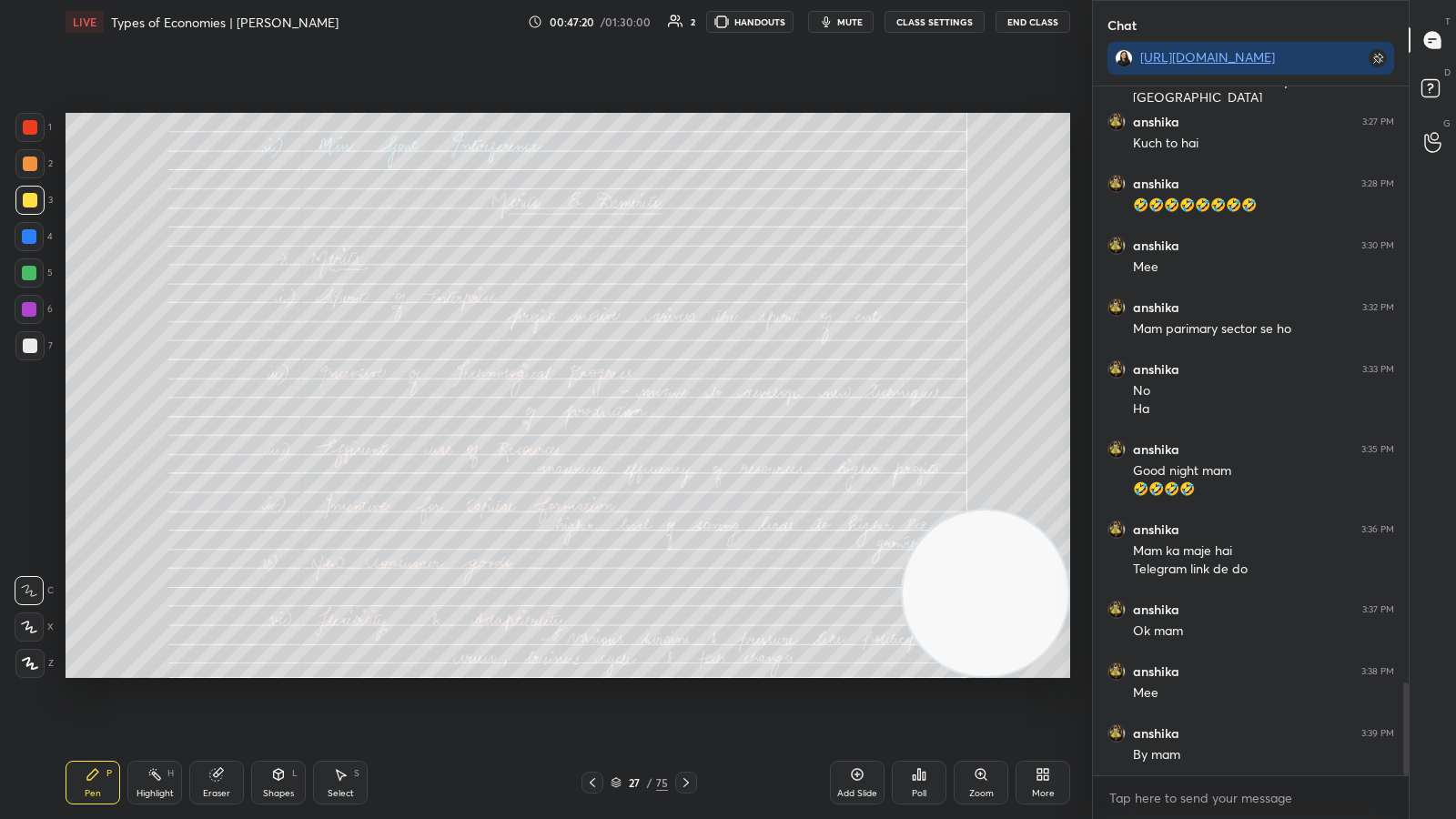 click on "Pen P Highlight H Eraser Shapes L Select S 27 / 75 Add Slide Poll Zoom More" at bounding box center (568, 783) 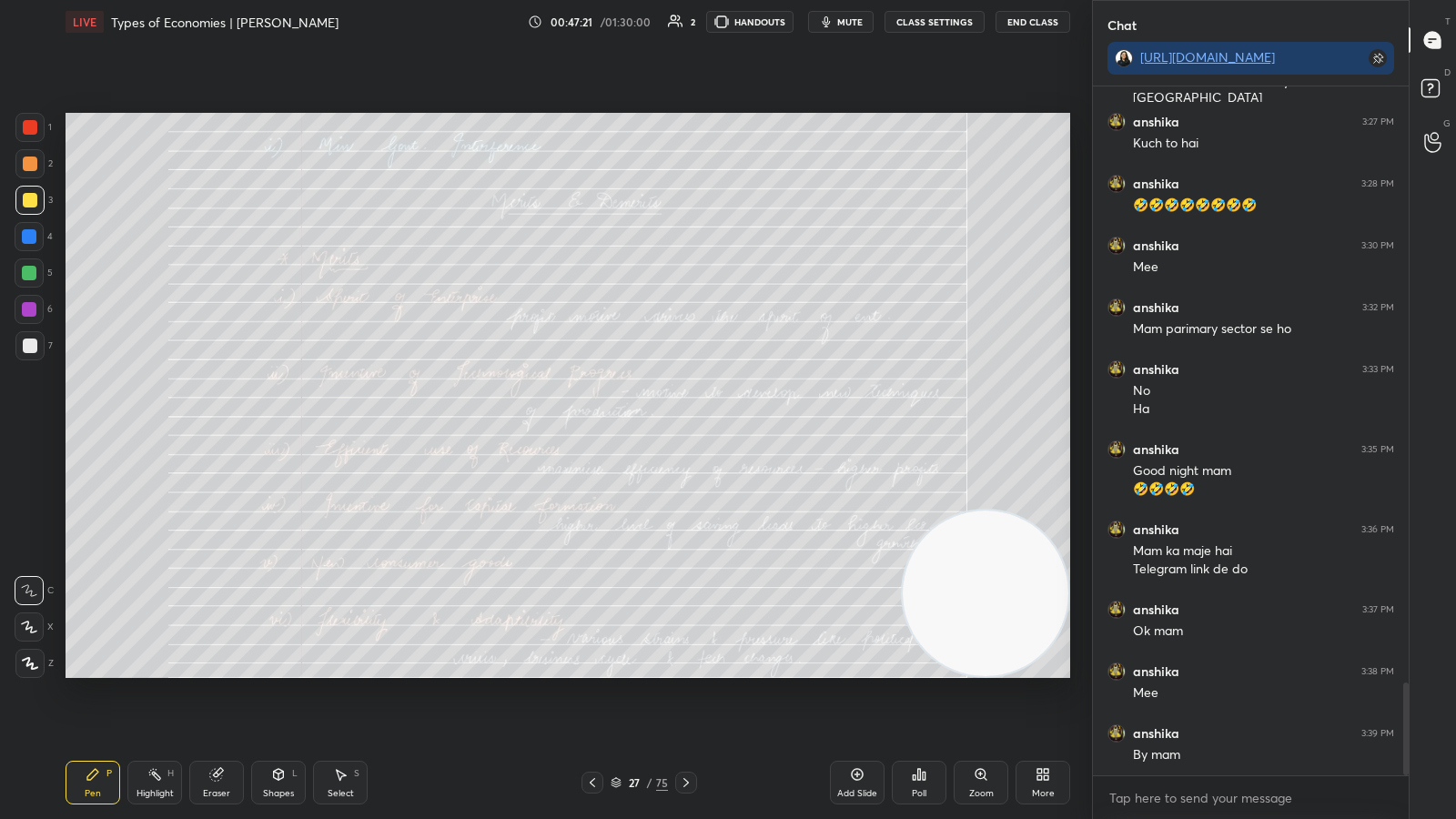click 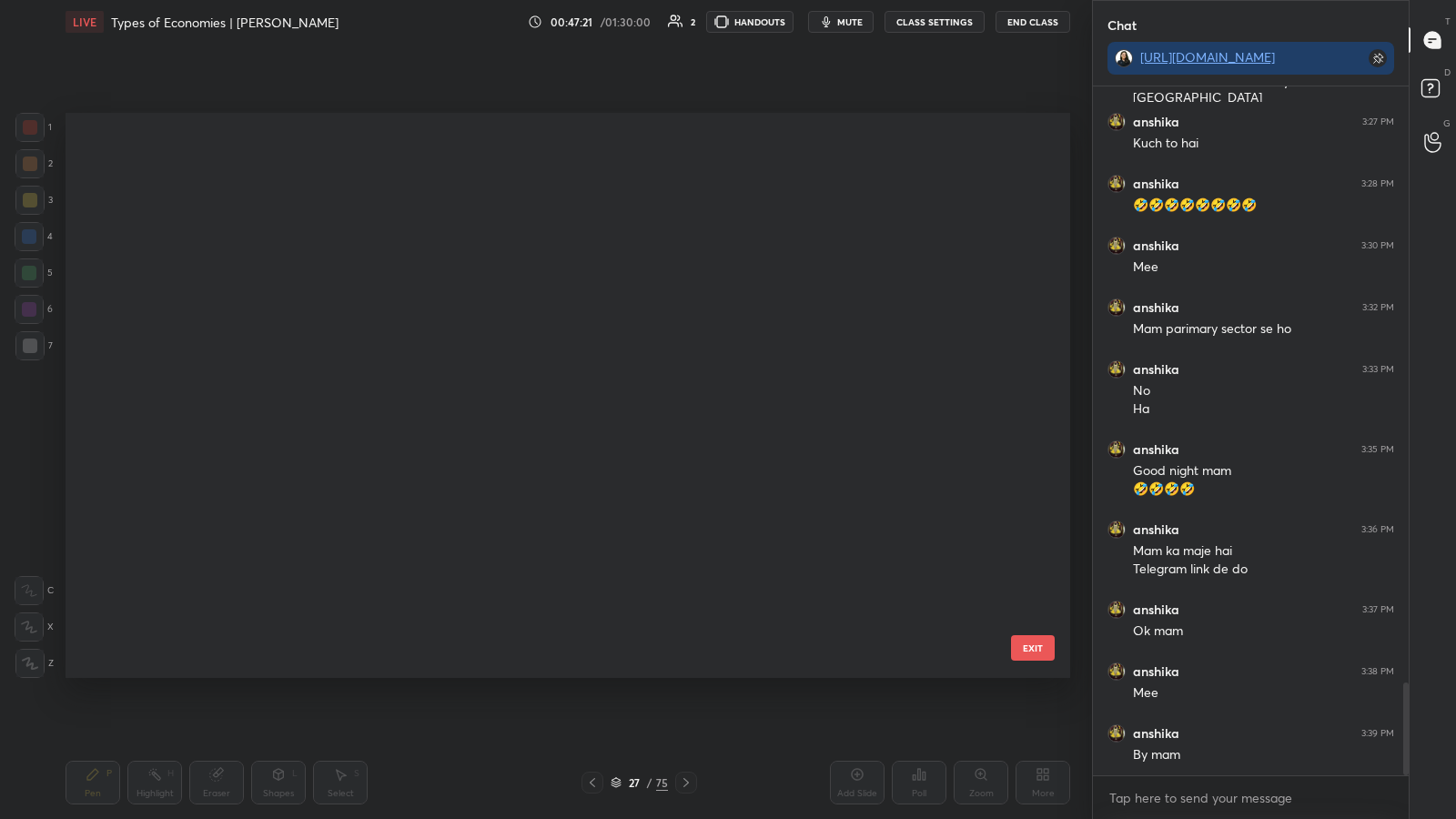 scroll, scrollTop: 1006, scrollLeft: 0, axis: vertical 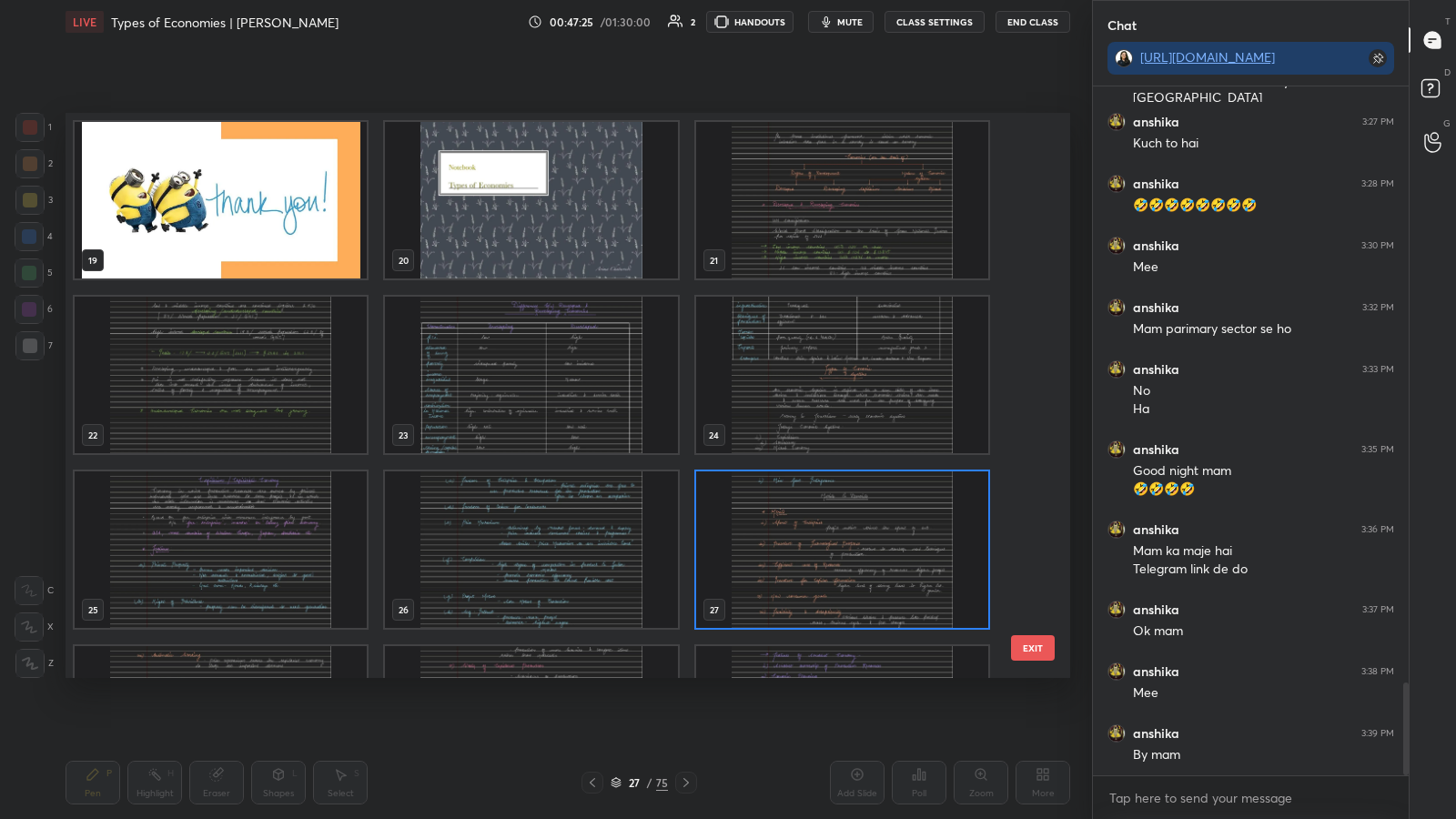 click at bounding box center [842, 200] 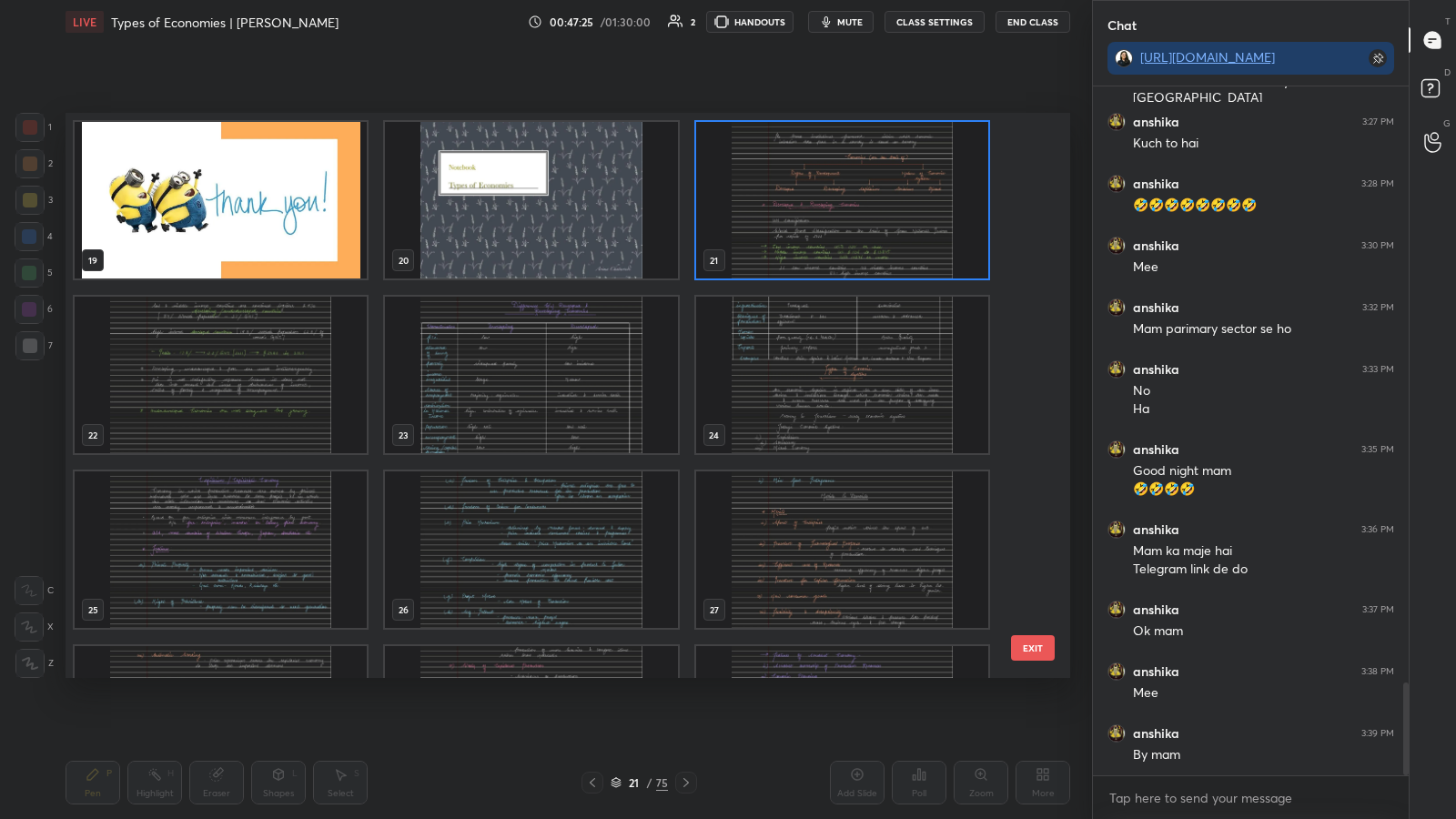 scroll, scrollTop: 1047, scrollLeft: 0, axis: vertical 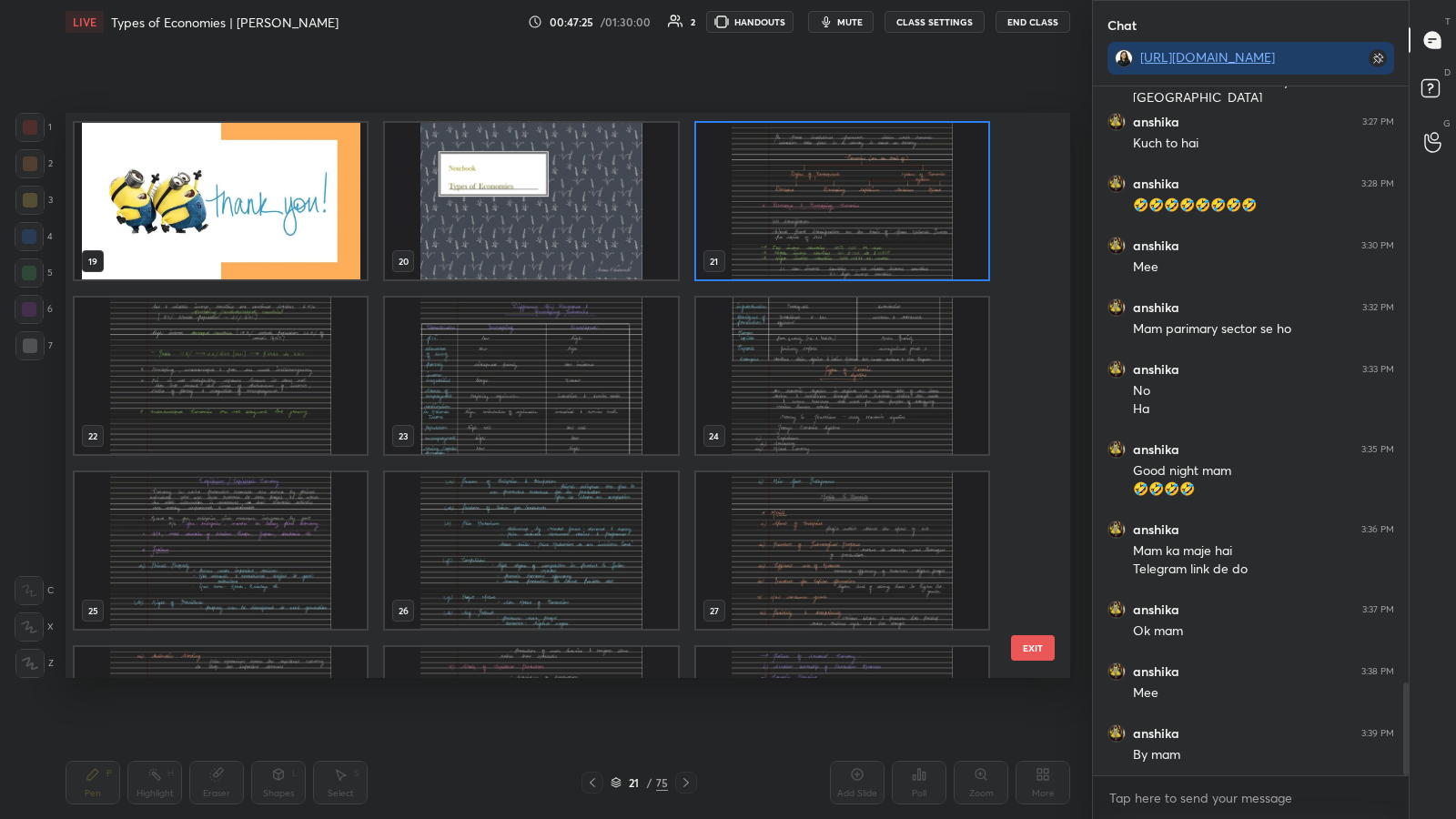 click at bounding box center (842, 201) 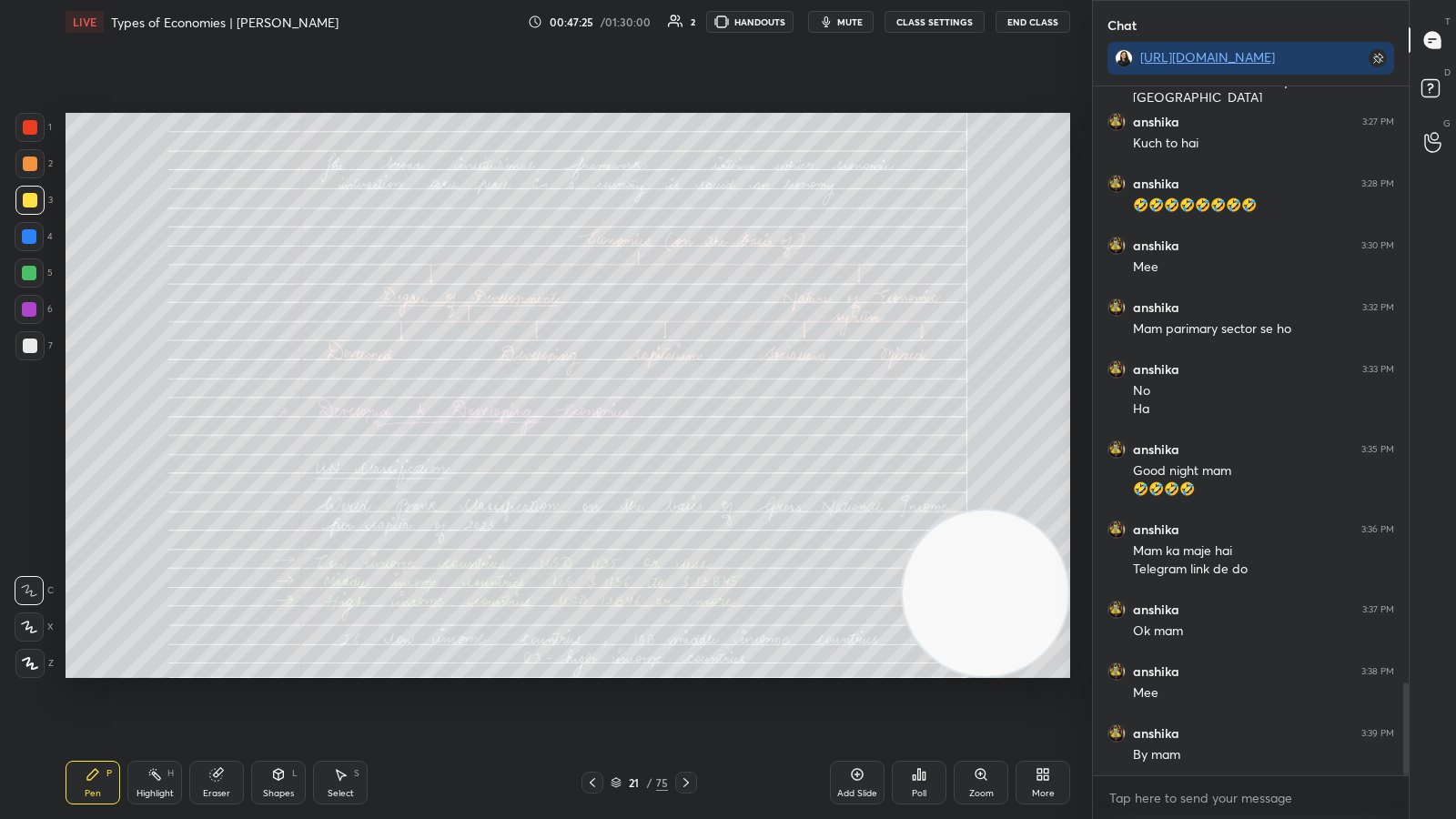 click at bounding box center [842, 201] 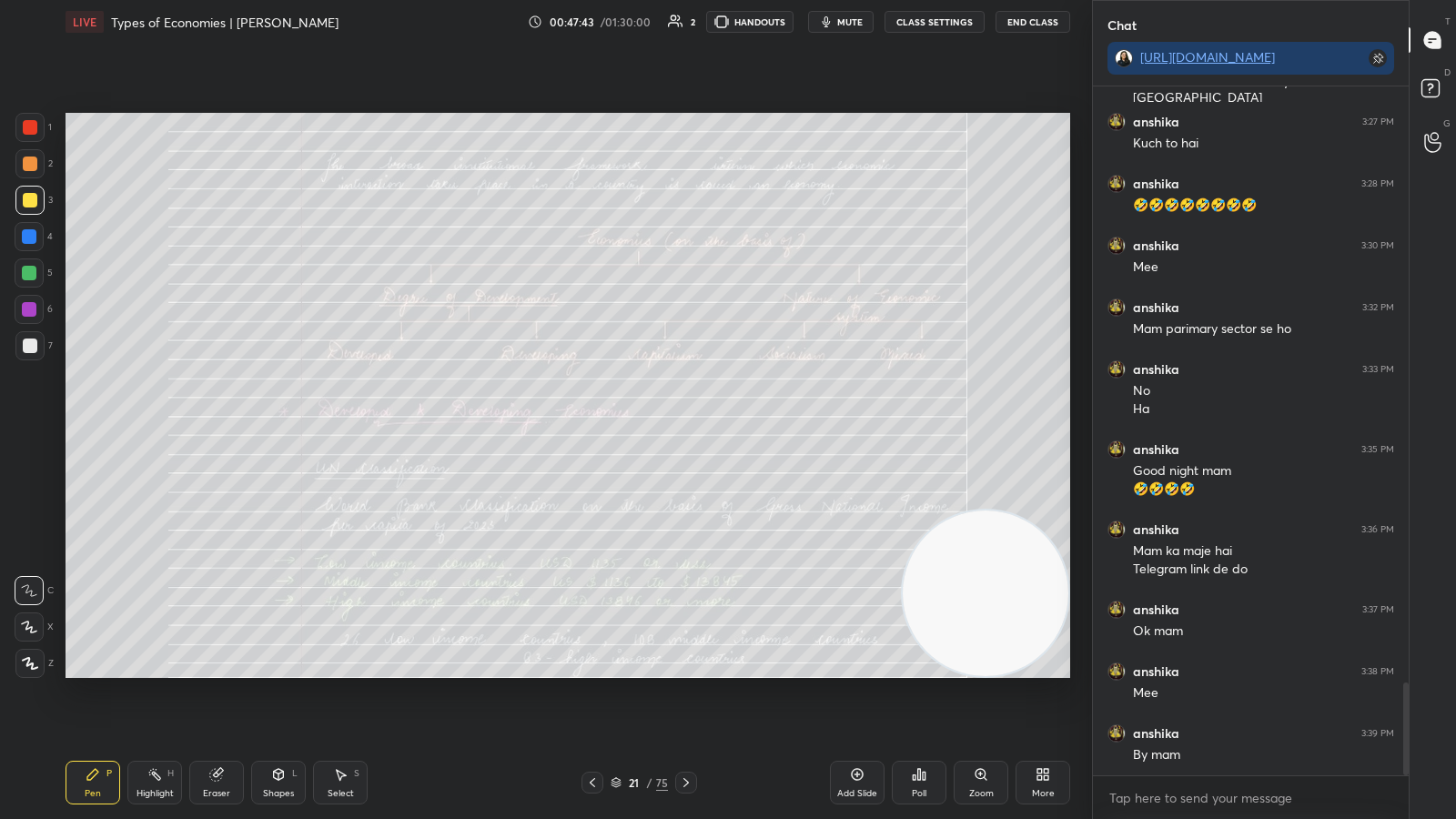 click on "21 / 75" at bounding box center [639, 783] 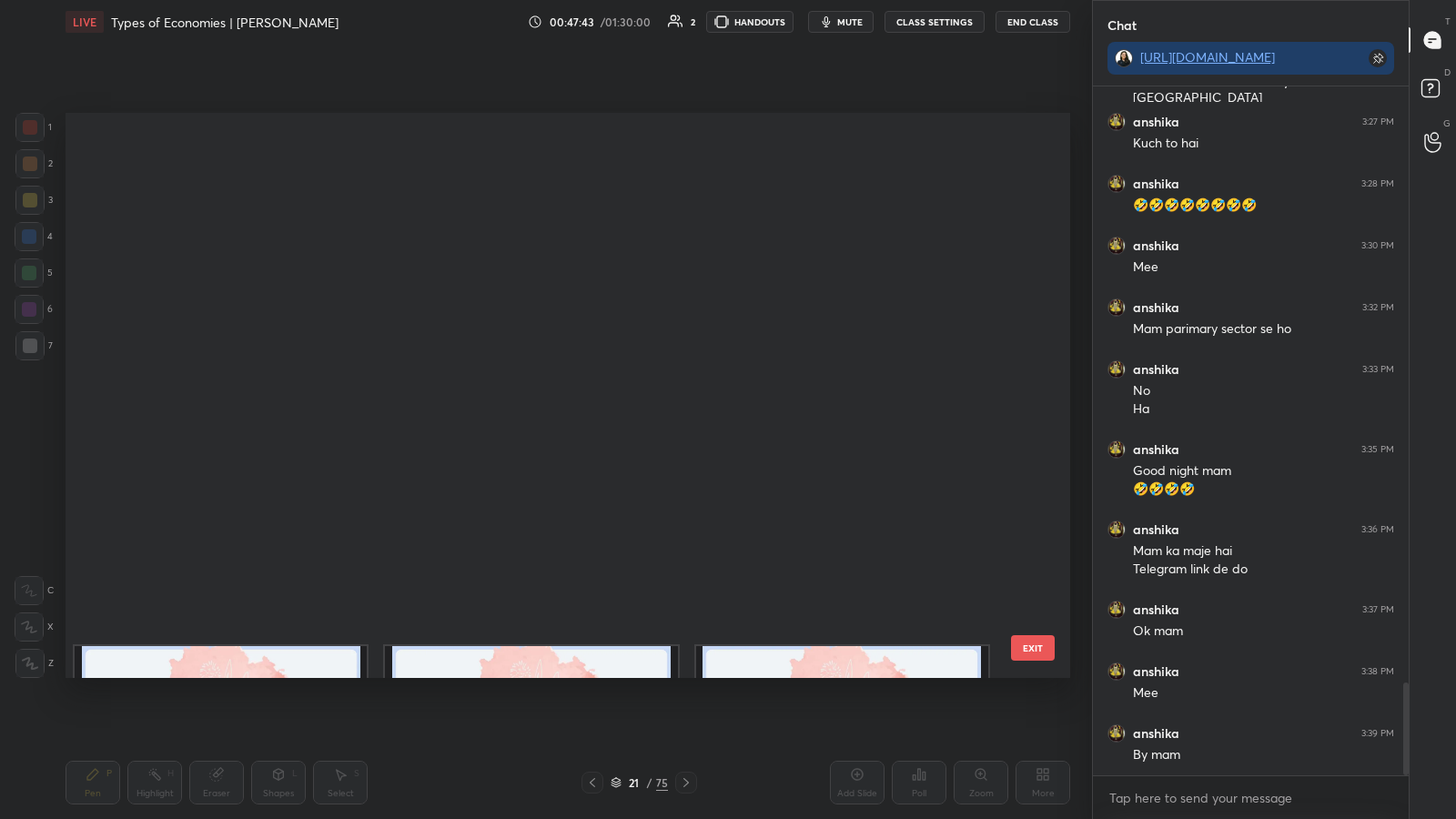 scroll, scrollTop: 658, scrollLeft: 0, axis: vertical 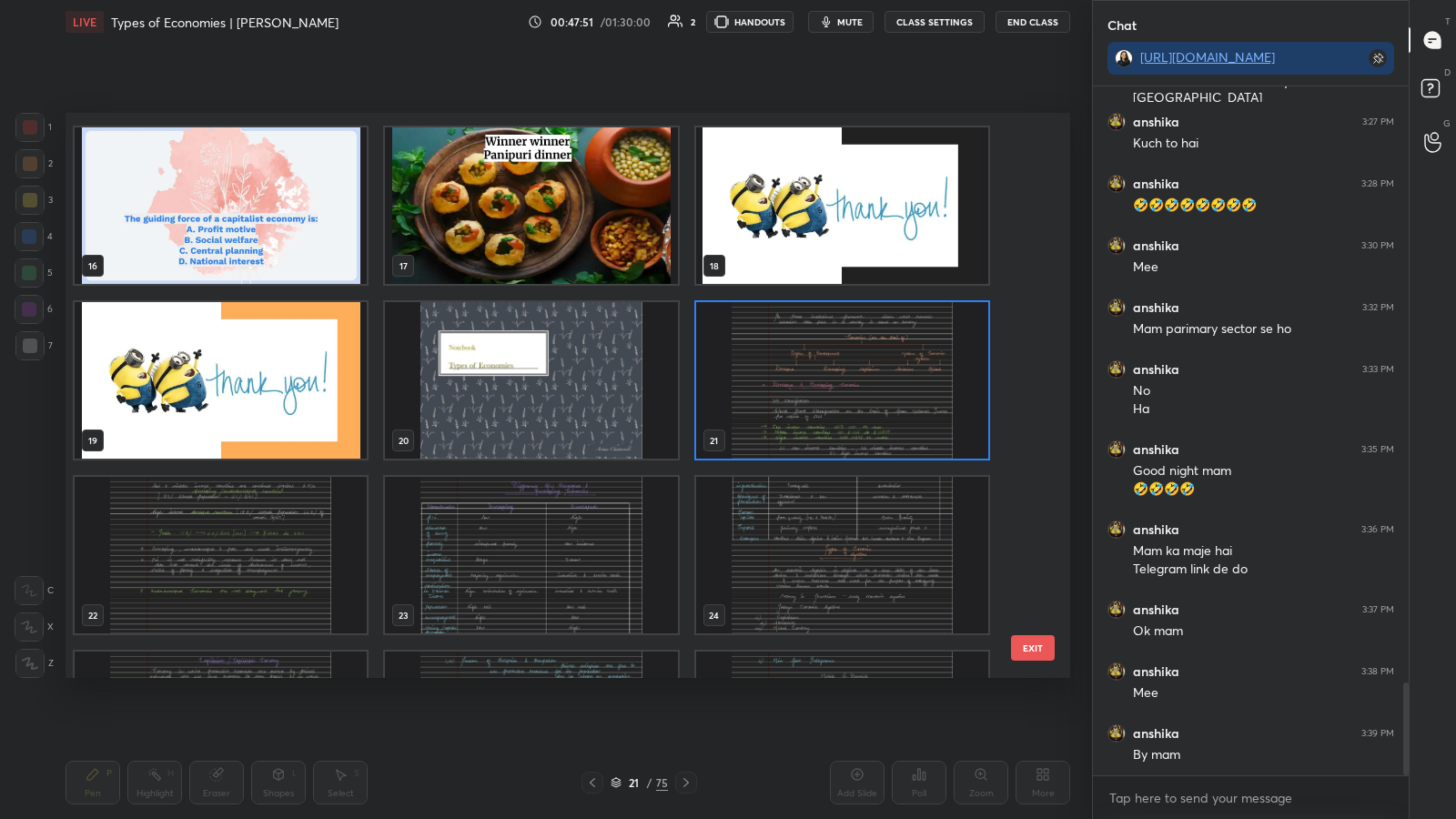 click at bounding box center (842, 206) 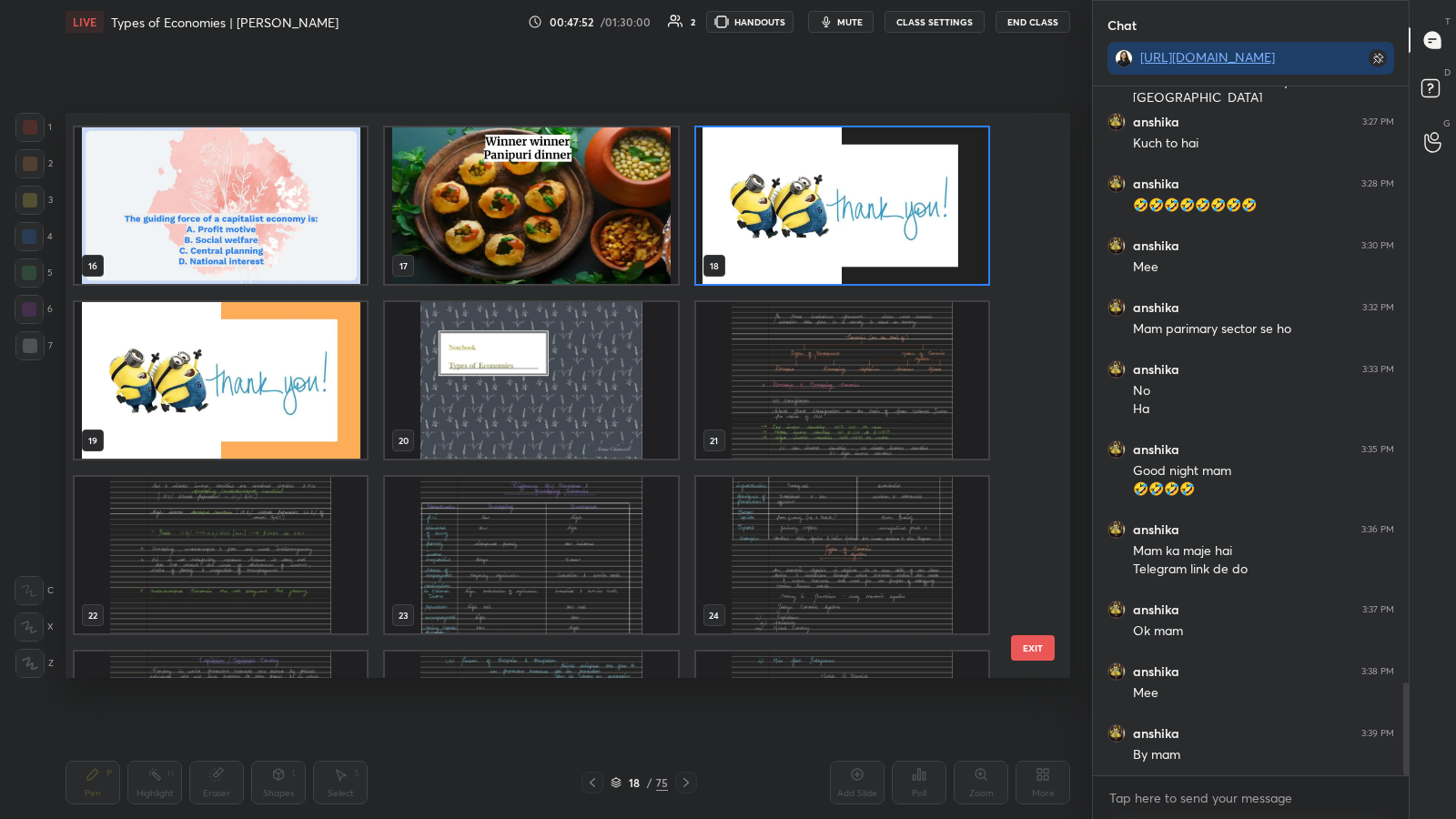 click at bounding box center (842, 206) 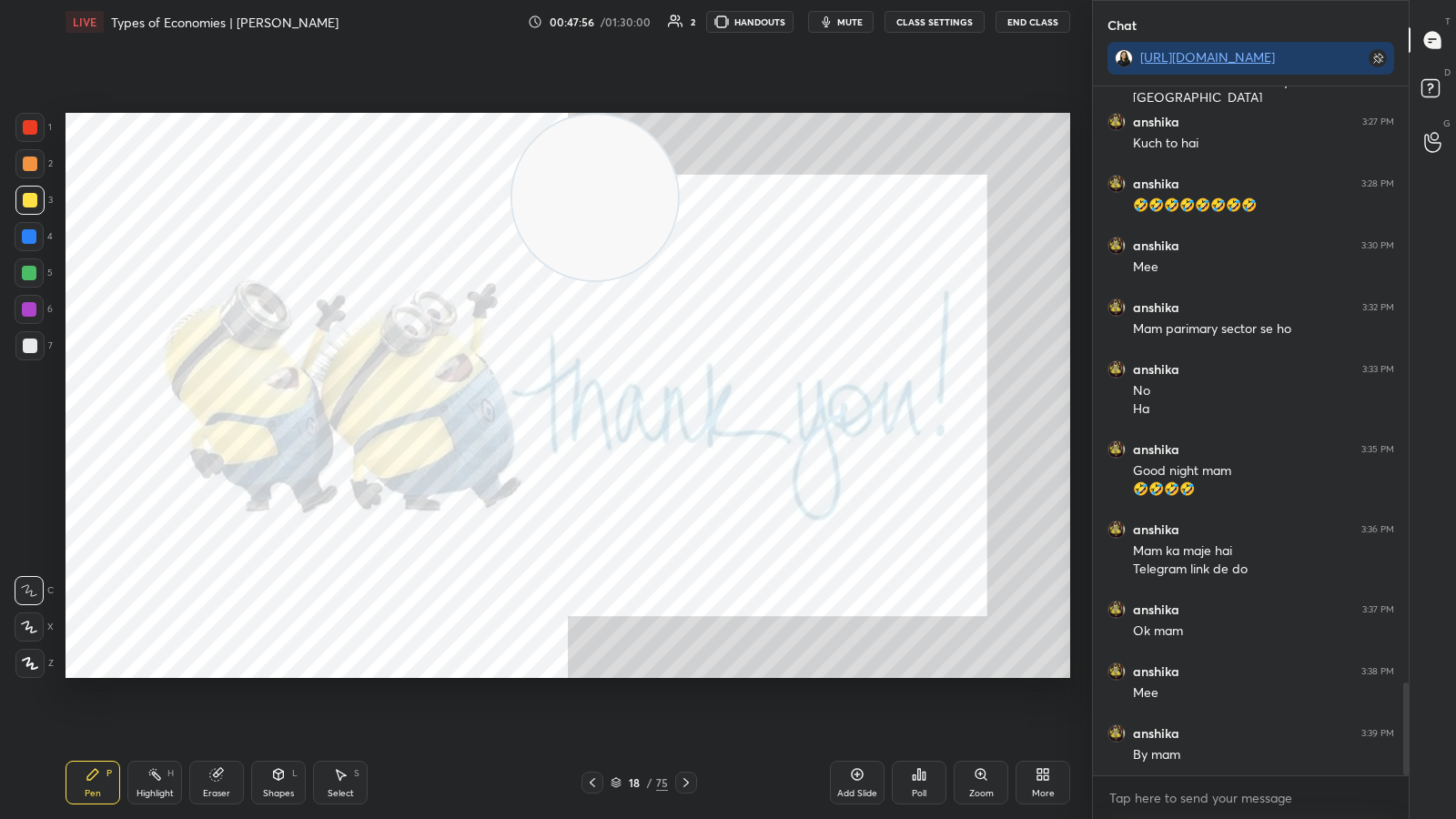 click on "mute" at bounding box center (841, 22) 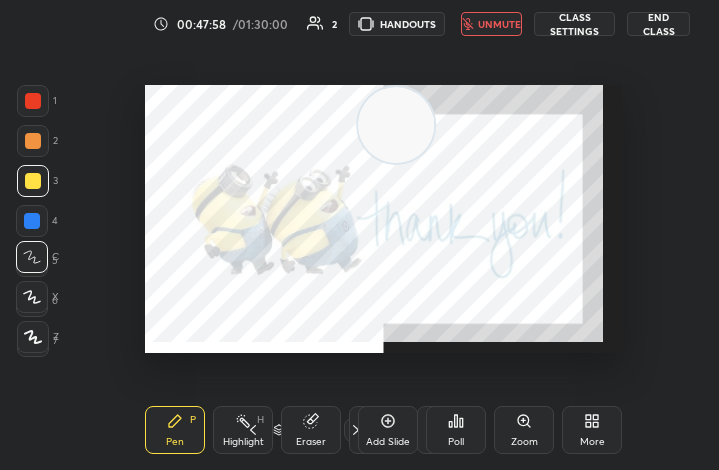 scroll, scrollTop: 342, scrollLeft: 529, axis: both 